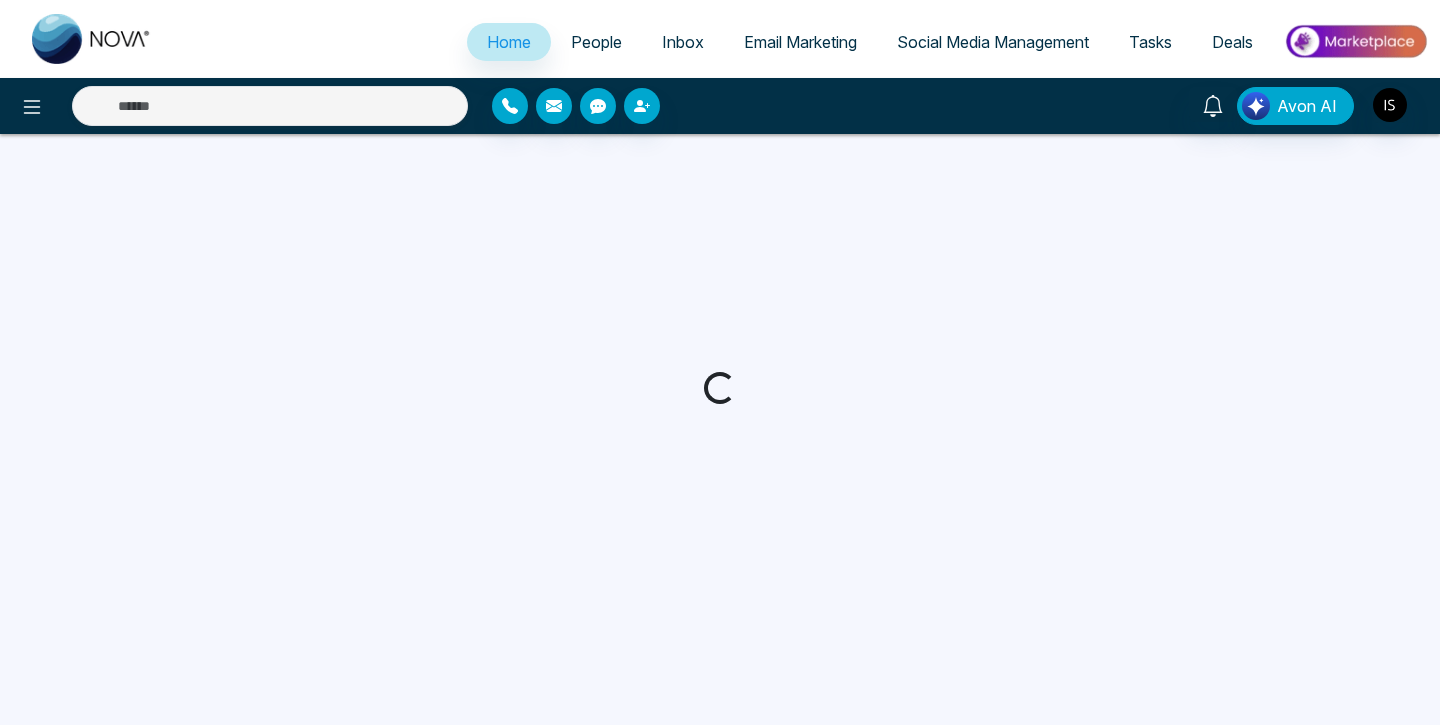 scroll, scrollTop: 0, scrollLeft: 0, axis: both 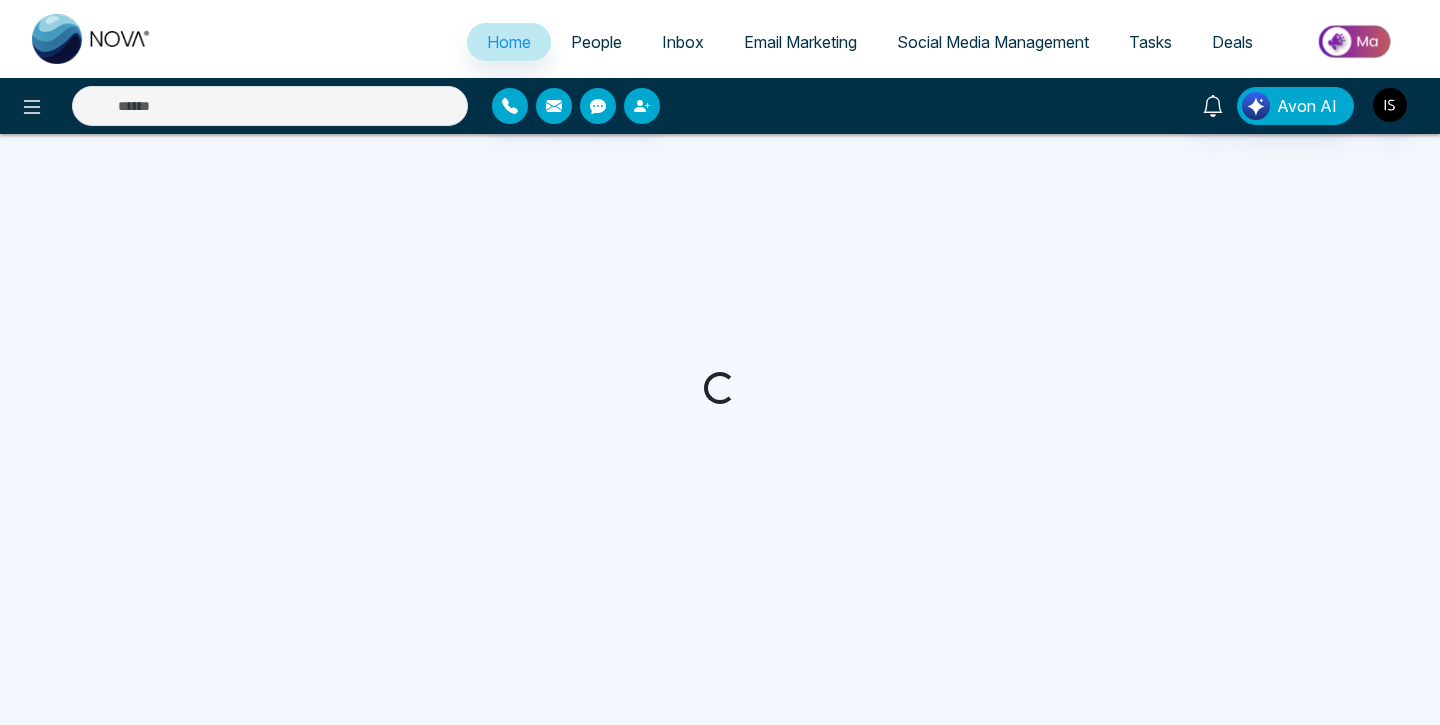 select on "*" 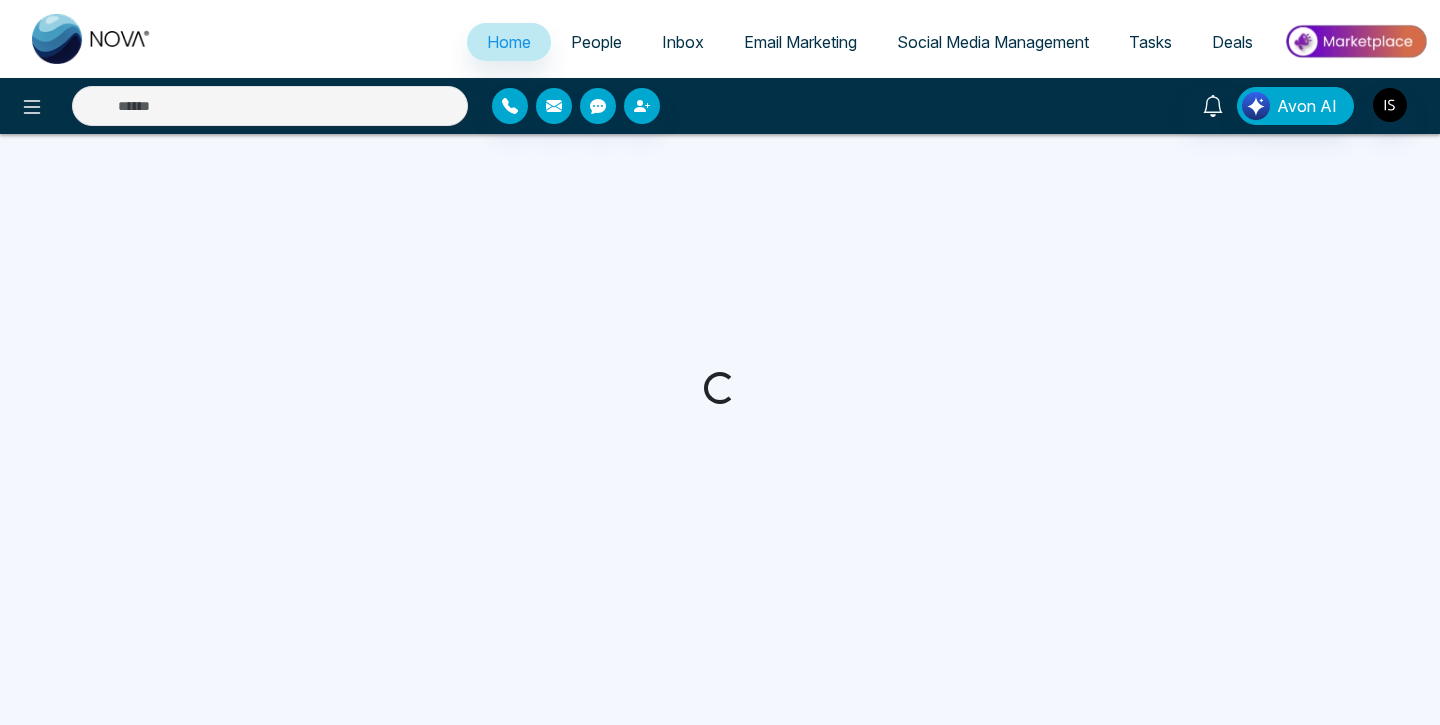 select on "*" 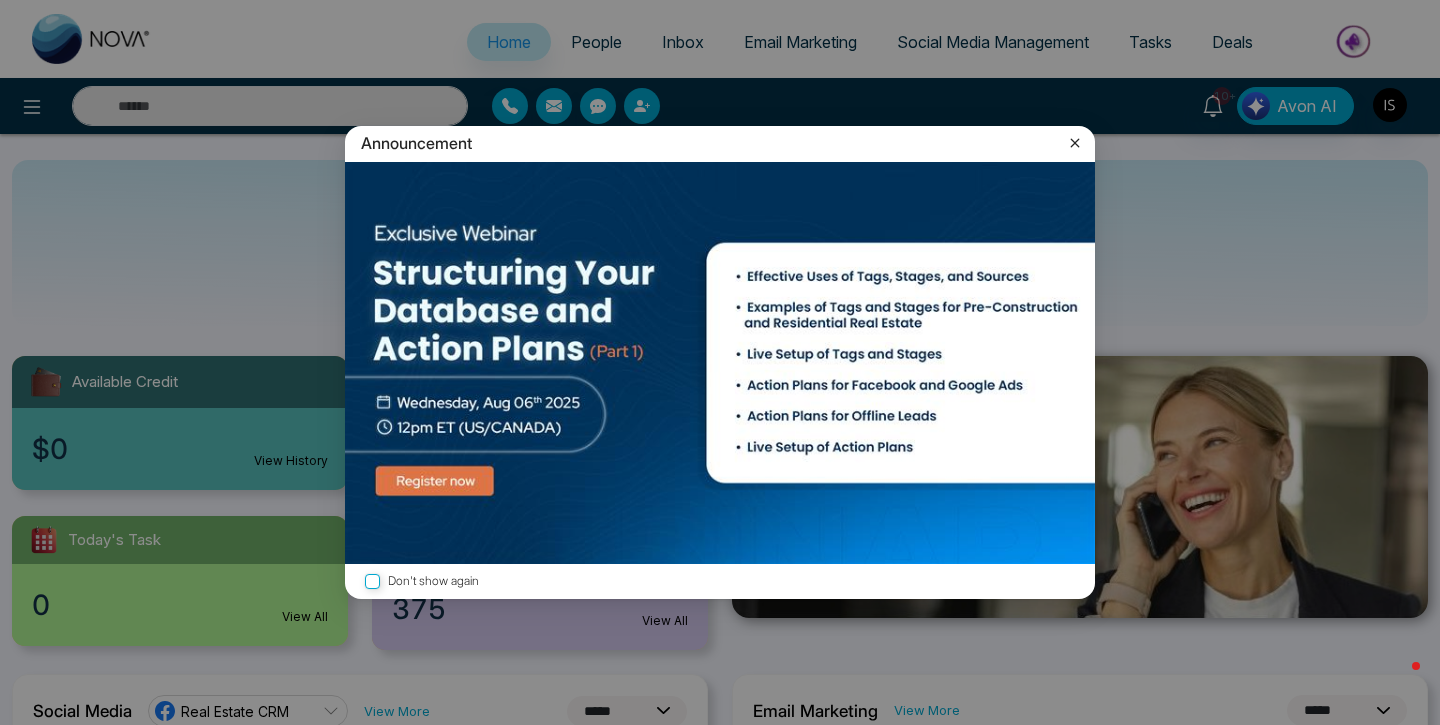 click 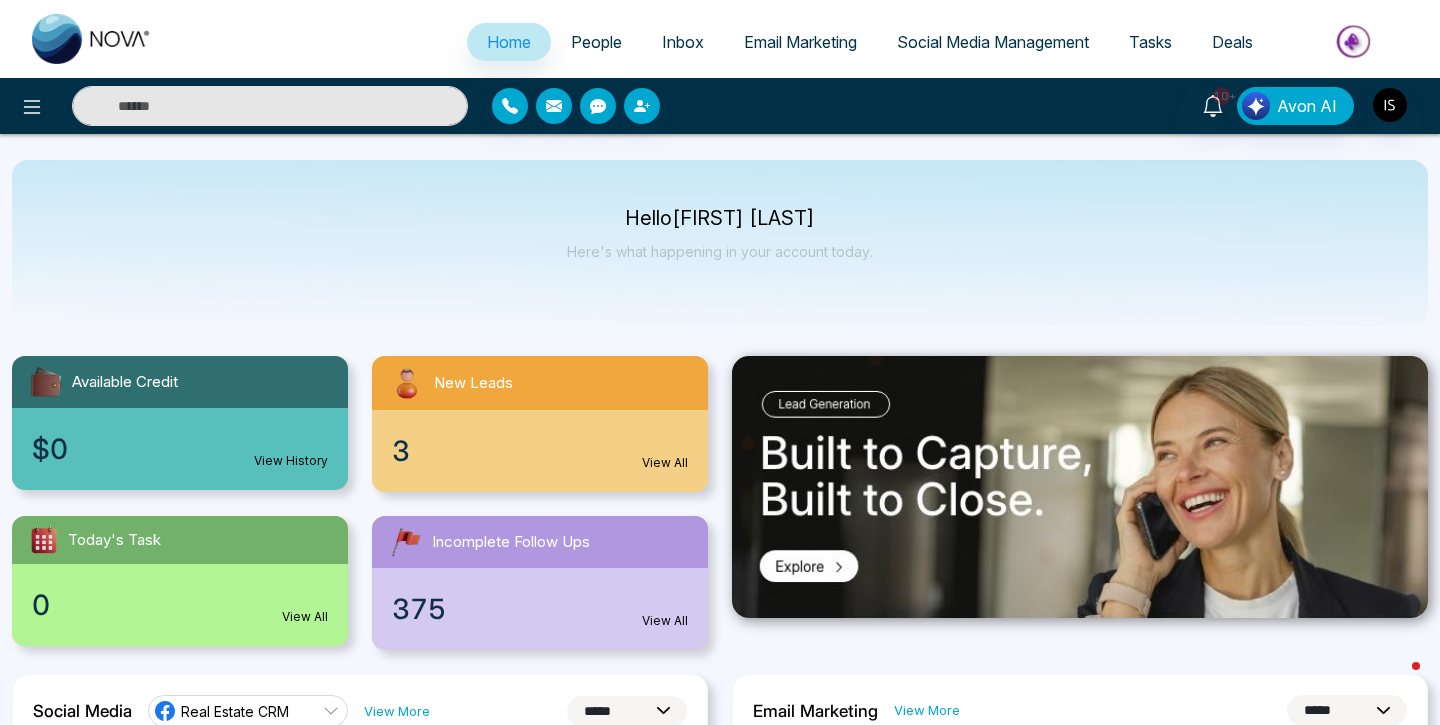 click on "3 View All" at bounding box center [540, 451] 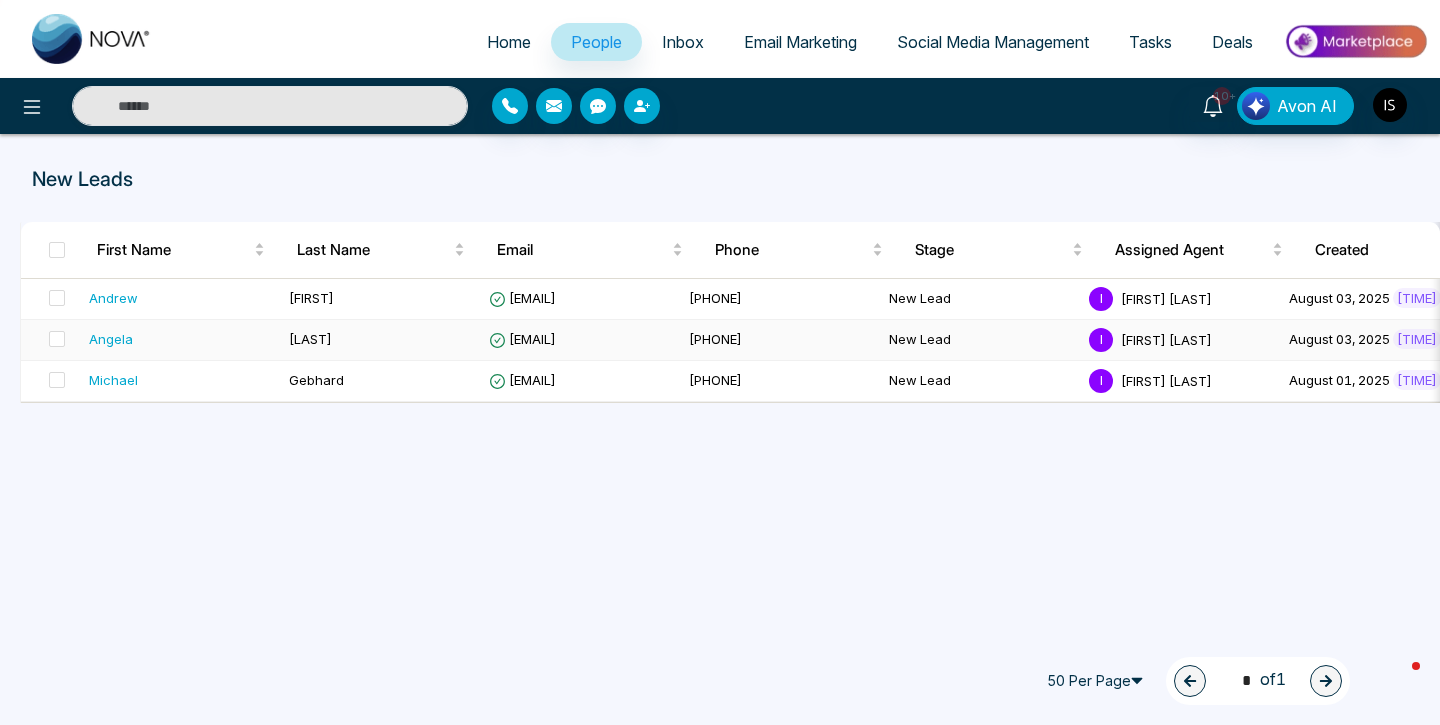 scroll, scrollTop: 0, scrollLeft: 53, axis: horizontal 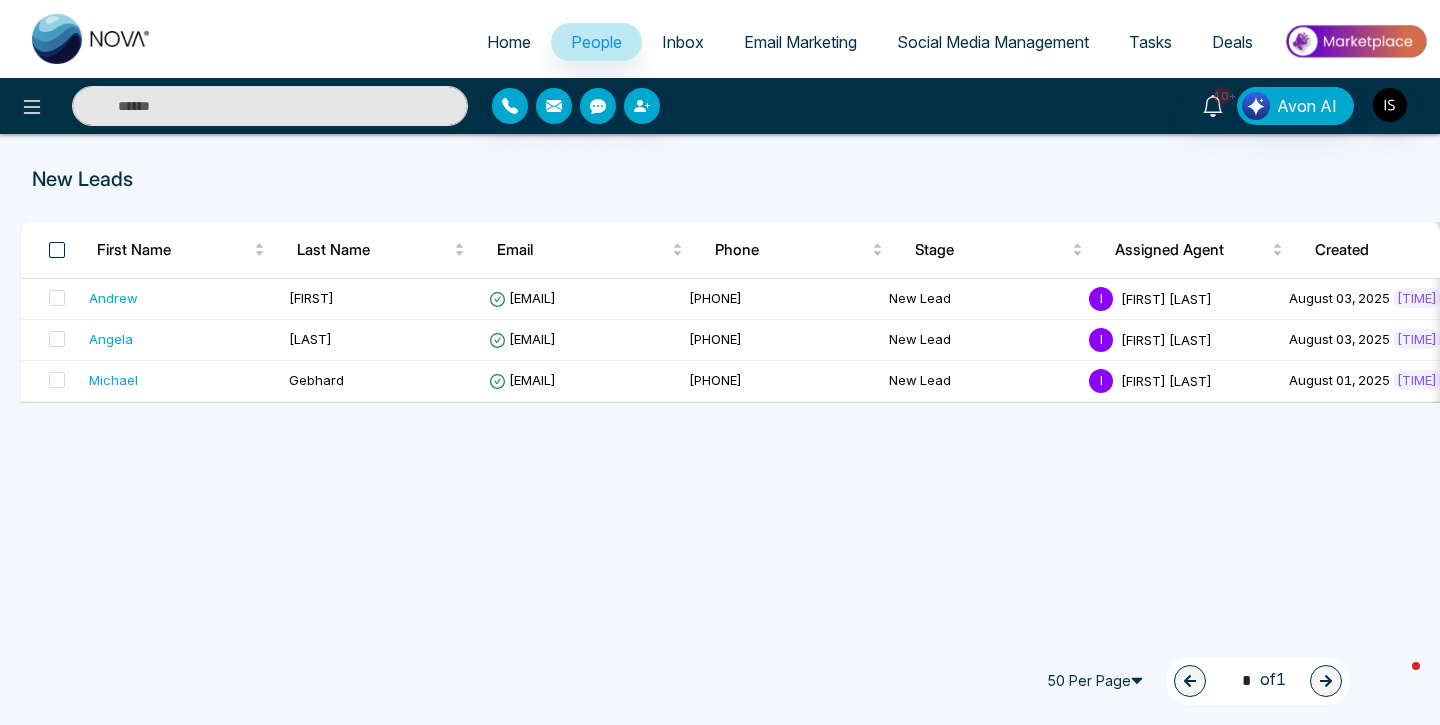 click at bounding box center [57, 250] 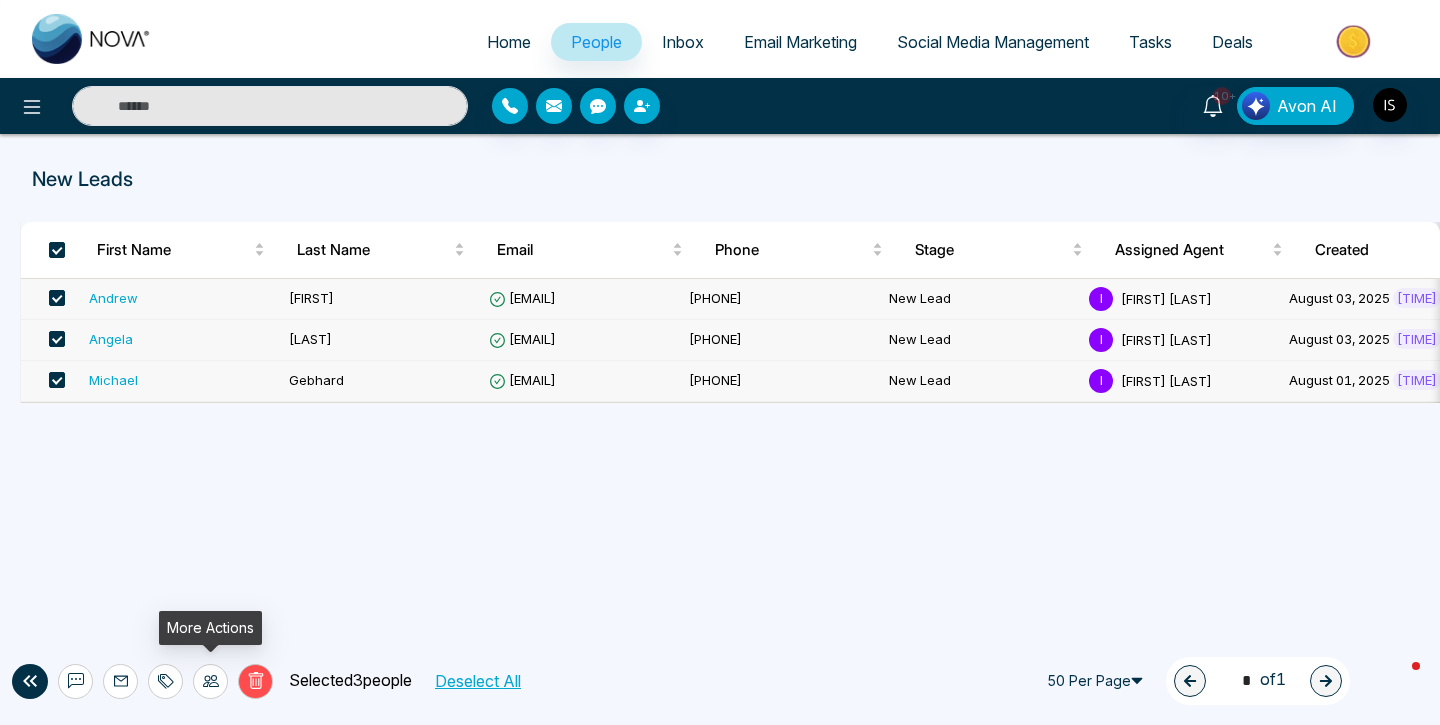 click 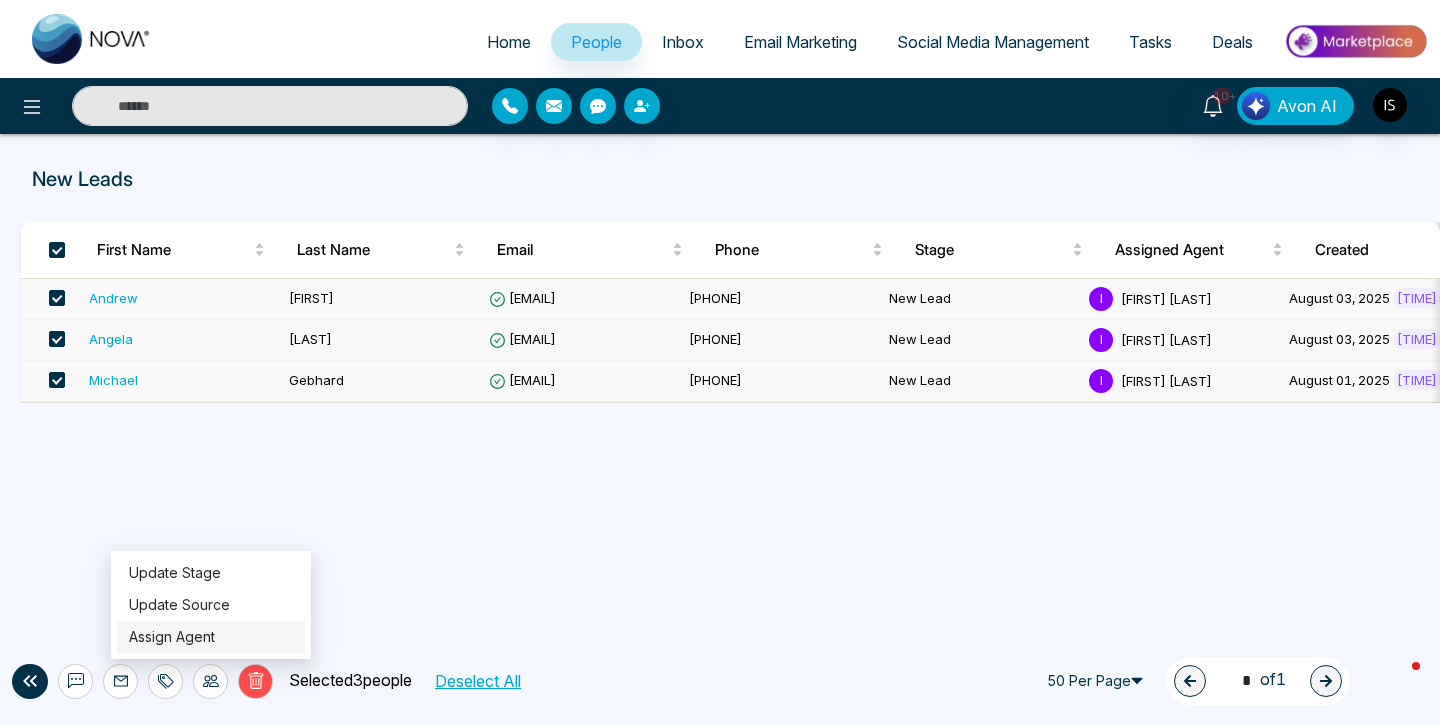 click on "Assign Agent" at bounding box center (172, 636) 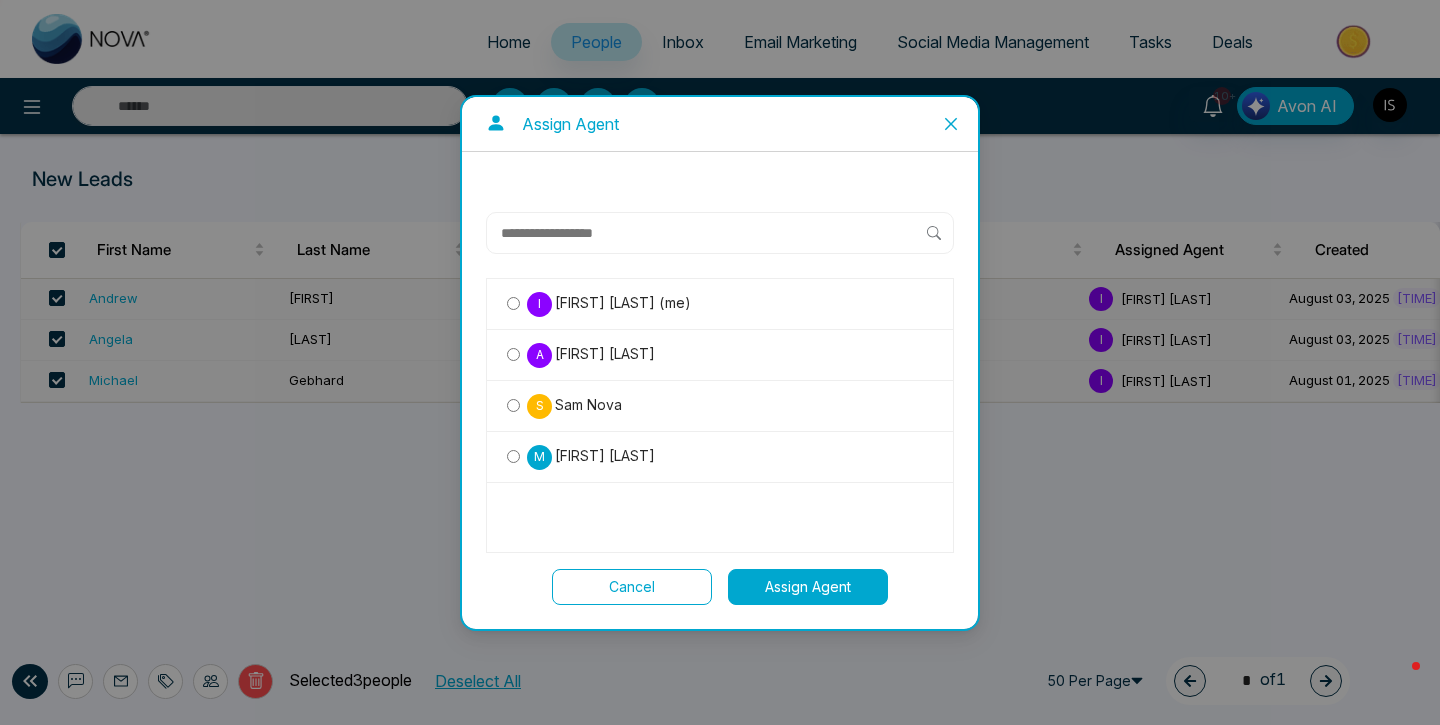 click on "Sam Nova" at bounding box center (587, 405) 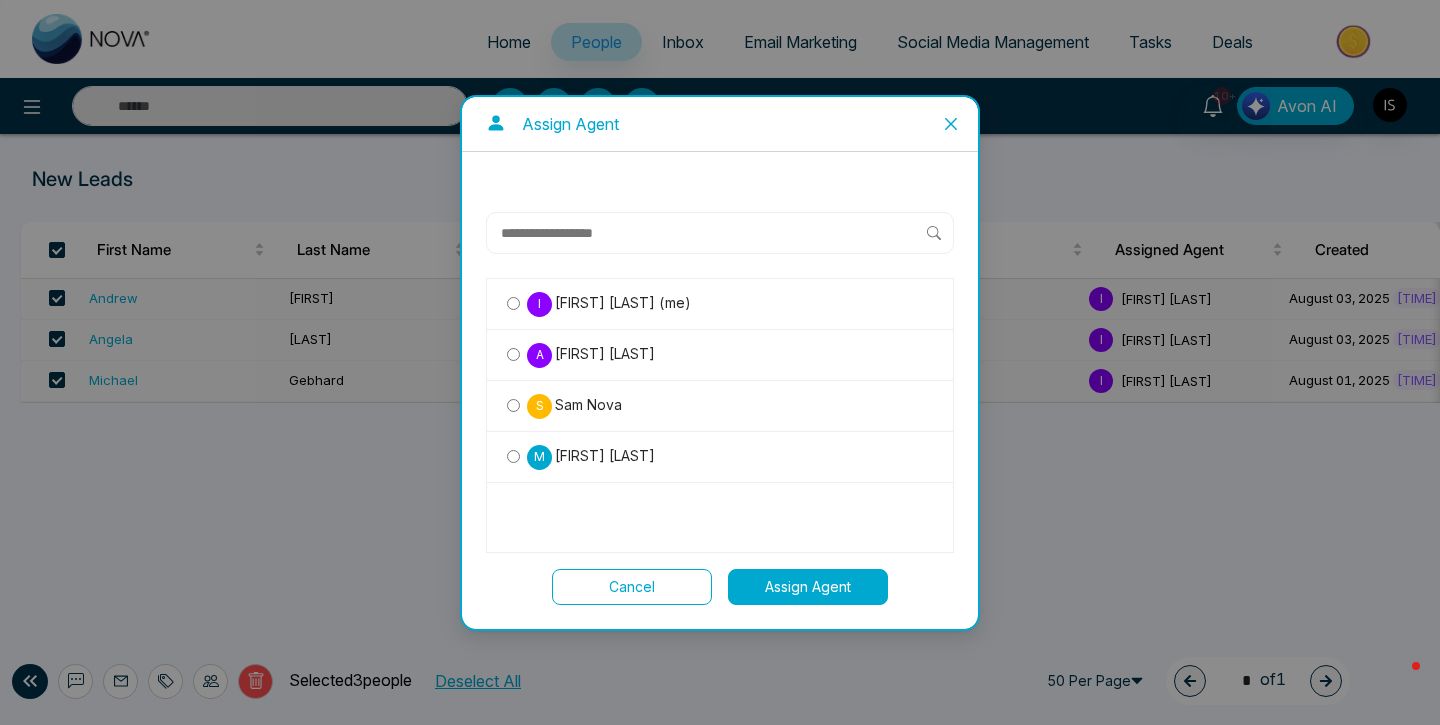 click on "Assign Agent" at bounding box center [808, 587] 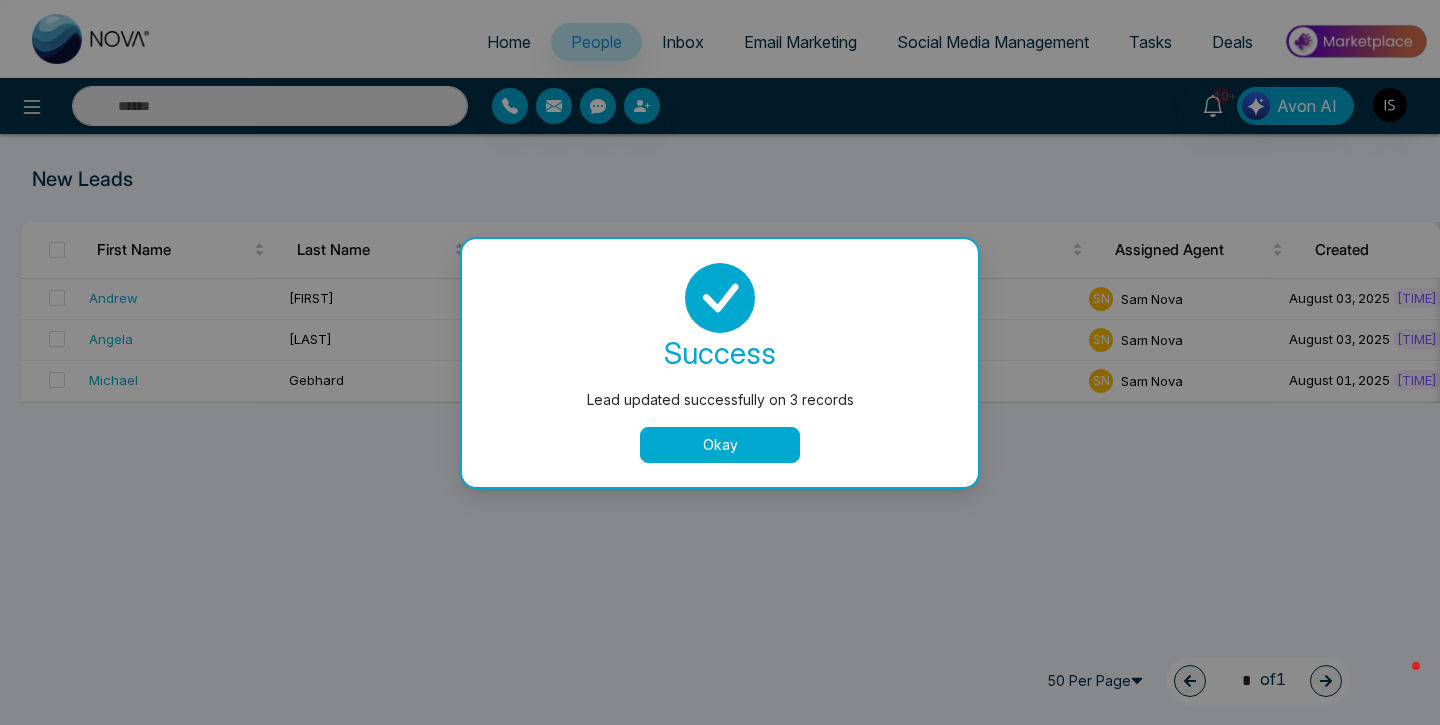click on "Okay" at bounding box center [720, 445] 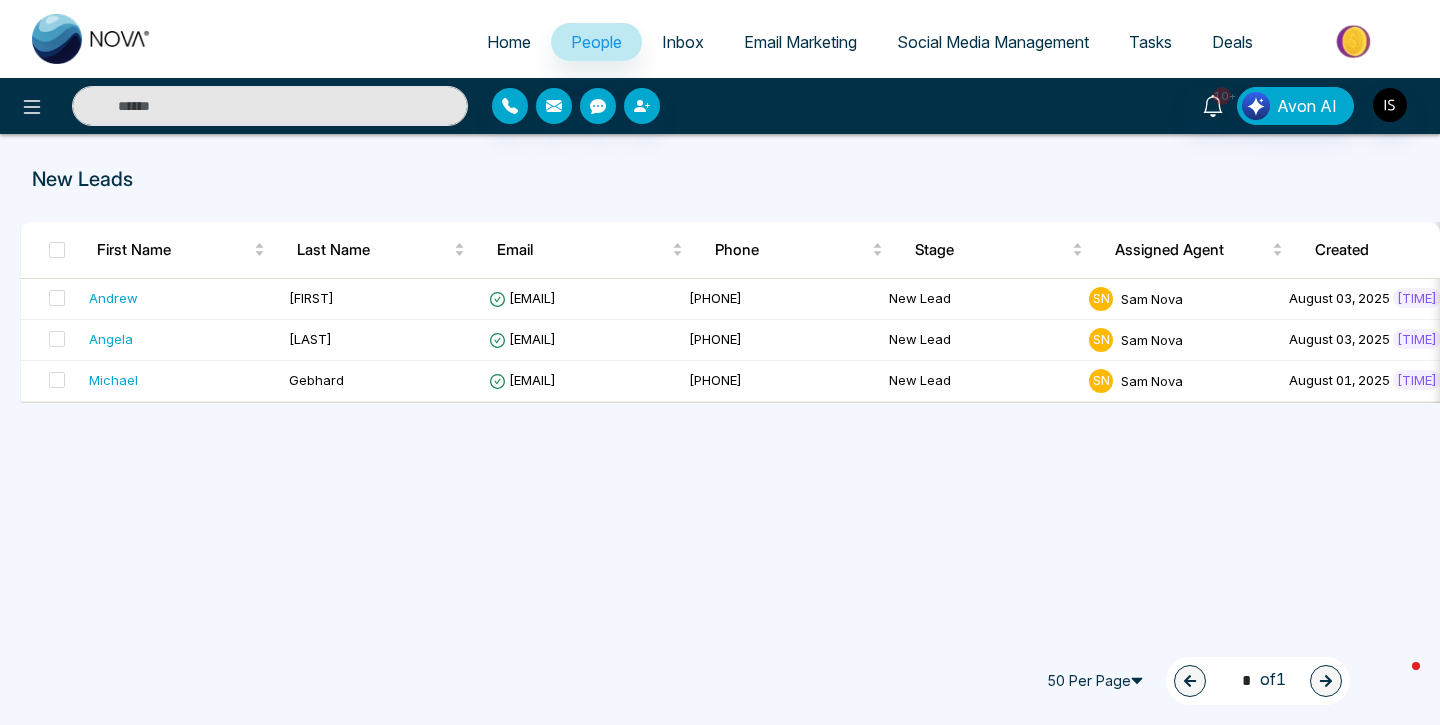 click at bounding box center [92, 39] 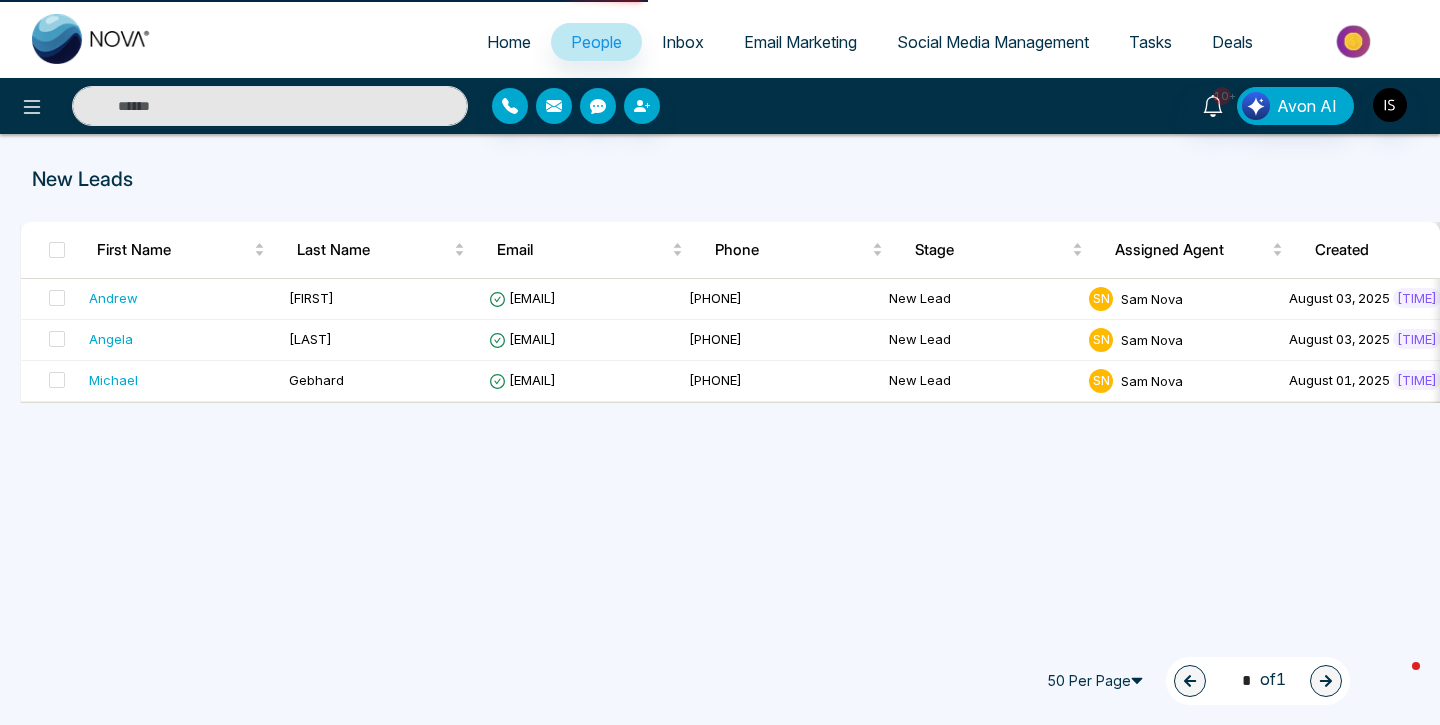 select on "*" 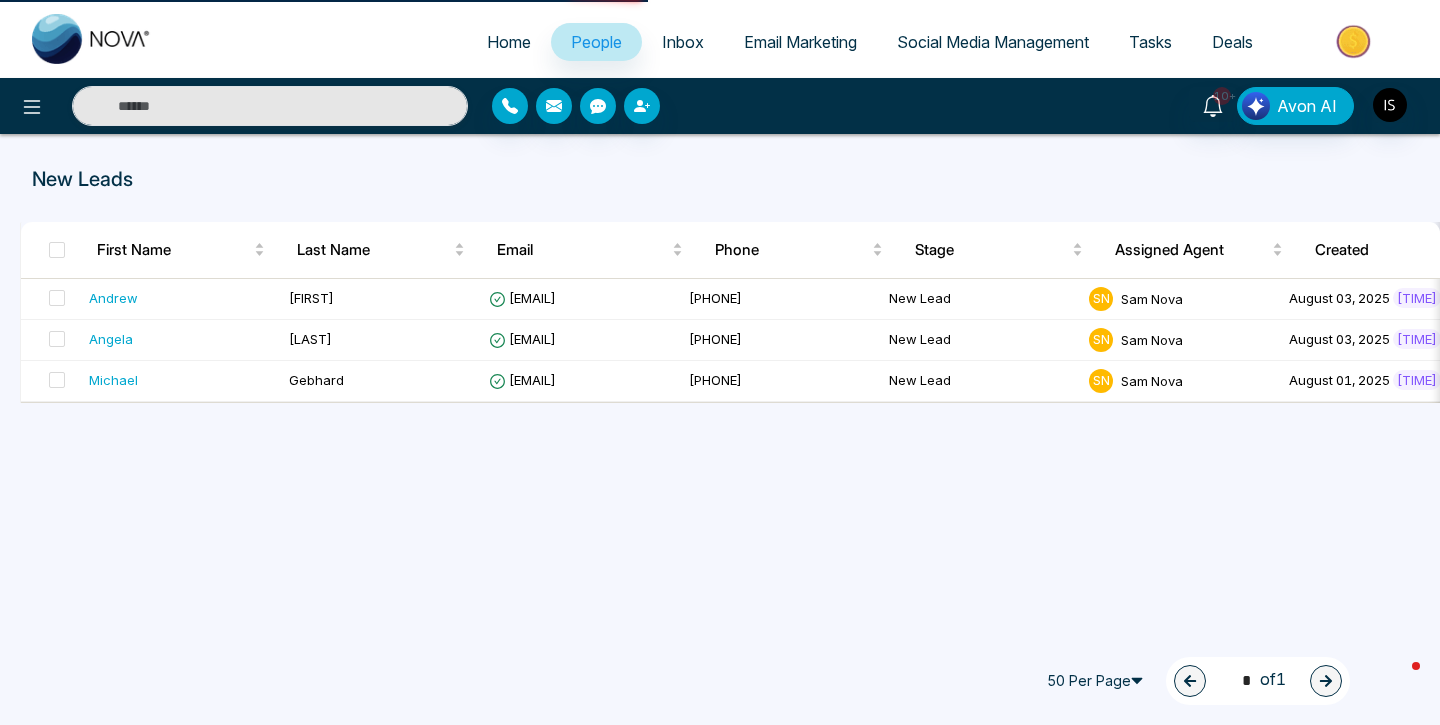 select on "*" 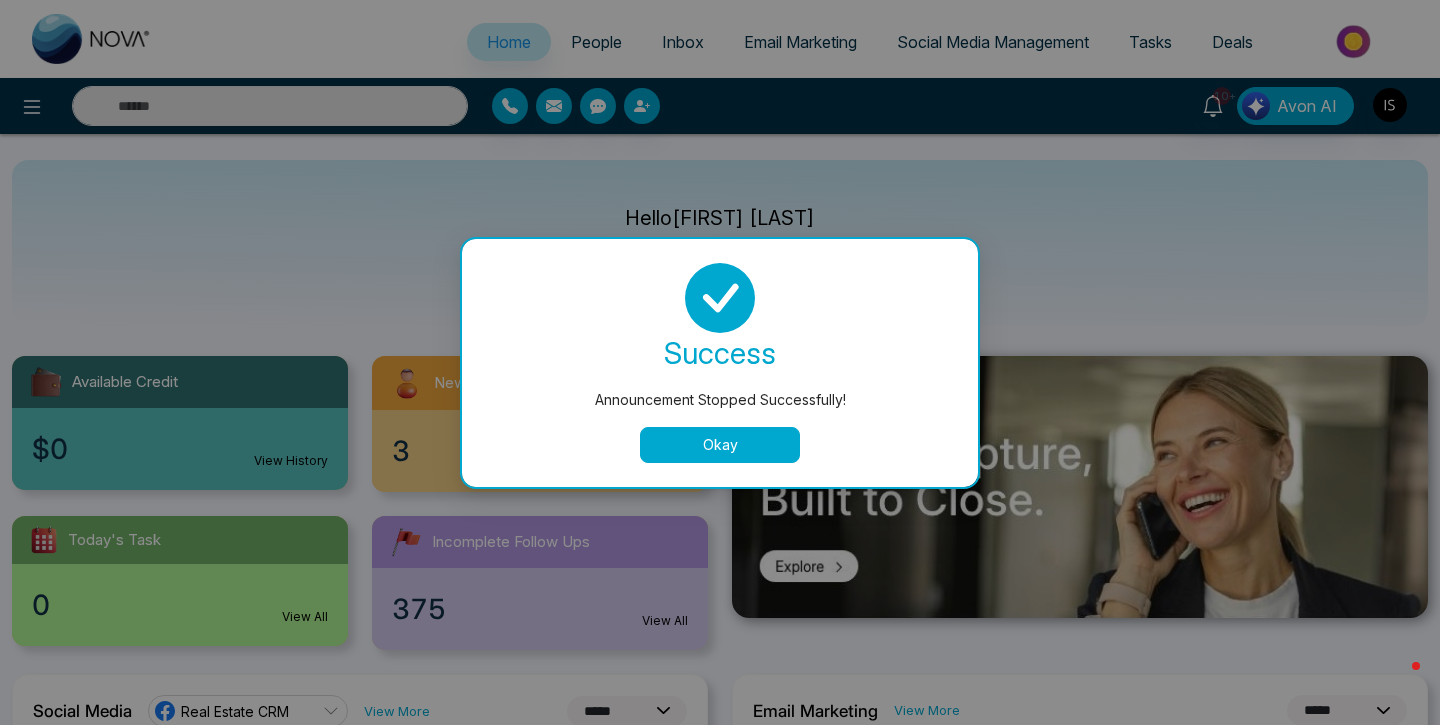 click on "Okay" at bounding box center (720, 445) 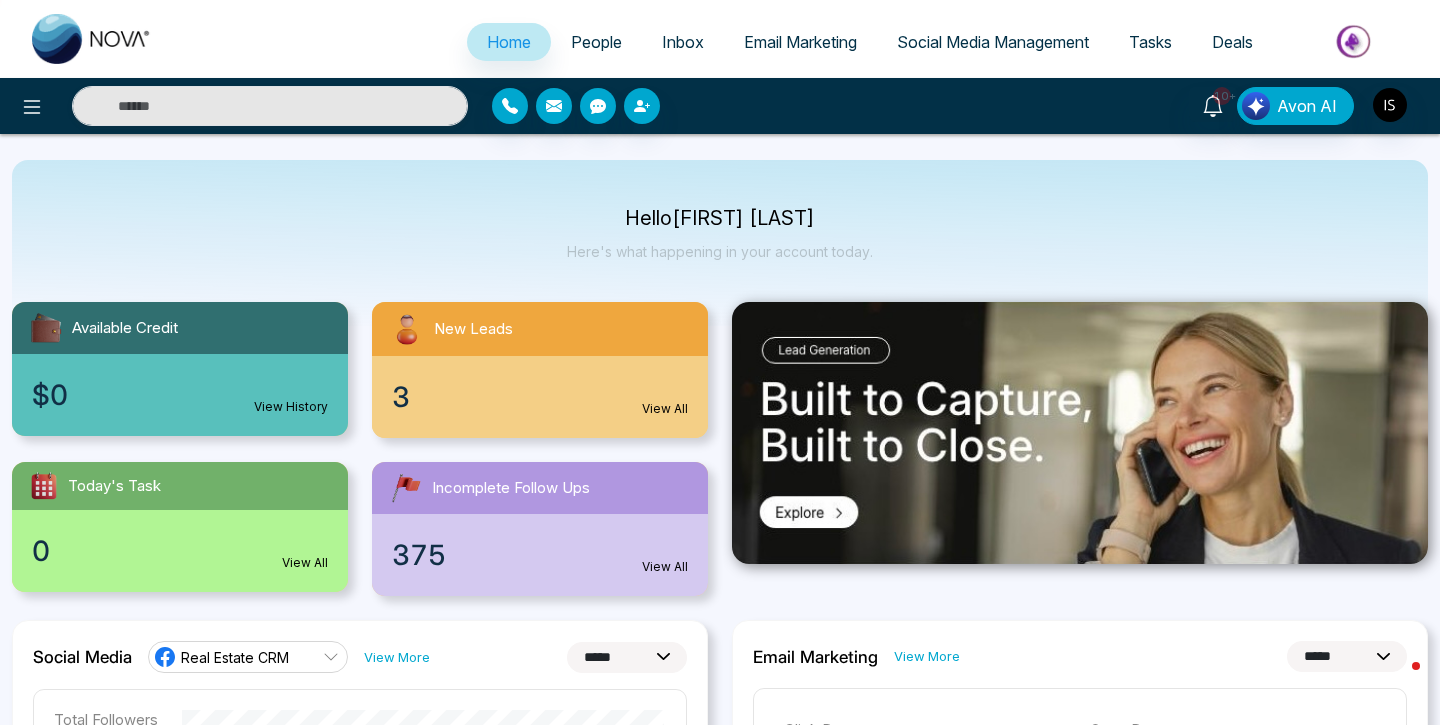 scroll, scrollTop: 67, scrollLeft: 0, axis: vertical 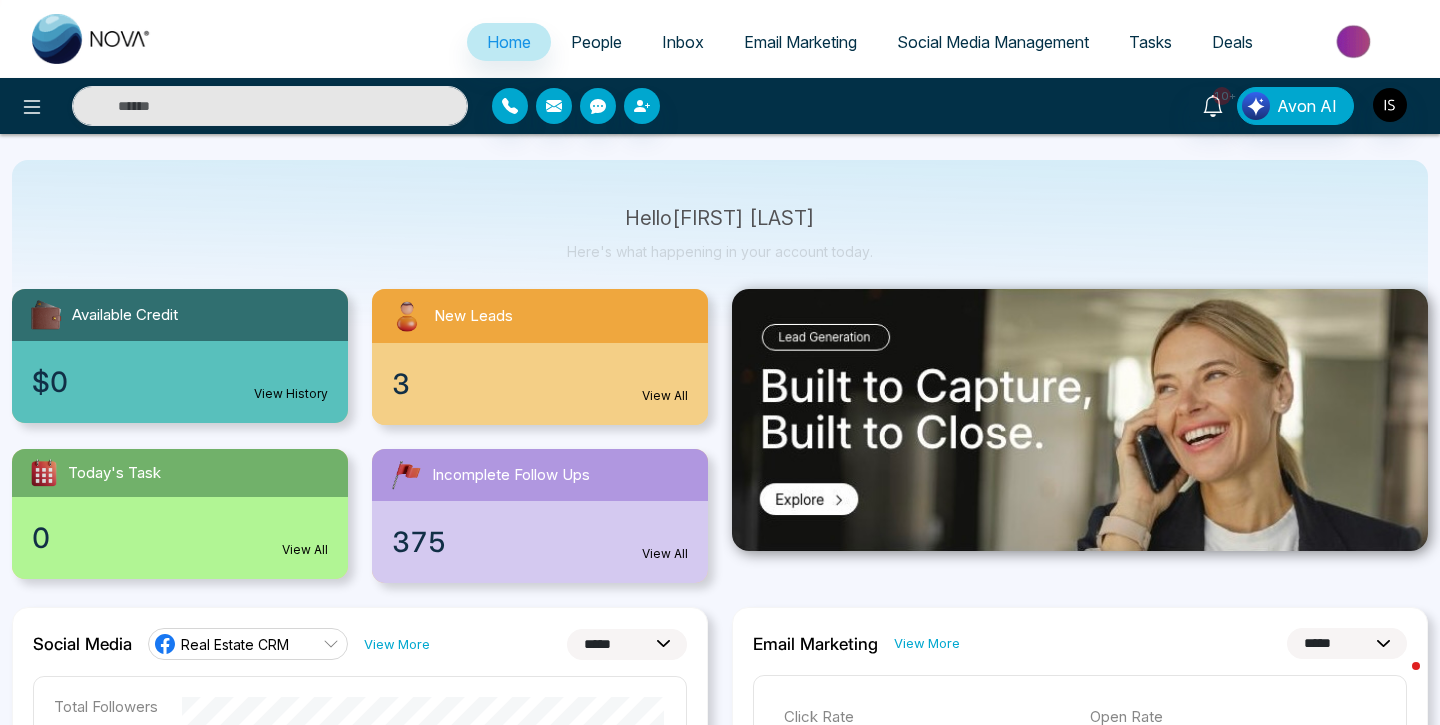 click on "375 View All" at bounding box center (540, 542) 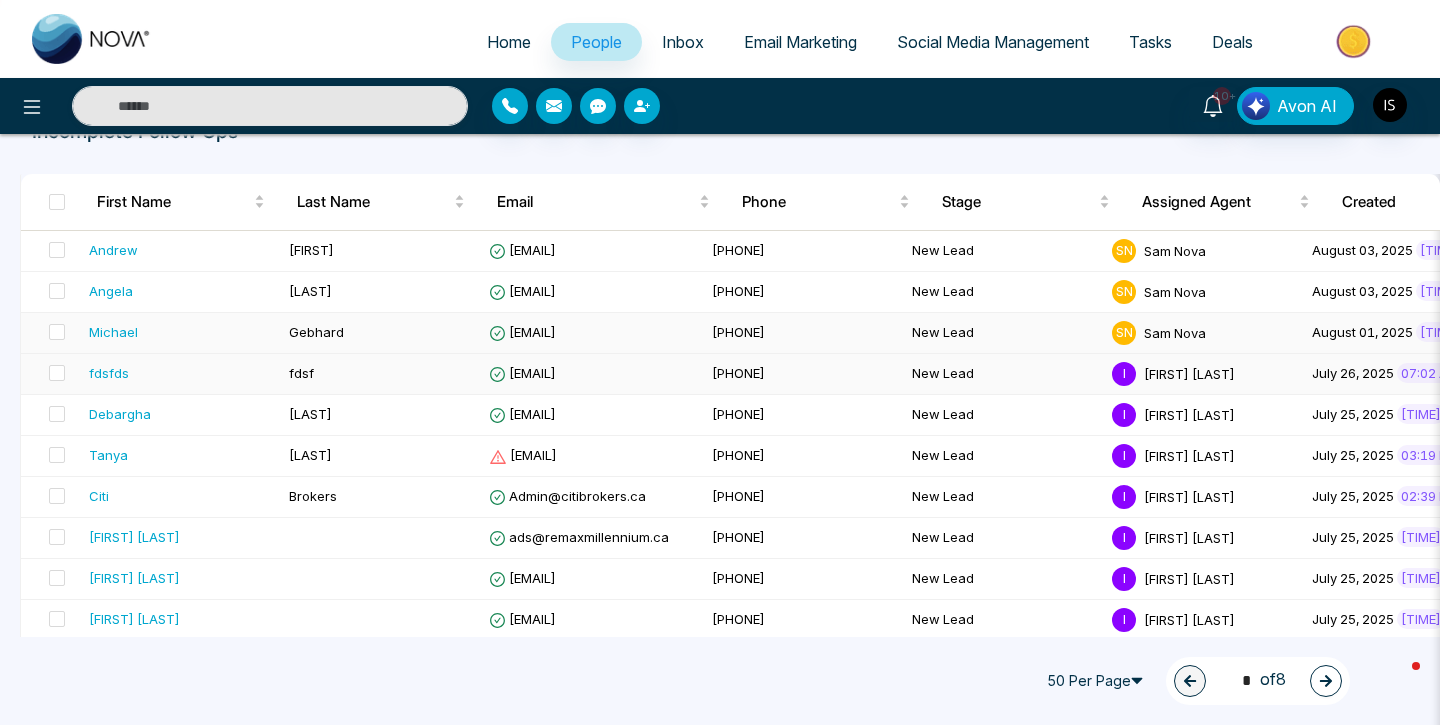 scroll, scrollTop: 0, scrollLeft: 0, axis: both 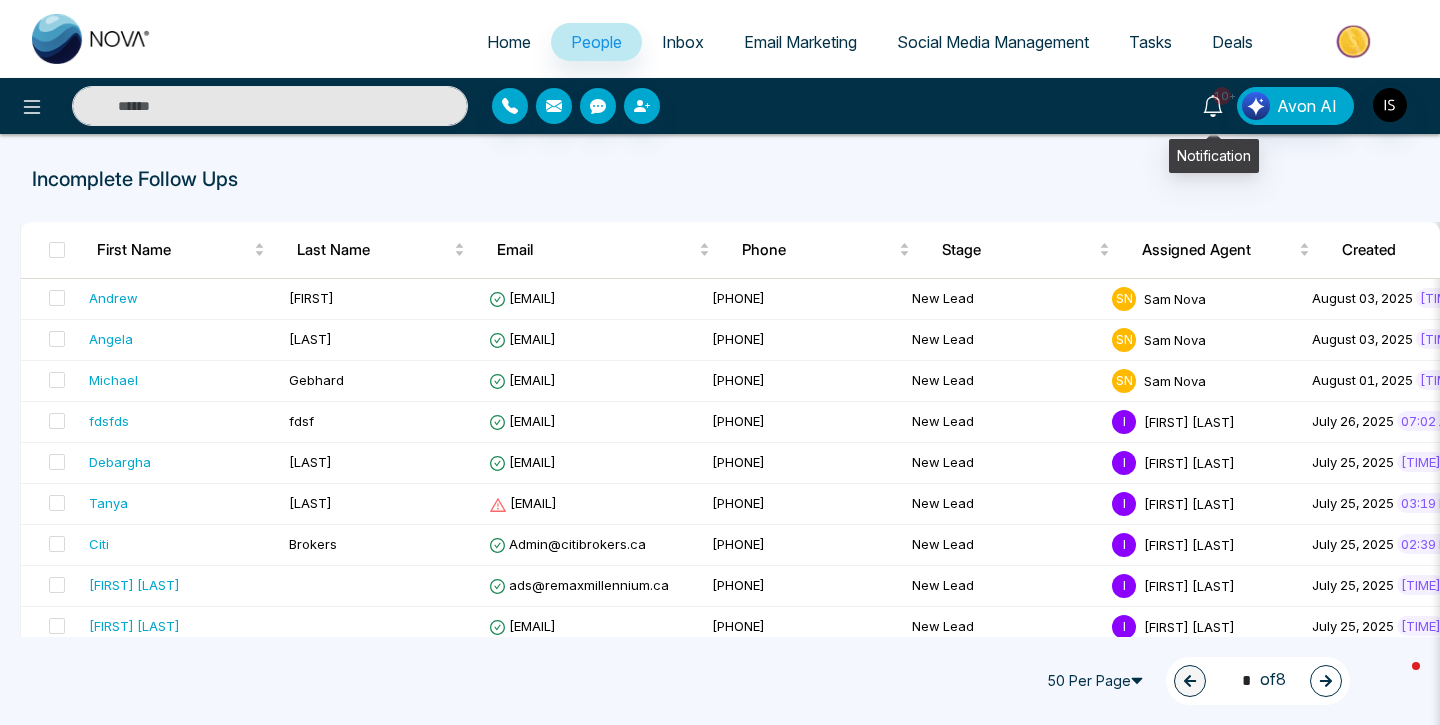 click 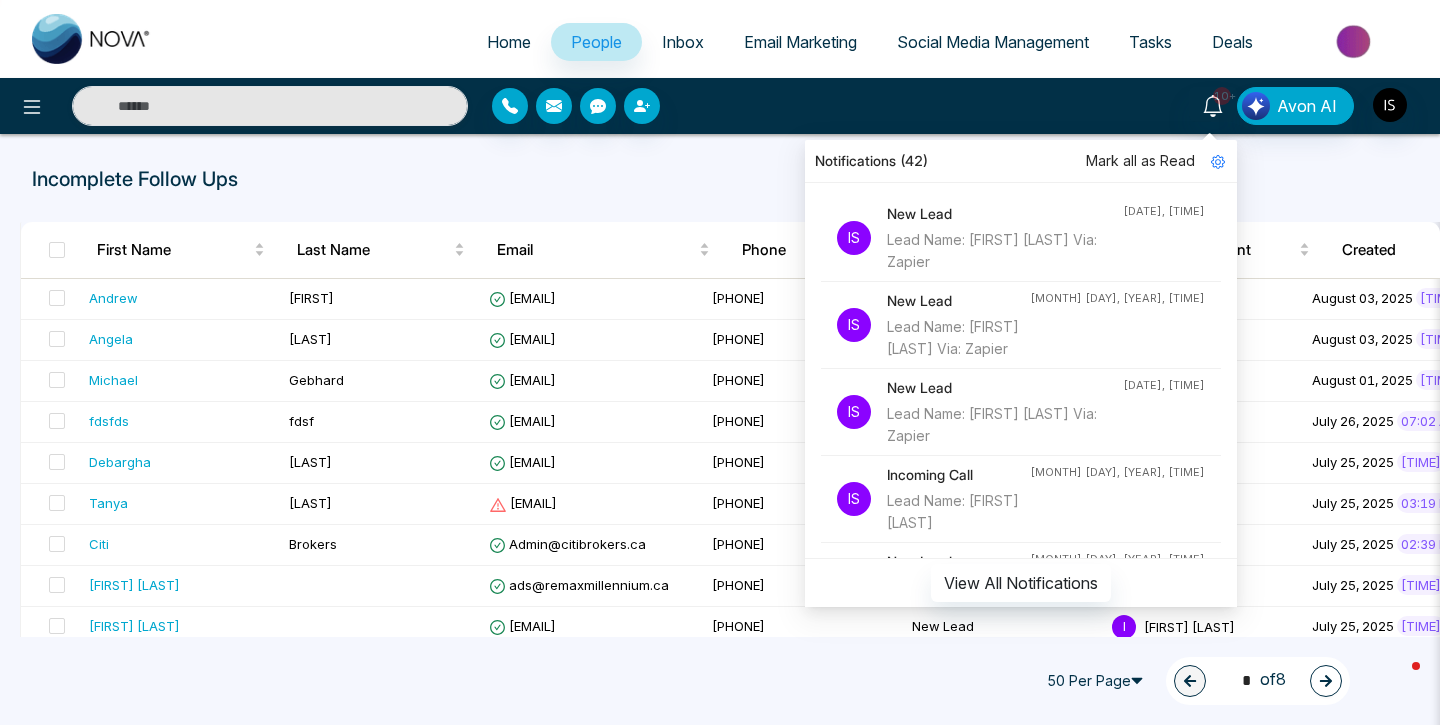 click on "10+ Notifications (42) Mark all as Read Is New Lead Lead Name: [FIRST] [LAST]
Via: Zapier [DATE], [TIME] Is New Lead Lead Name: [FIRST] [LAST]
Via: Zapier [DATE], [TIME] Is New Lead Lead Name: [FIRST] [LAST]
Via: Zapier [DATE], [TIME] Is Incoming Call Lead Name: [FIRST] [LAST] [DATE], [TIME] Is New Lead Lead Name: [FIRST] [LAST]
Via: Zapier [DATE], [TIME] Is New Lead Lead Name: [FIRST] [LAST]
Via: Zapier [DATE], [TIME] Is New Lead Lead Name: [FIRST] [LAST]
Via: Zapier [DATE], [TIME] Is New Lead Lead Name: [FIRST] [LAST]
Via: Zapier [DATE], [TIME] Is New Lead Lead Name: [FIRST] [LAST]
Via: Zapier [DATE], [TIME] Is New Lead Lead Name: [FIRST] [LAST]
Via: Zapier [DATE], [TIME] Is New Text From [FIRST]  [DATE], [TIME] Is New Text From [FIRST]  [DATE], [TIME] Is New Text From [FIRST]  [DATE], [TIME] Is New Text From [FIRST]  [DATE], [TIME] Is Incoming Call Lead Name: [FIRST]  [DATE], [TIME] Is New Text From [FIRST]  [DATE], [TIME] Is New Text From [FIRST]  [DATE], [TIME] Is New Text From [FIRST]  Is New Text Is" at bounding box center [1140, 106] 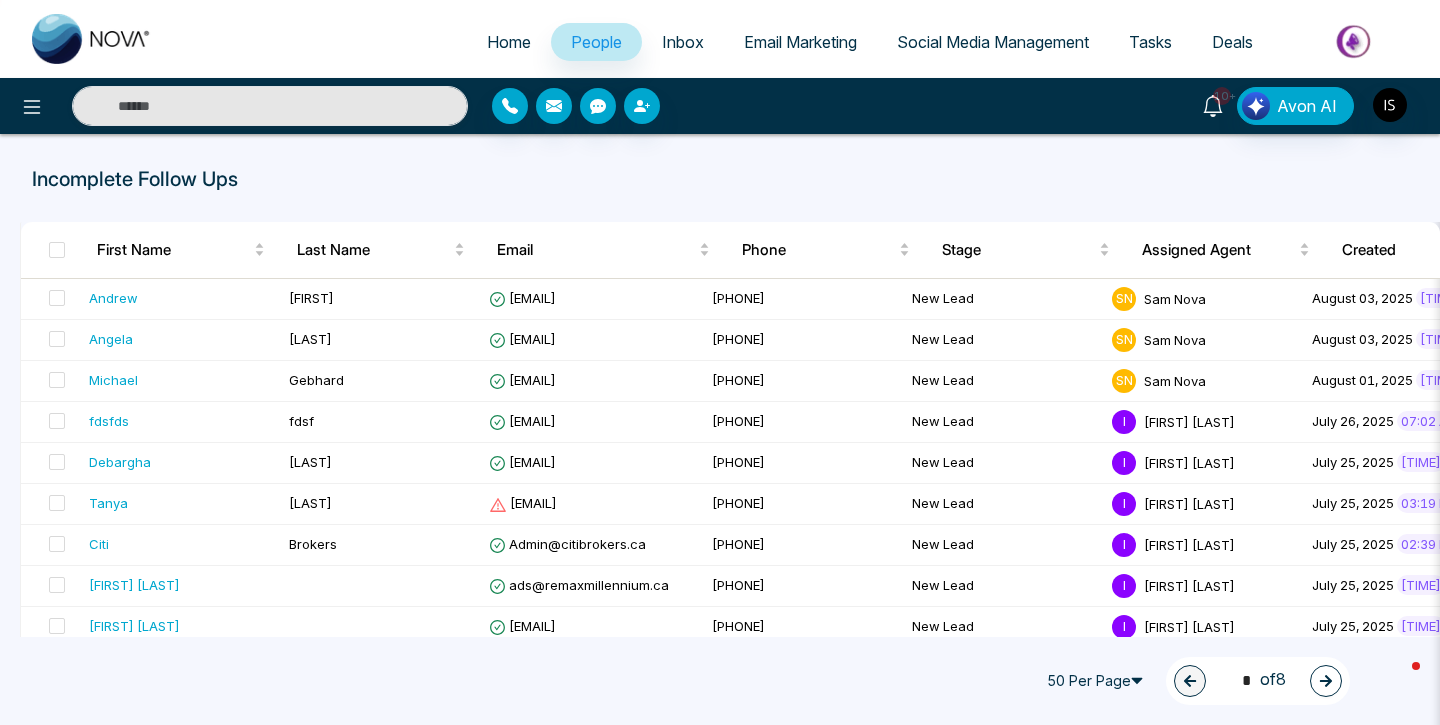 click on "10+" at bounding box center (1213, 104) 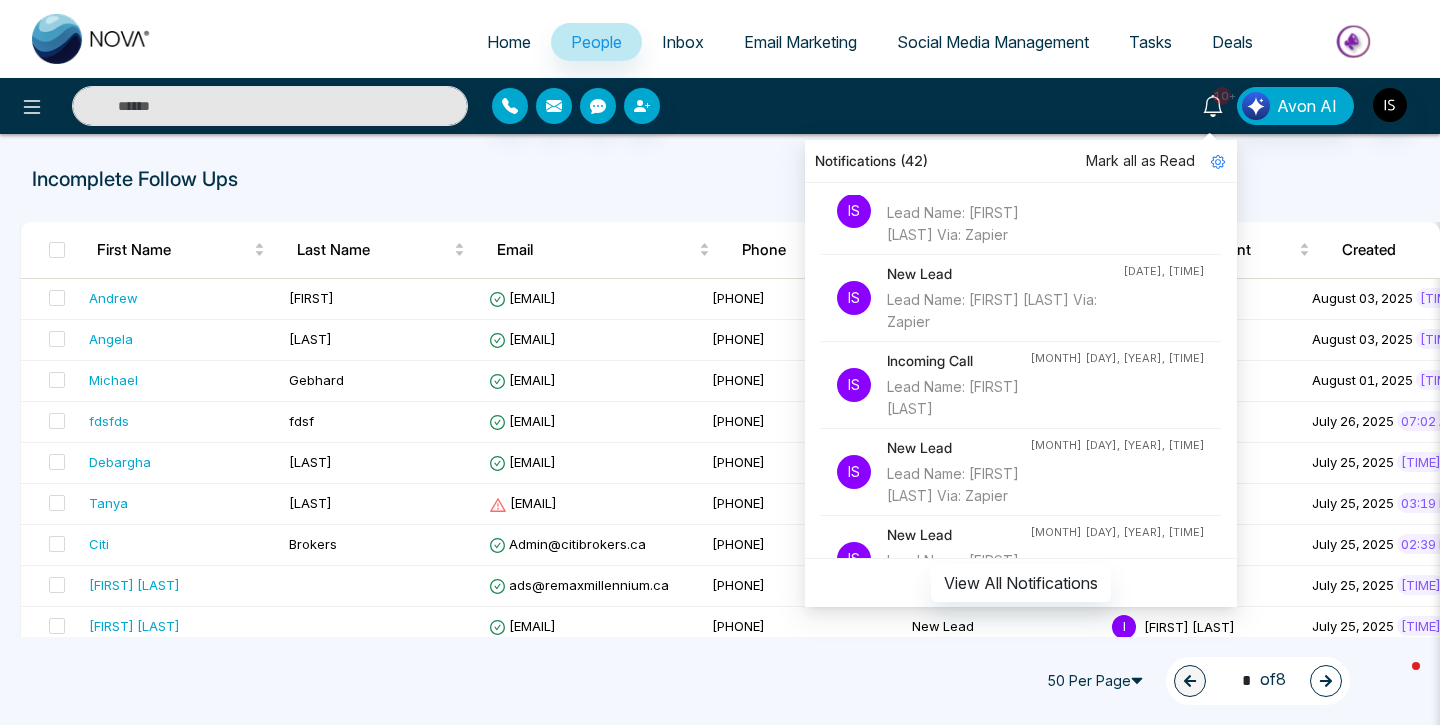 scroll, scrollTop: 115, scrollLeft: 0, axis: vertical 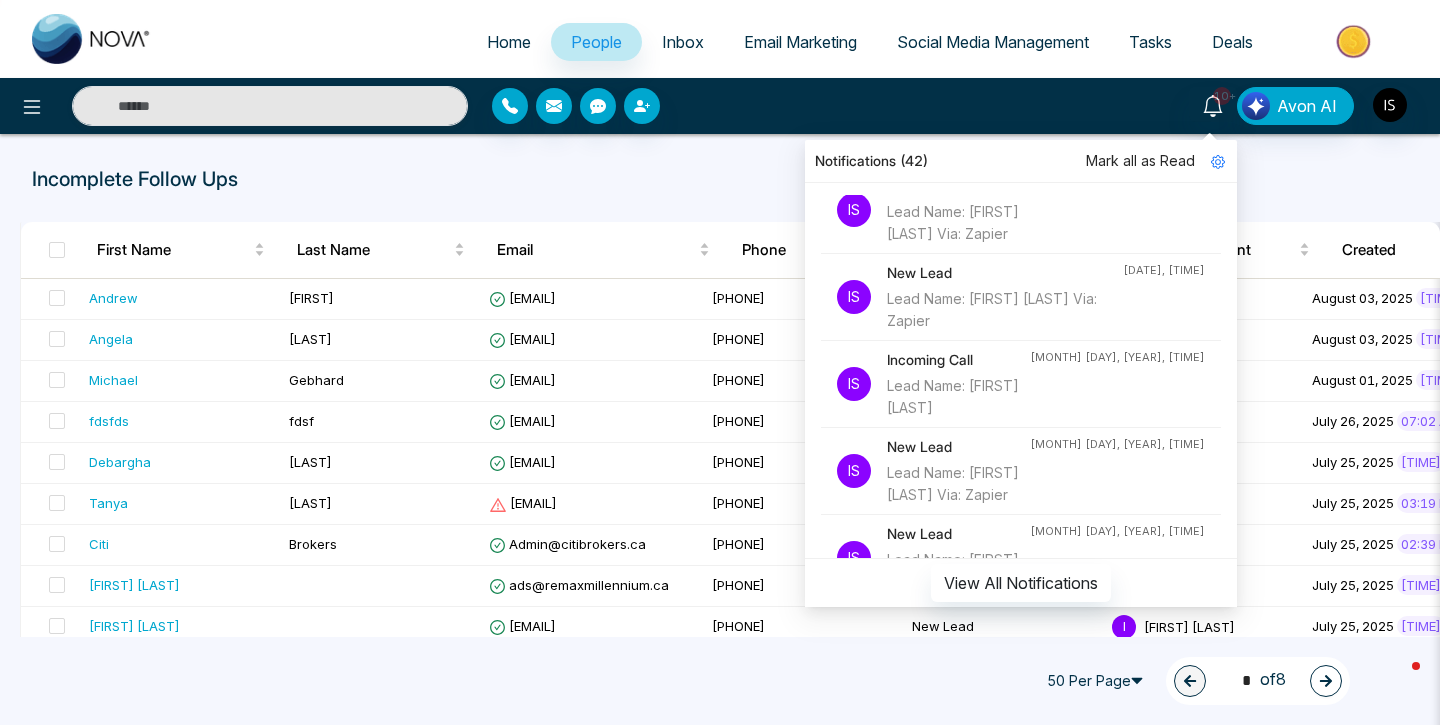 click on "Home People Inbox Email Marketing Social Media Management Tasks Deals 10+ Notifications (42) Mark all as Read Is New Lead Lead Name: [FIRST] [LAST]
Via: Zapier [MONTH] [DAY], [YEAR], [TIME] Is New Lead Lead Name: [FIRST] [LAST]
Via: Zapier [MONTH] [DAY], [YEAR], [TIME] Is New Lead Lead Name: [FIRST] [LAST]
Via: Zapier [MONTH] [DAY], [YEAR], [TIME] Is Incoming Call Lead Name: [FIRST] [LAST] [MONTH] [DAY], [YEAR], [TIME] Is New Lead Lead Name: [FIRST] [LAST]
Via: Zapier [MONTH] [DAY], [YEAR], [TIME] Is New Lead Lead Name: [FIRST] [LAST]
Via: Zapier [MONTH] [DAY], [YEAR], [TIME] Is New Lead Lead Name: [FIRST] [LAST]
Via: Zapier [MONTH] [DAY], [YEAR], [TIME] Is New Text From [FIRST] [LAST]  [MONTH] [DAY], [YEAR], [TIME] Is New Text From [FIRST] [LAST]  [MONTH] [DAY], [YEAR], [TIME] Is New Text From [FIRST] [LAST]  [MONTH] [DAY], [YEAR], [TIME] Is New Text From [FIRST] [LAST]  [MONTH] [DAY], [YEAR], [TIME] Is Incoming Call Lead Name: [FIRST] [LAST]  [MONTH] [DAY], [YEAR], [TIME] Is New Text From [FIRST] [LAST]  [MONTH] [DAY], [YEAR], [TIME] Is New Text Is New Text" at bounding box center [720, 1209] 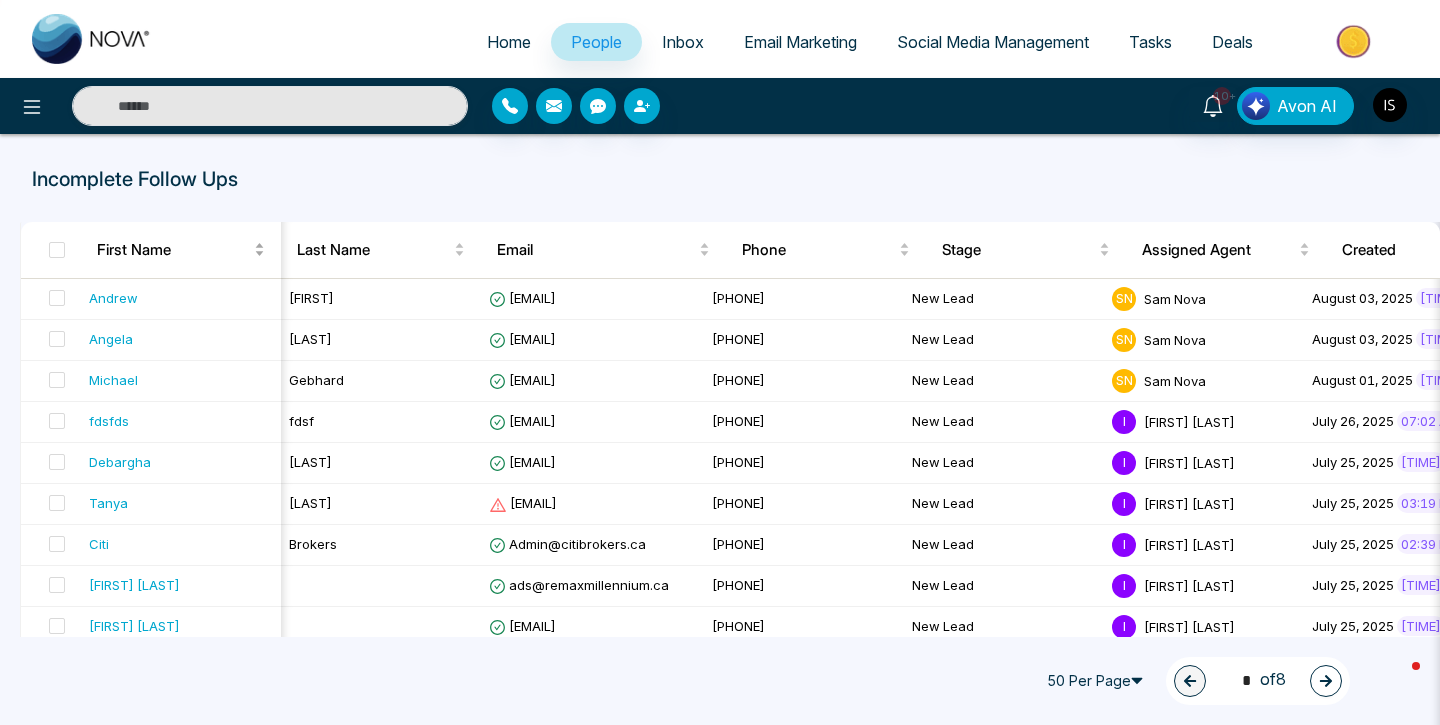 scroll, scrollTop: 0, scrollLeft: 4, axis: horizontal 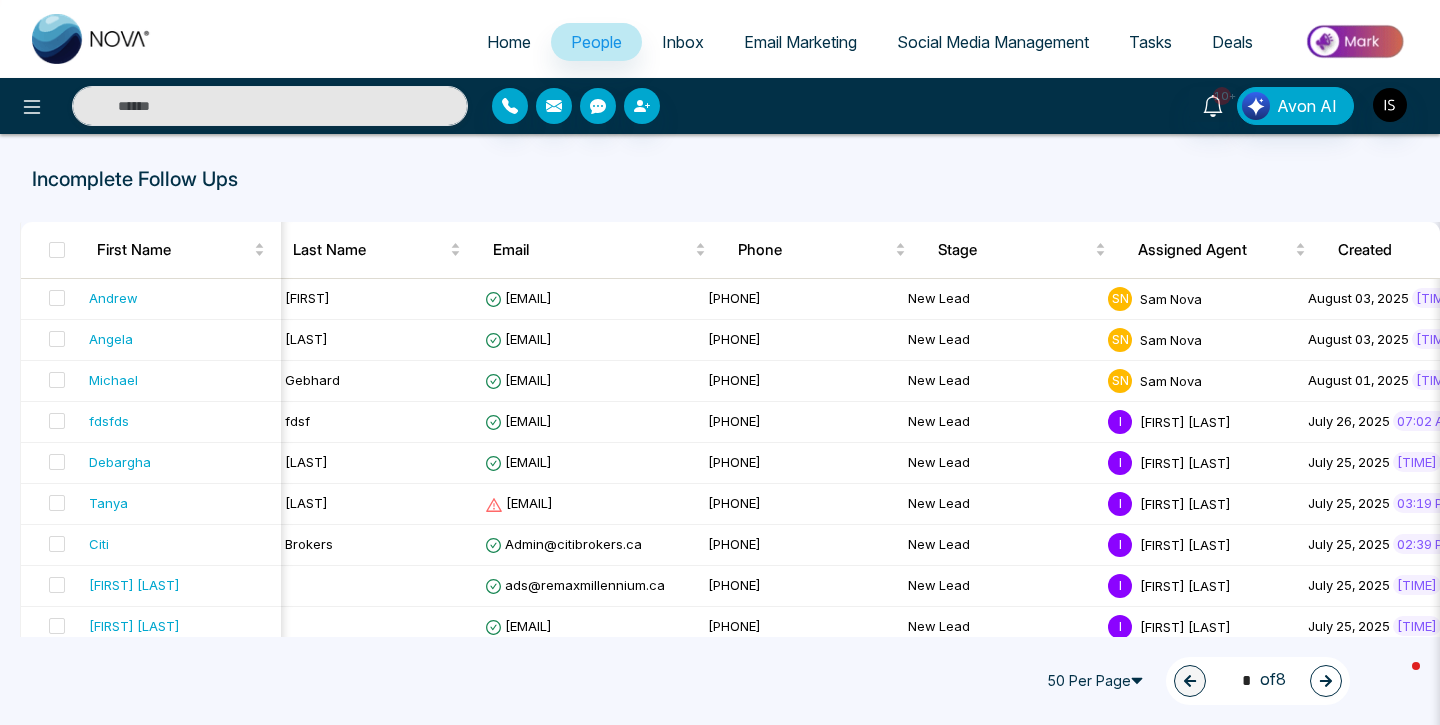 click at bounding box center [92, 39] 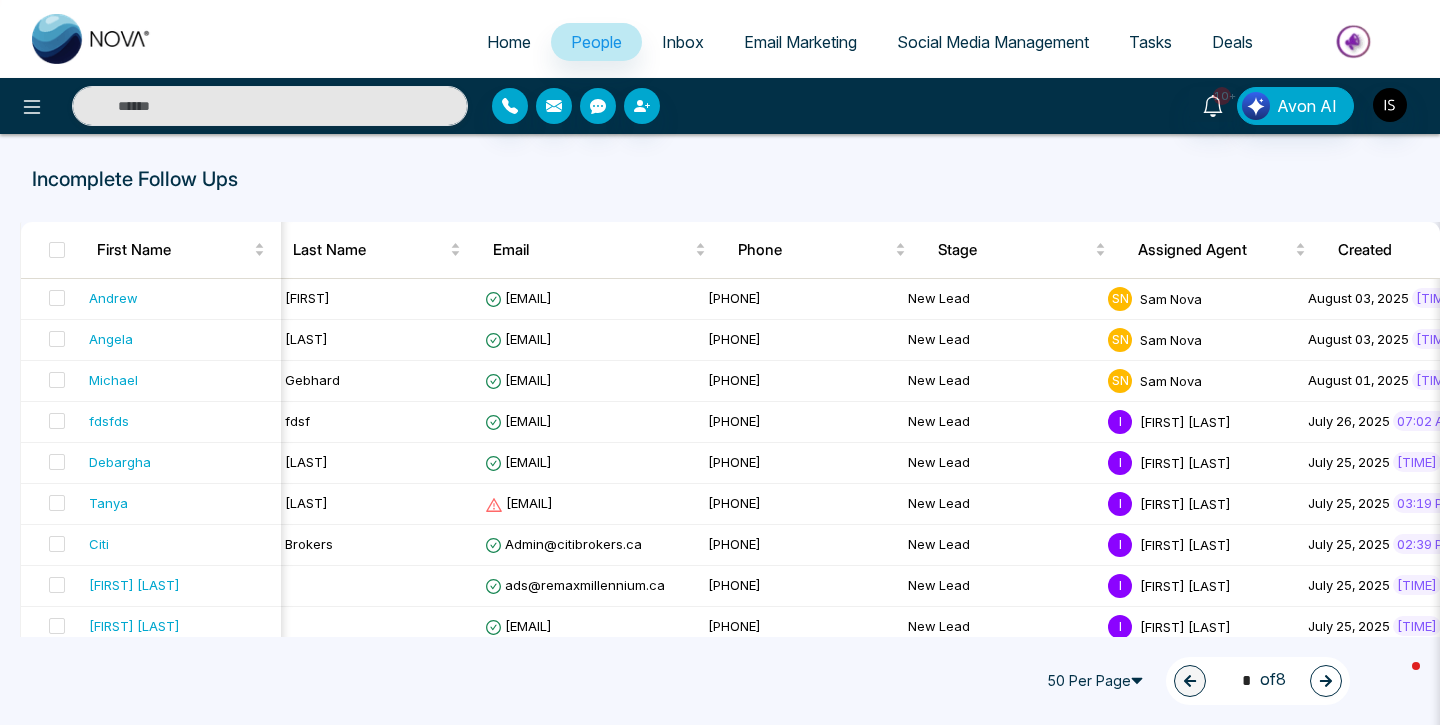 select on "*" 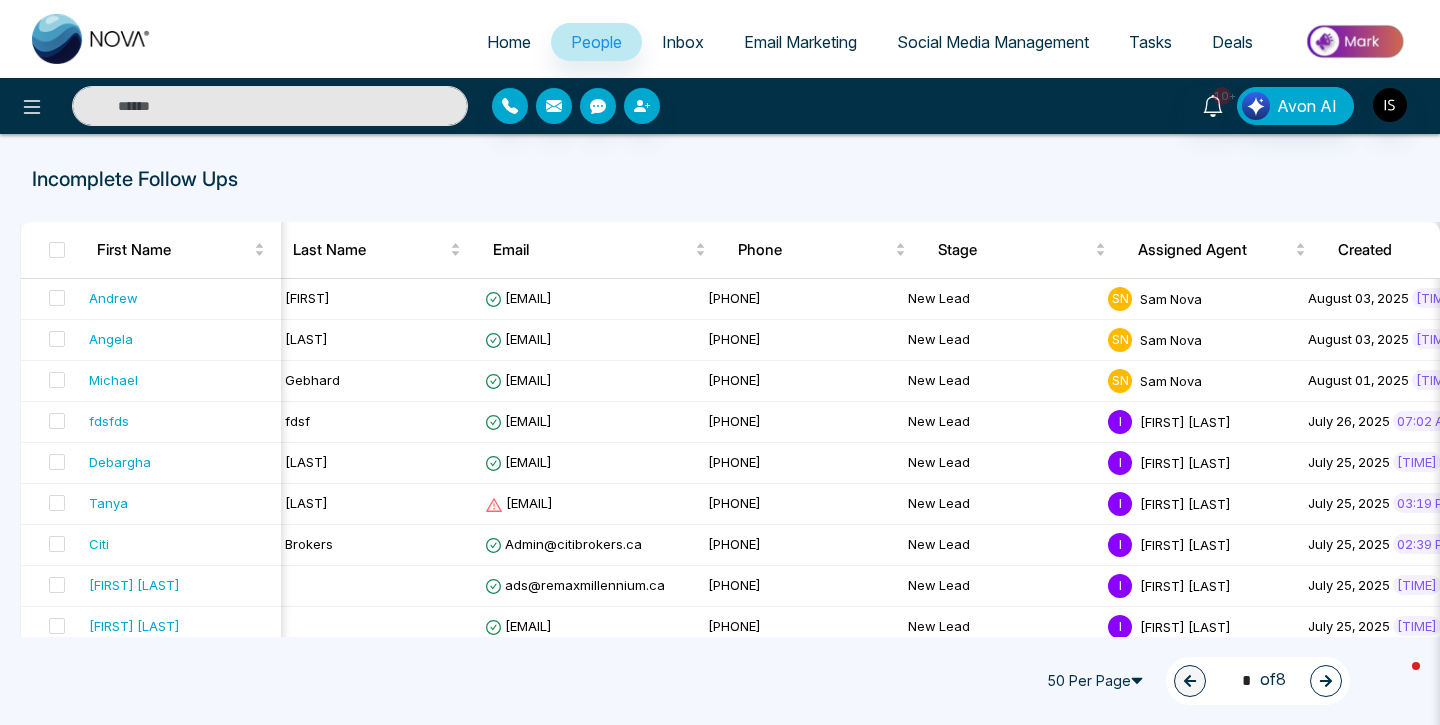 select on "*" 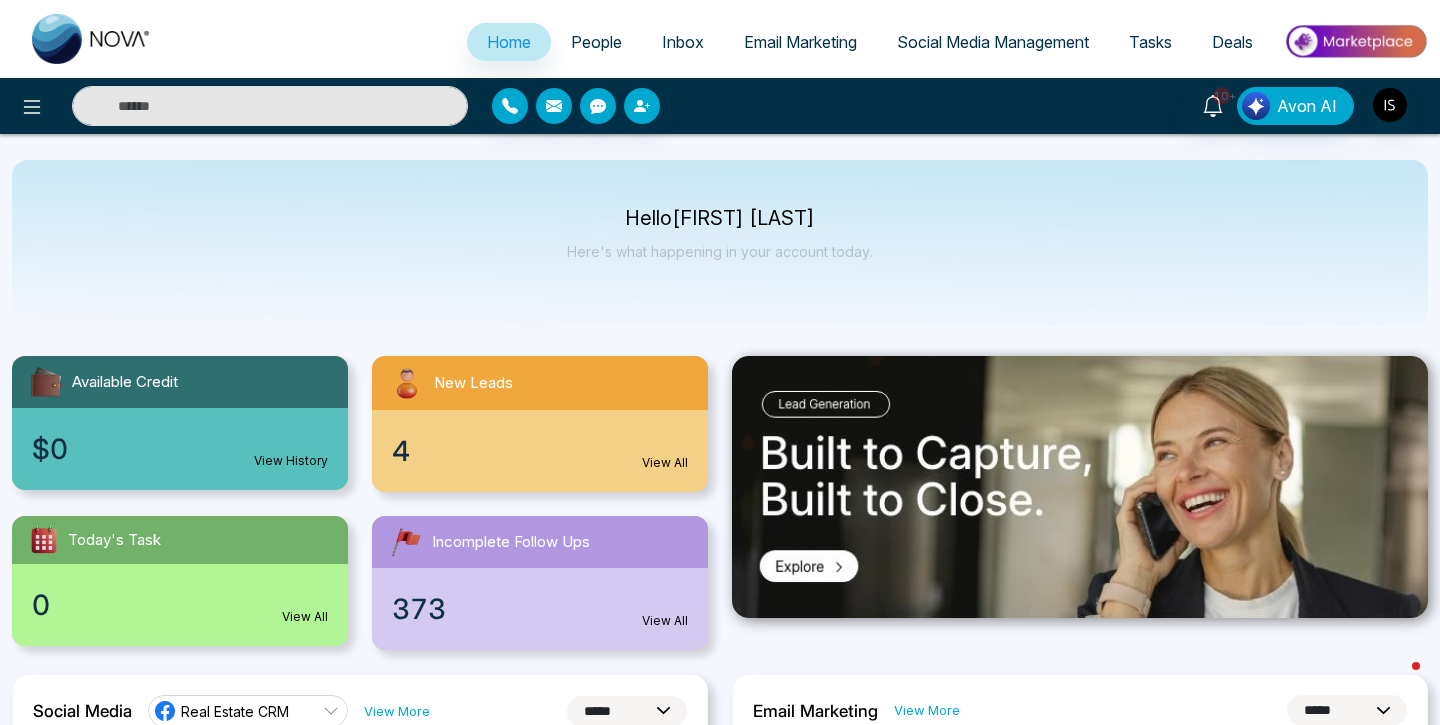 click on "4 View All" at bounding box center [540, 451] 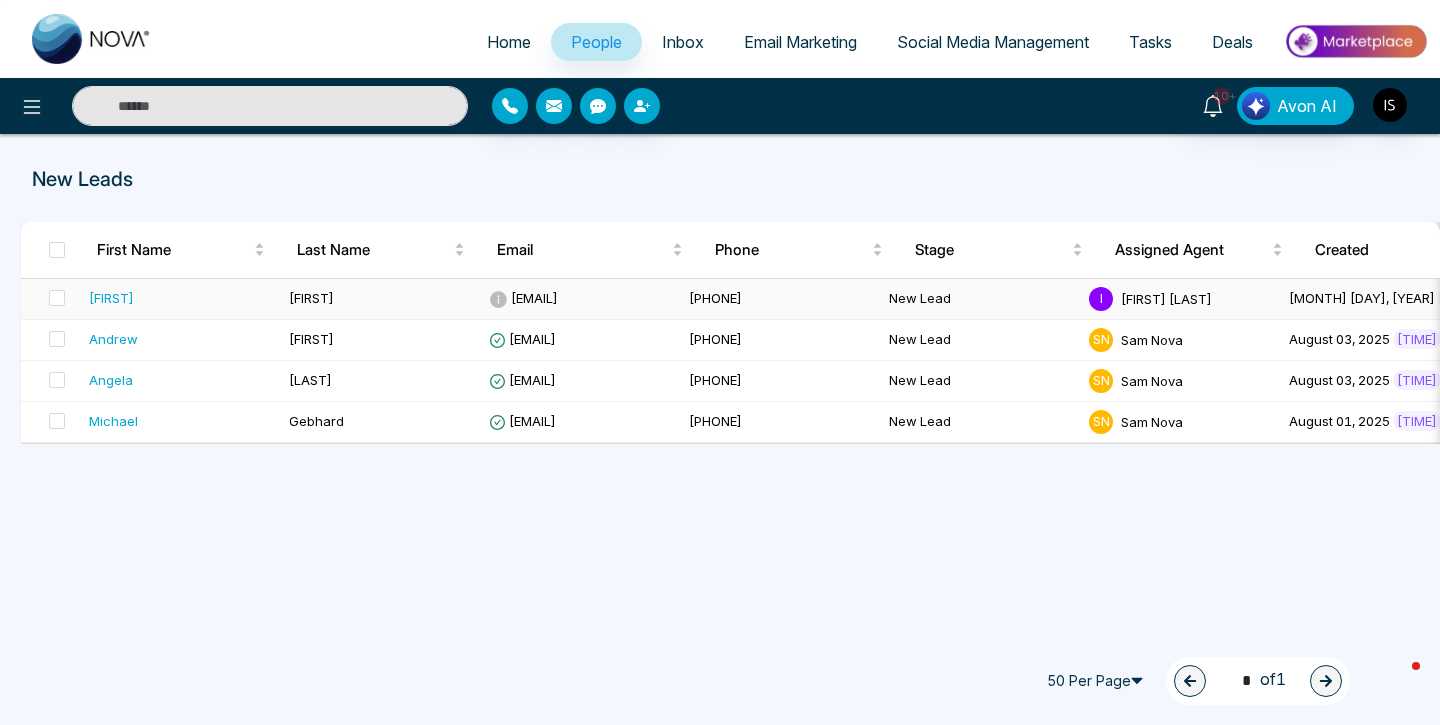 click on "[EMAIL]" at bounding box center (523, 298) 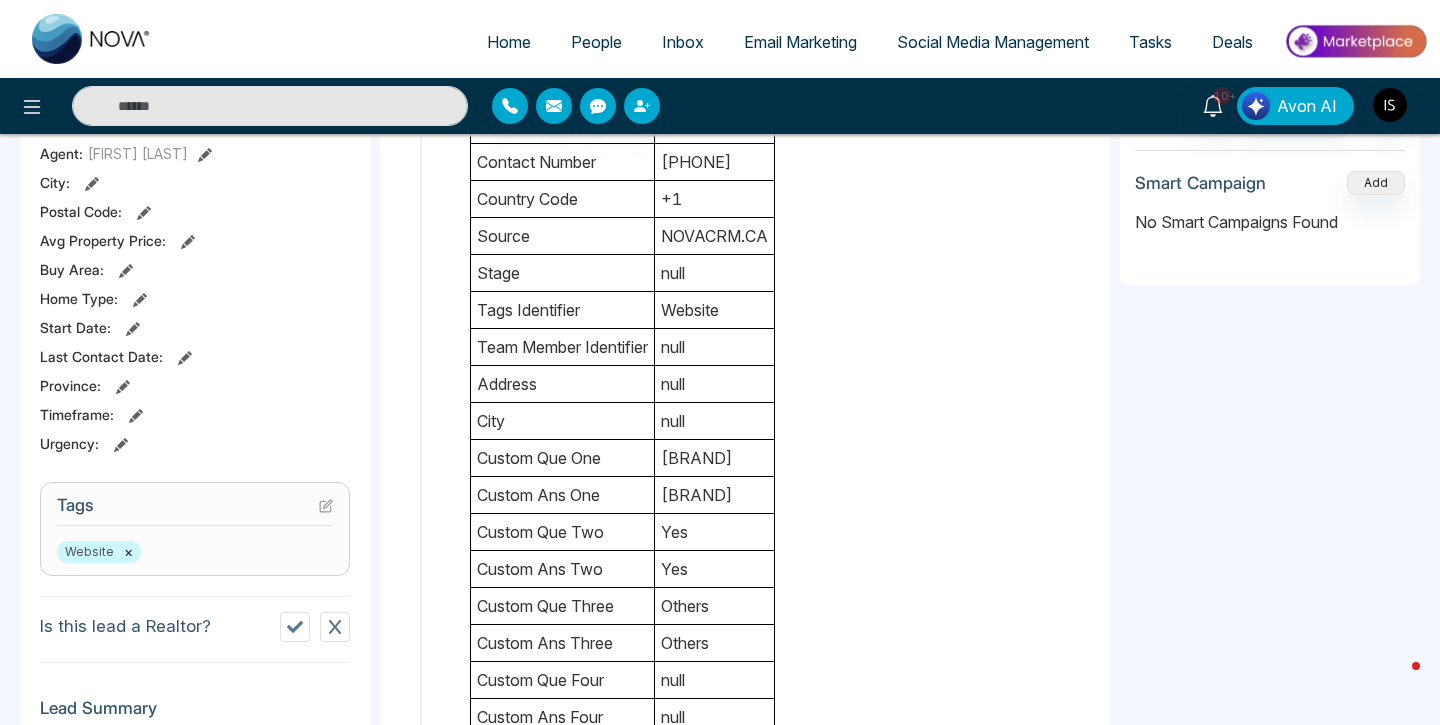scroll, scrollTop: 526, scrollLeft: 0, axis: vertical 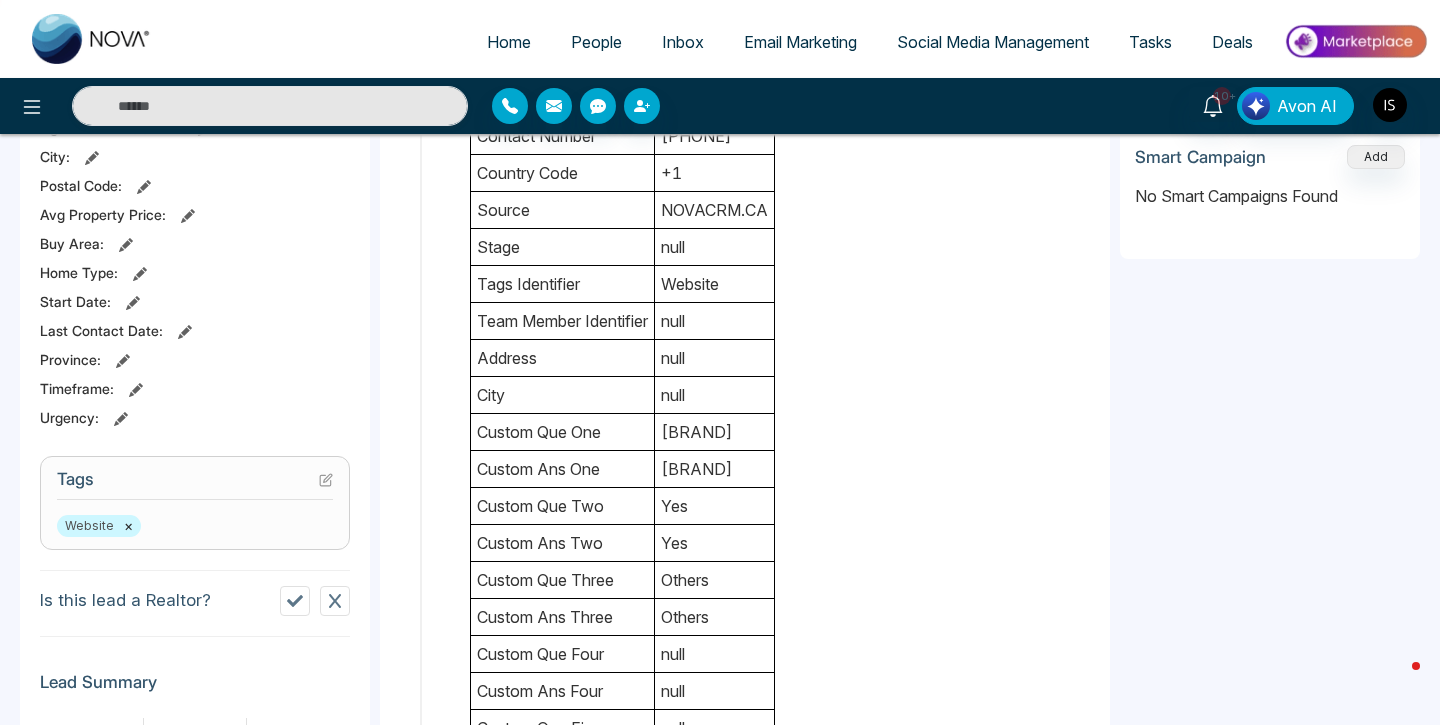 click on "[BRAND]" at bounding box center (715, 432) 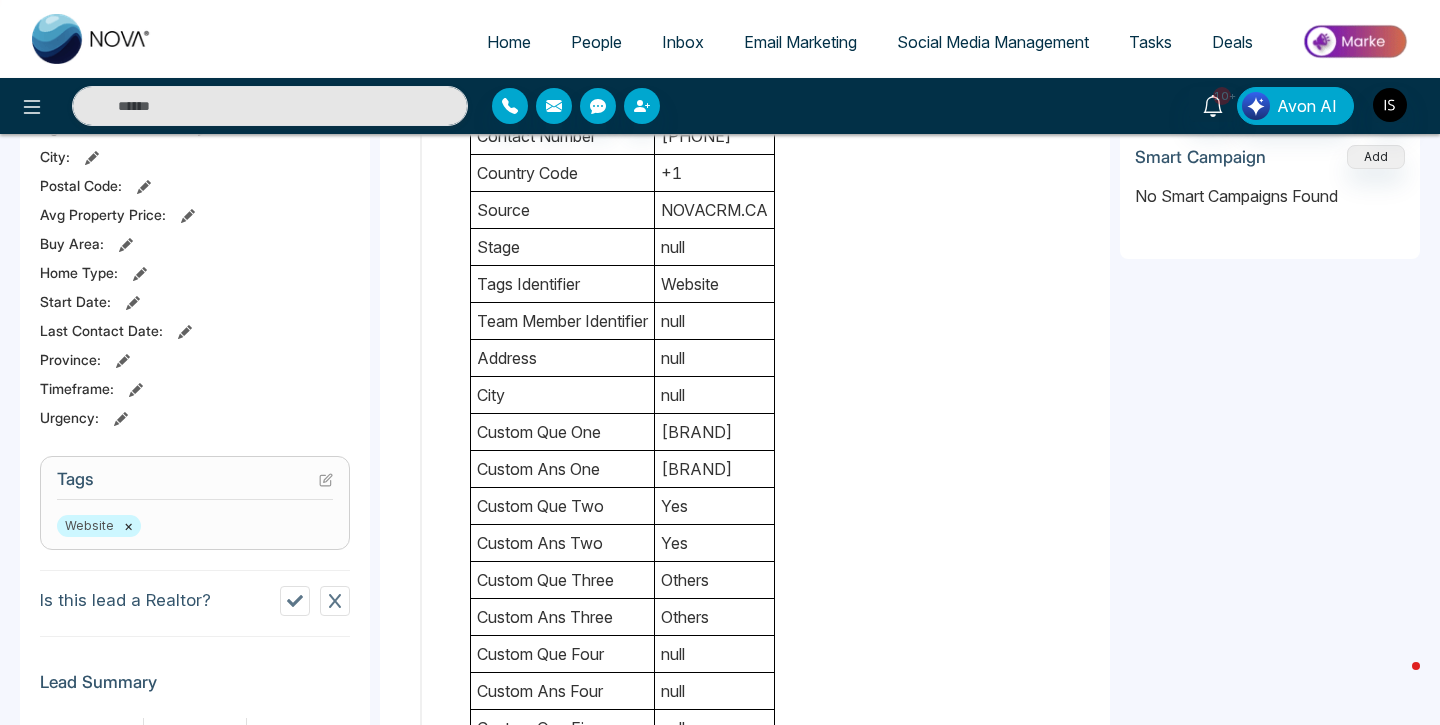 click on "[BRAND]" at bounding box center [715, 432] 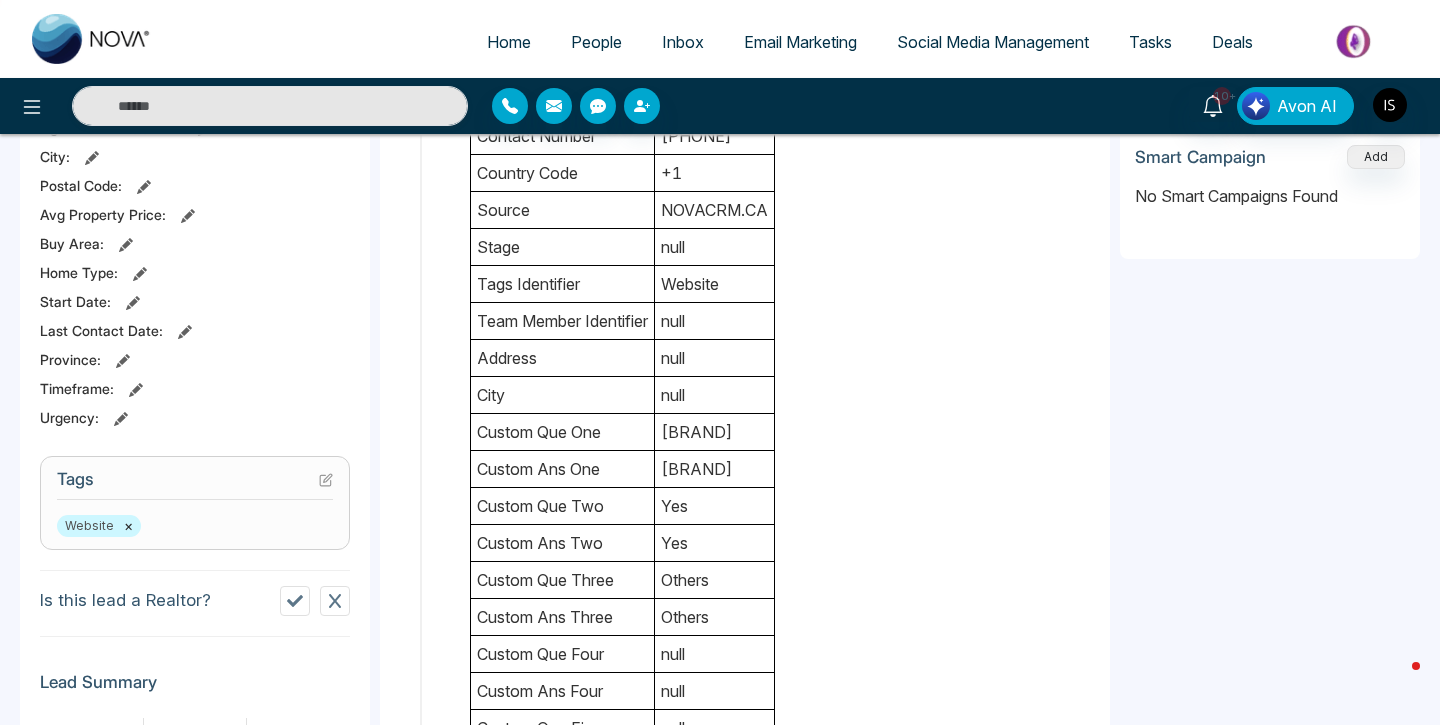 click on "[BRAND]" at bounding box center (715, 432) 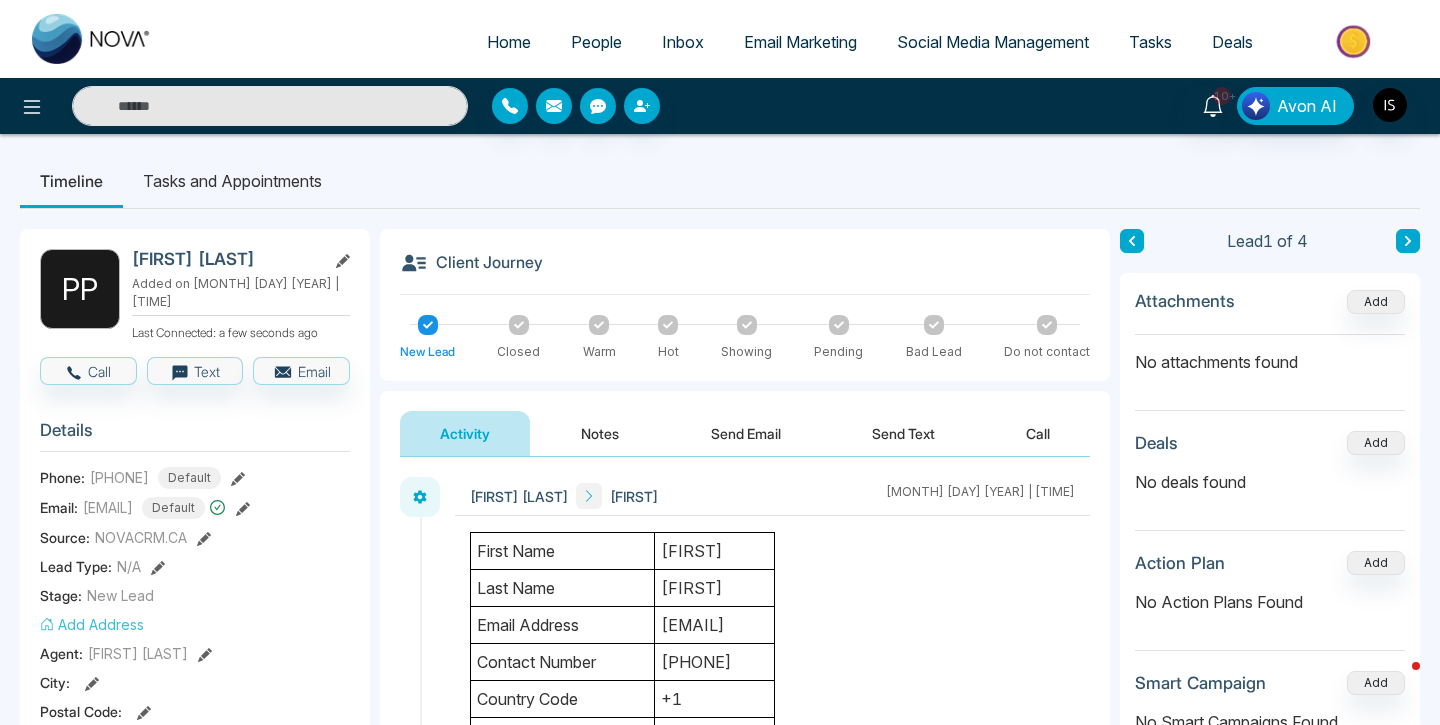 scroll, scrollTop: 0, scrollLeft: 0, axis: both 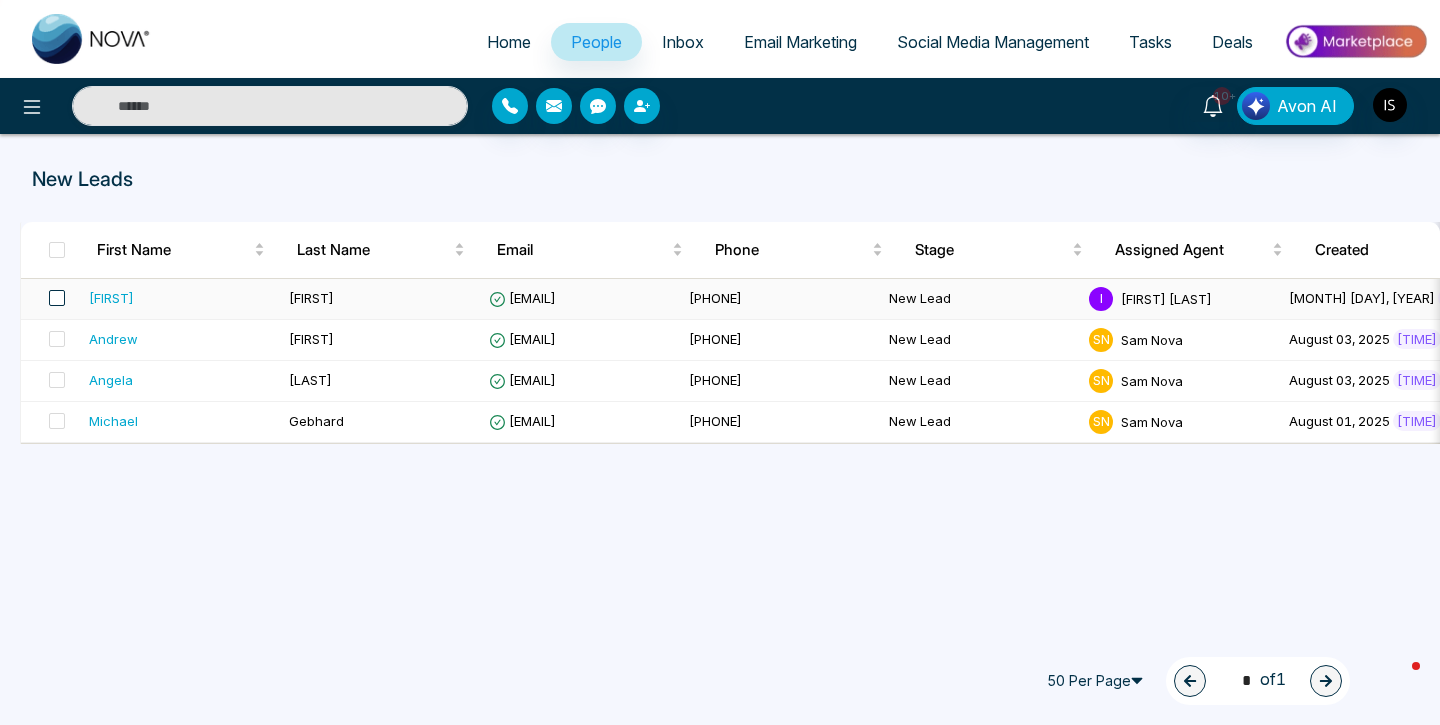 click at bounding box center (57, 298) 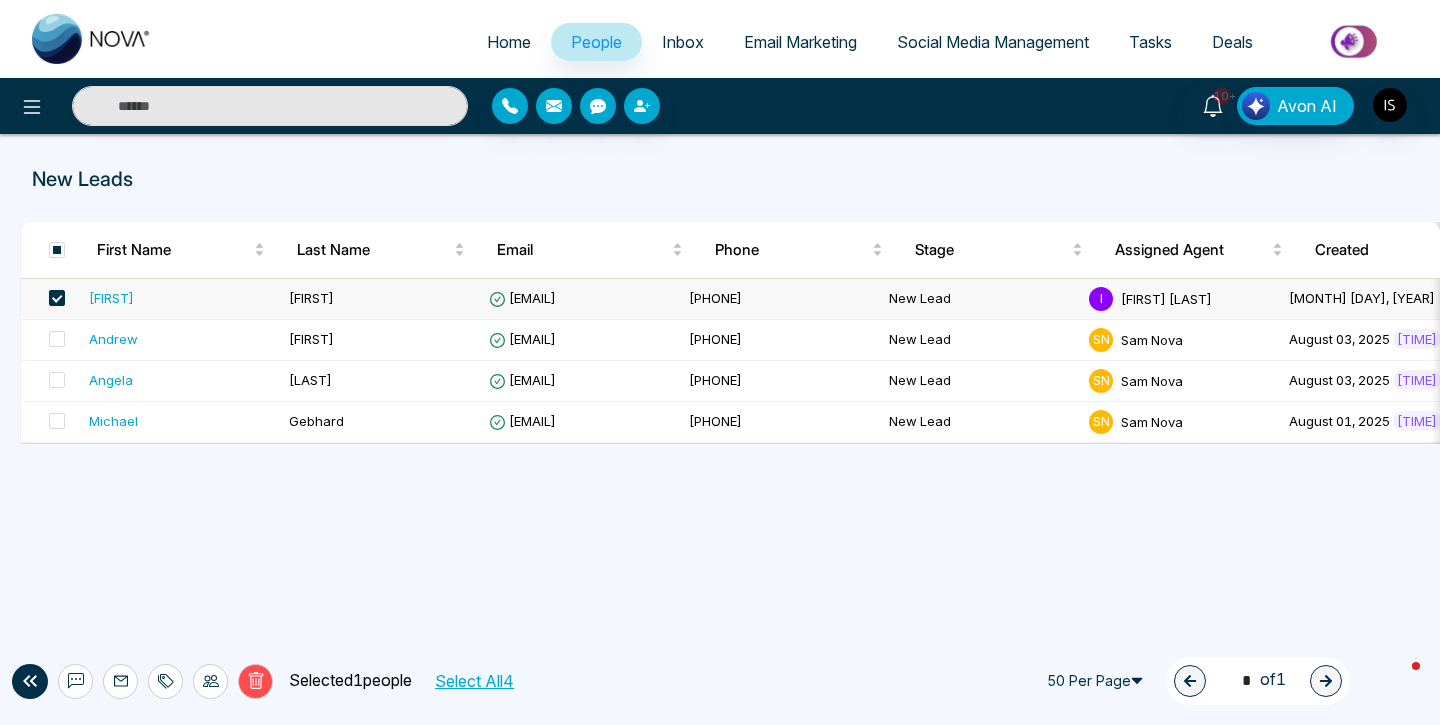 click 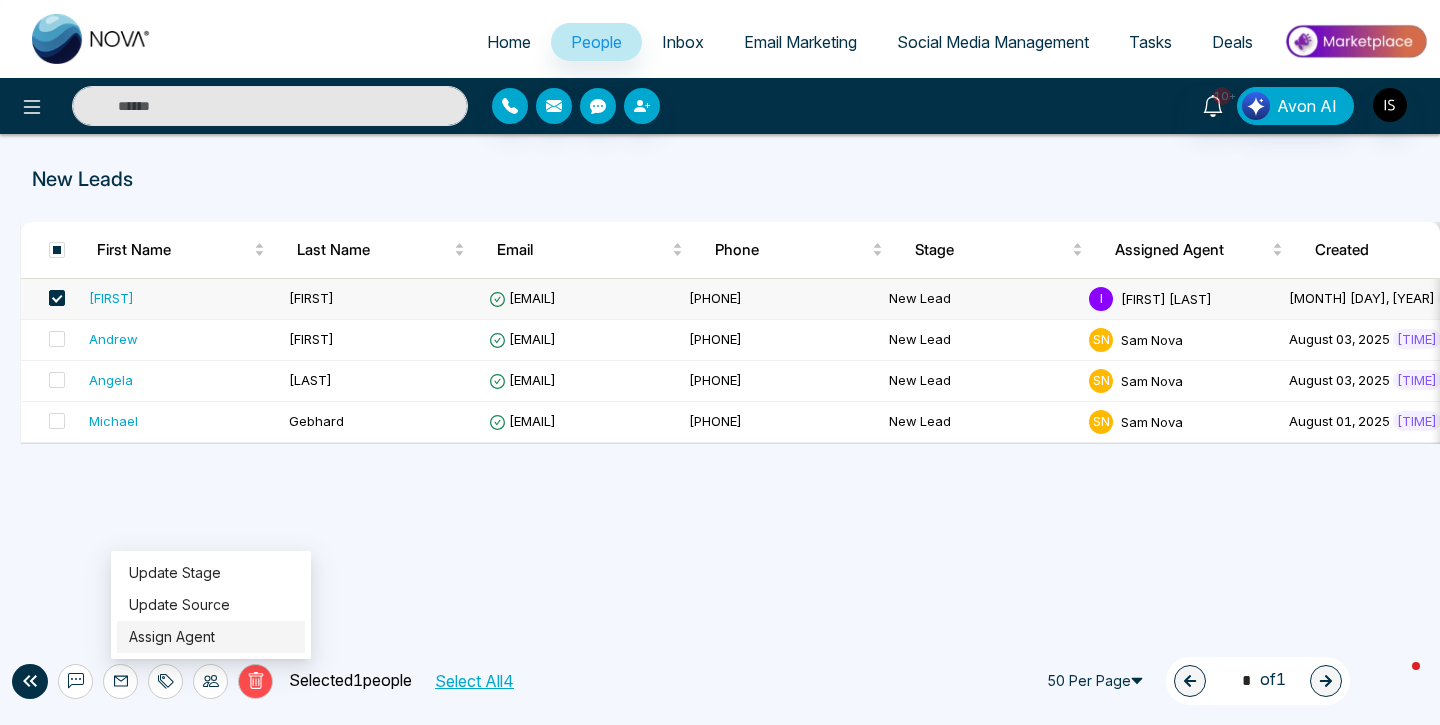 click on "Assign Agent" at bounding box center [172, 636] 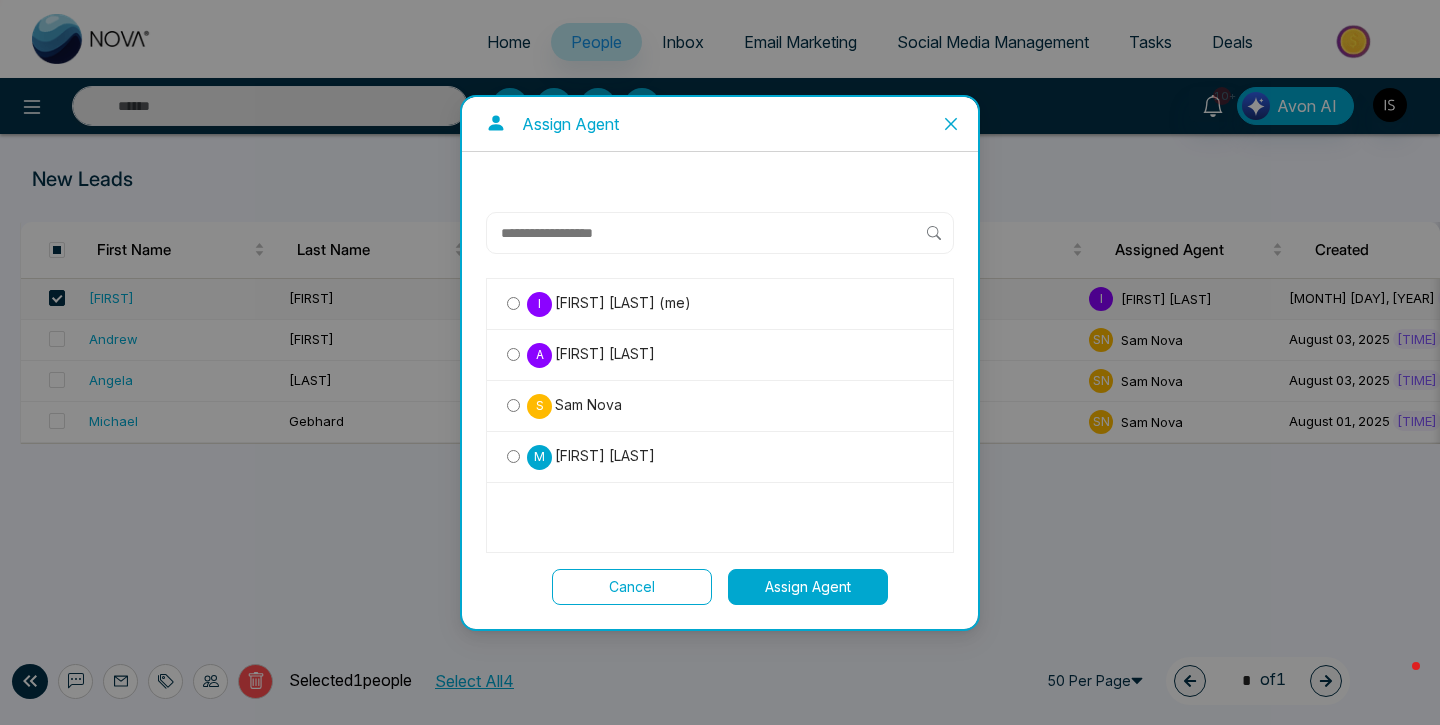click on "Sam Nova" at bounding box center [587, 405] 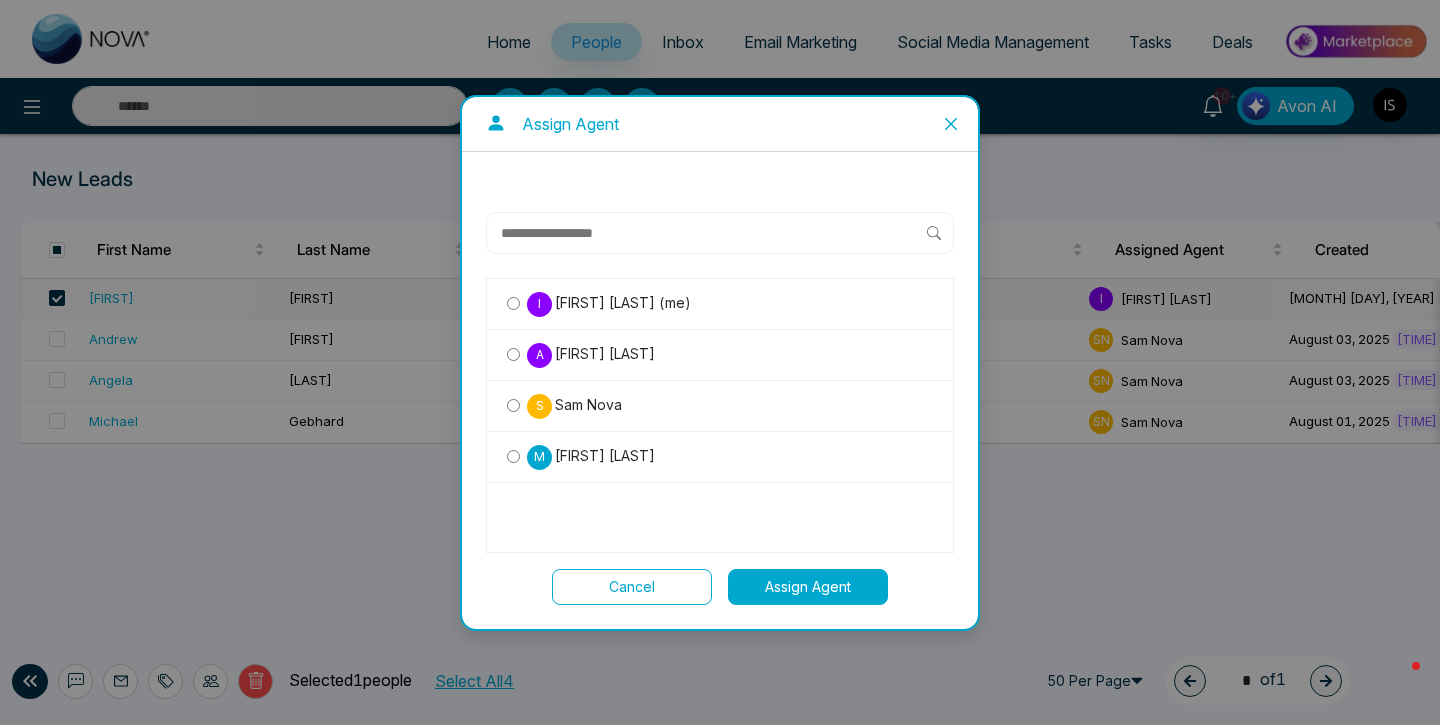 click on "Assign Agent" at bounding box center (808, 587) 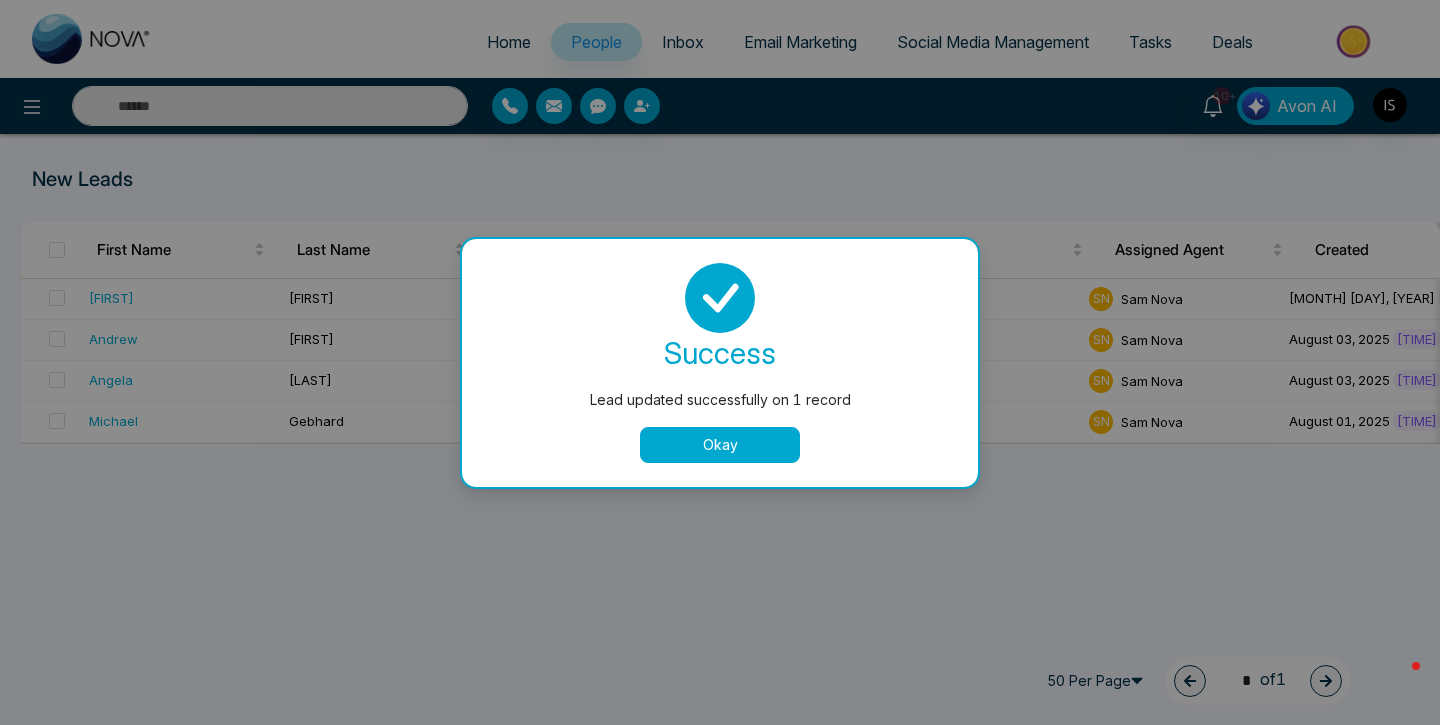 click on "Okay" at bounding box center [720, 445] 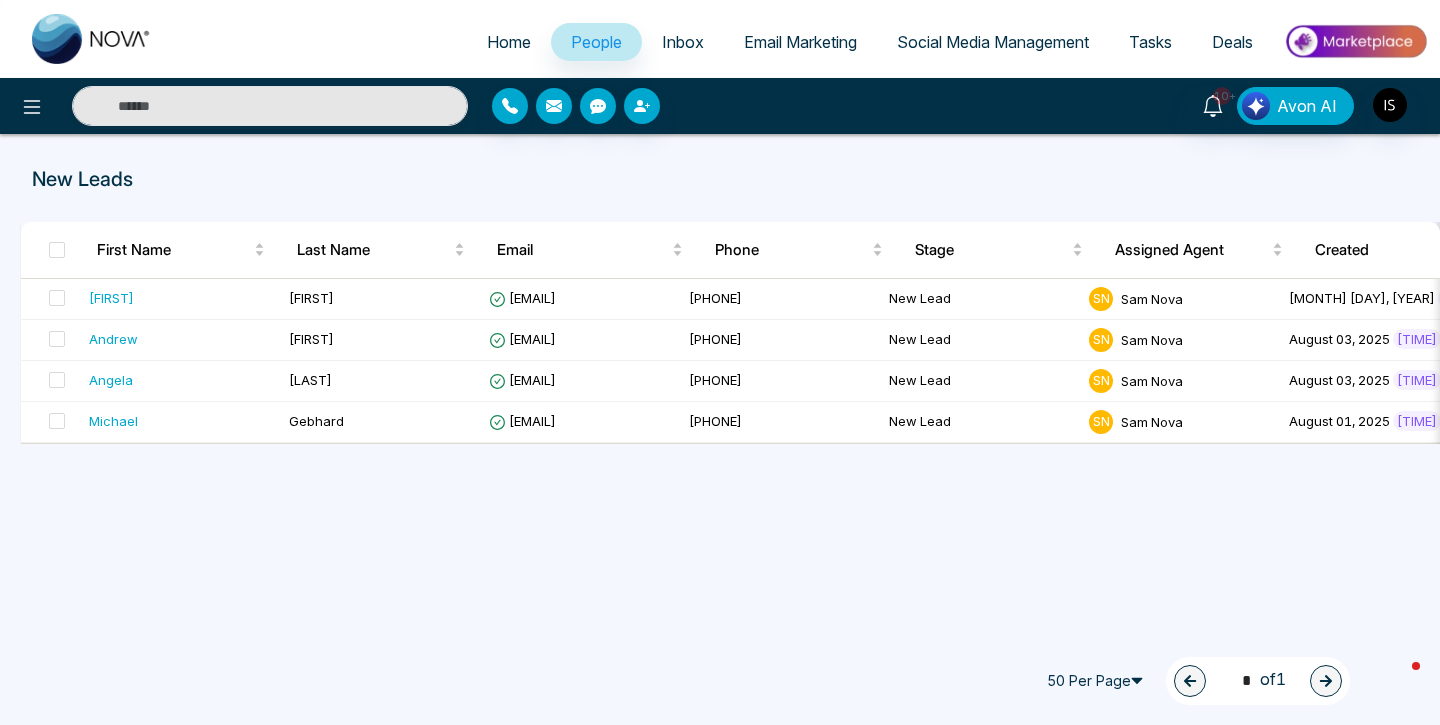 click on "Inbox" at bounding box center [683, 42] 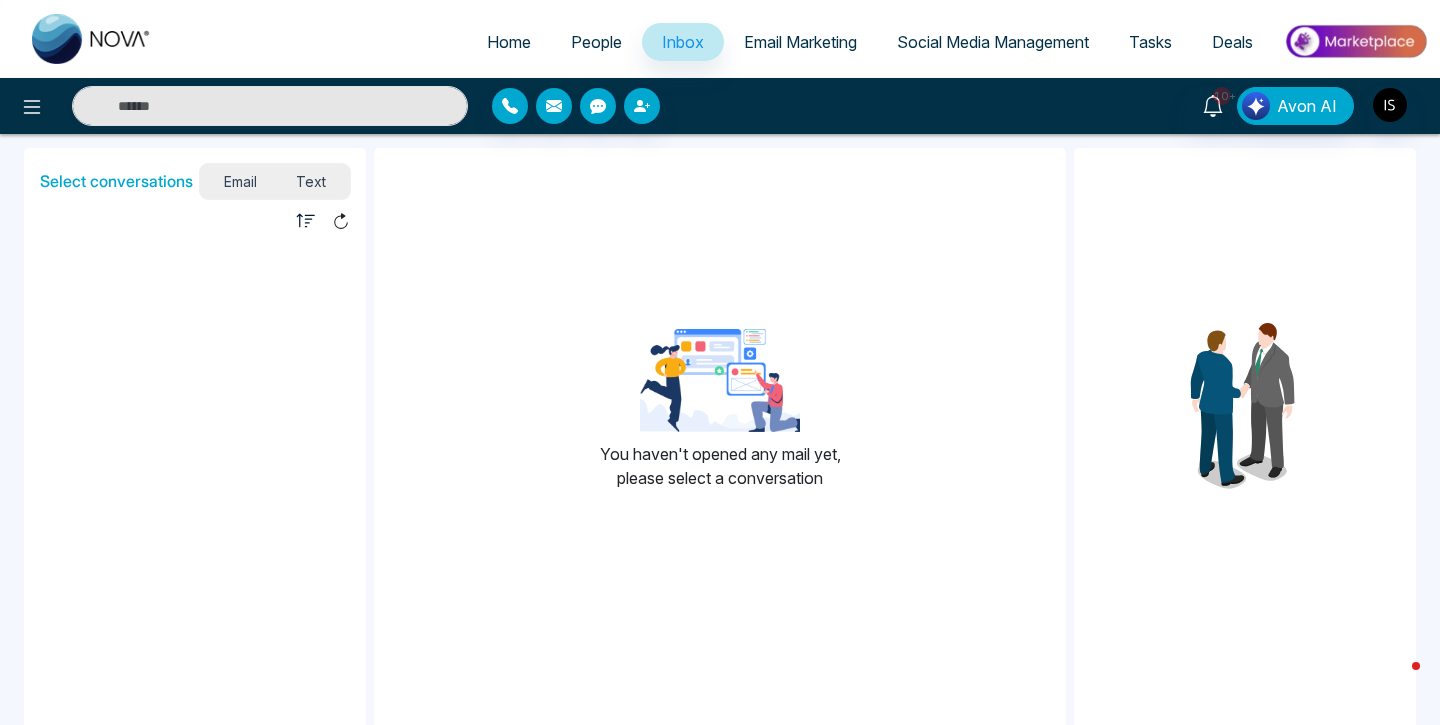 click on "People" at bounding box center (596, 42) 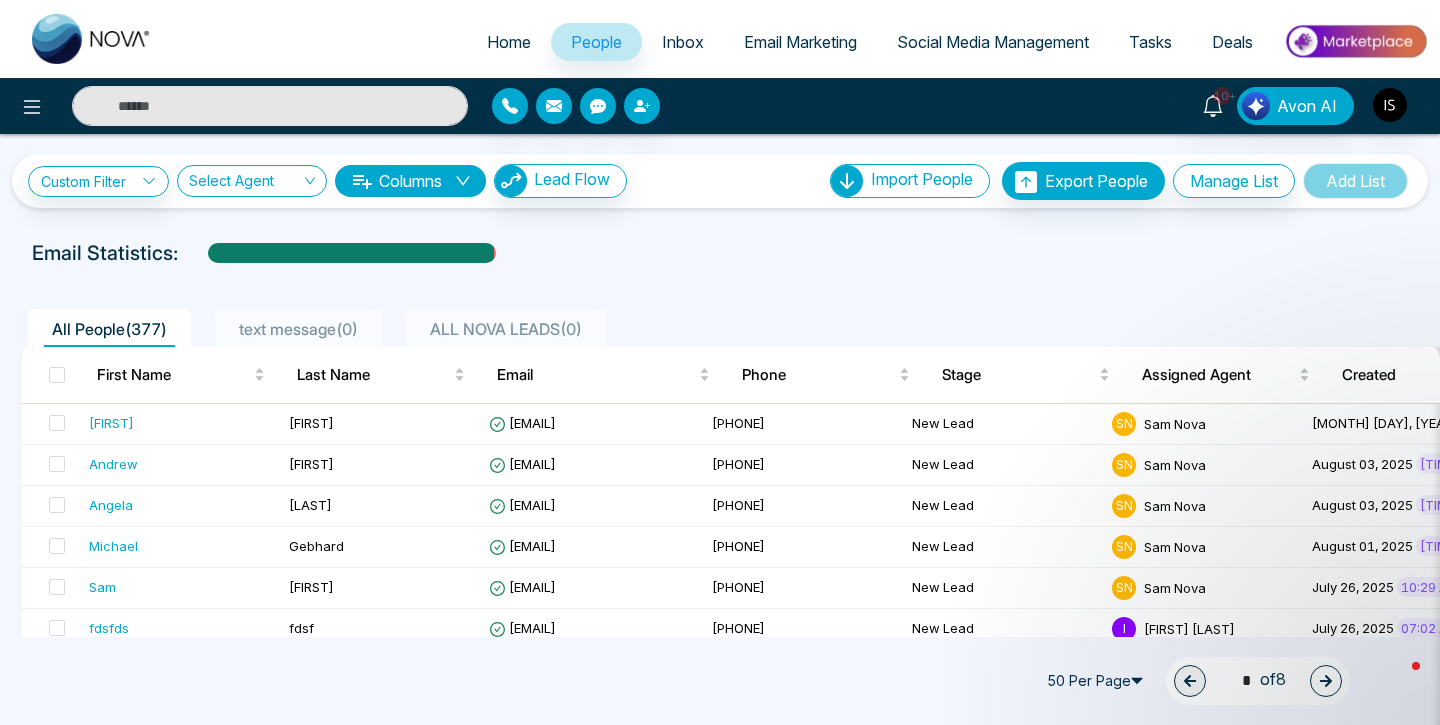 click at bounding box center (1355, 41) 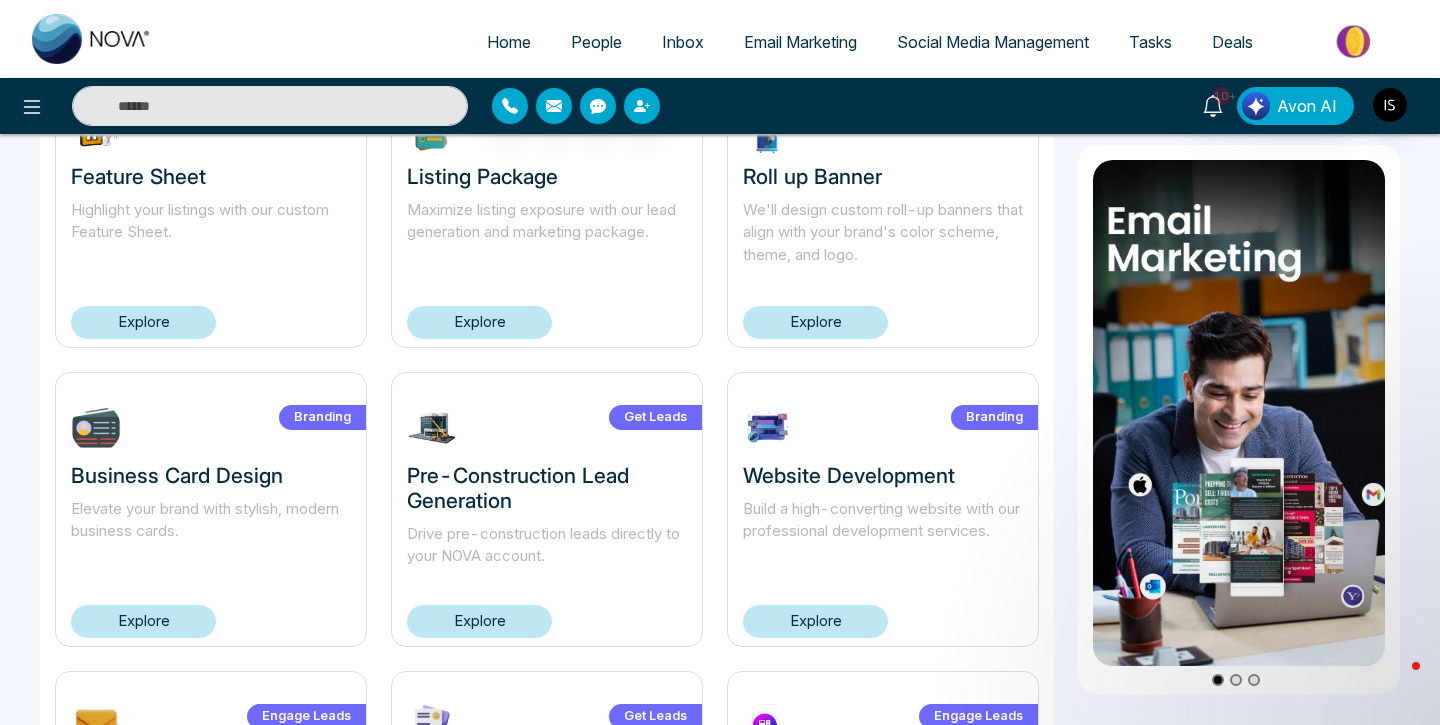 scroll, scrollTop: 1096, scrollLeft: 0, axis: vertical 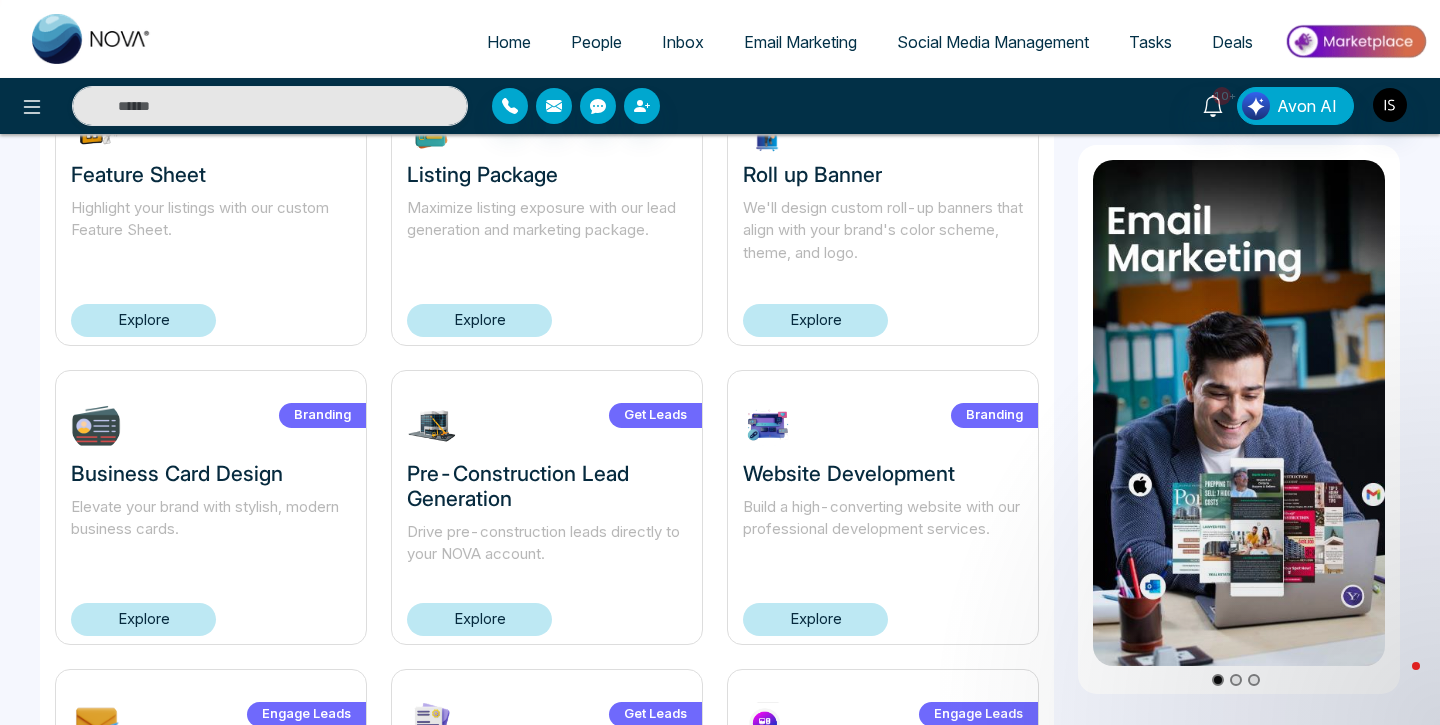 click on "Branding Business Card Design Elevate your brand with stylish, modern business cards. Explore" at bounding box center (211, 507) 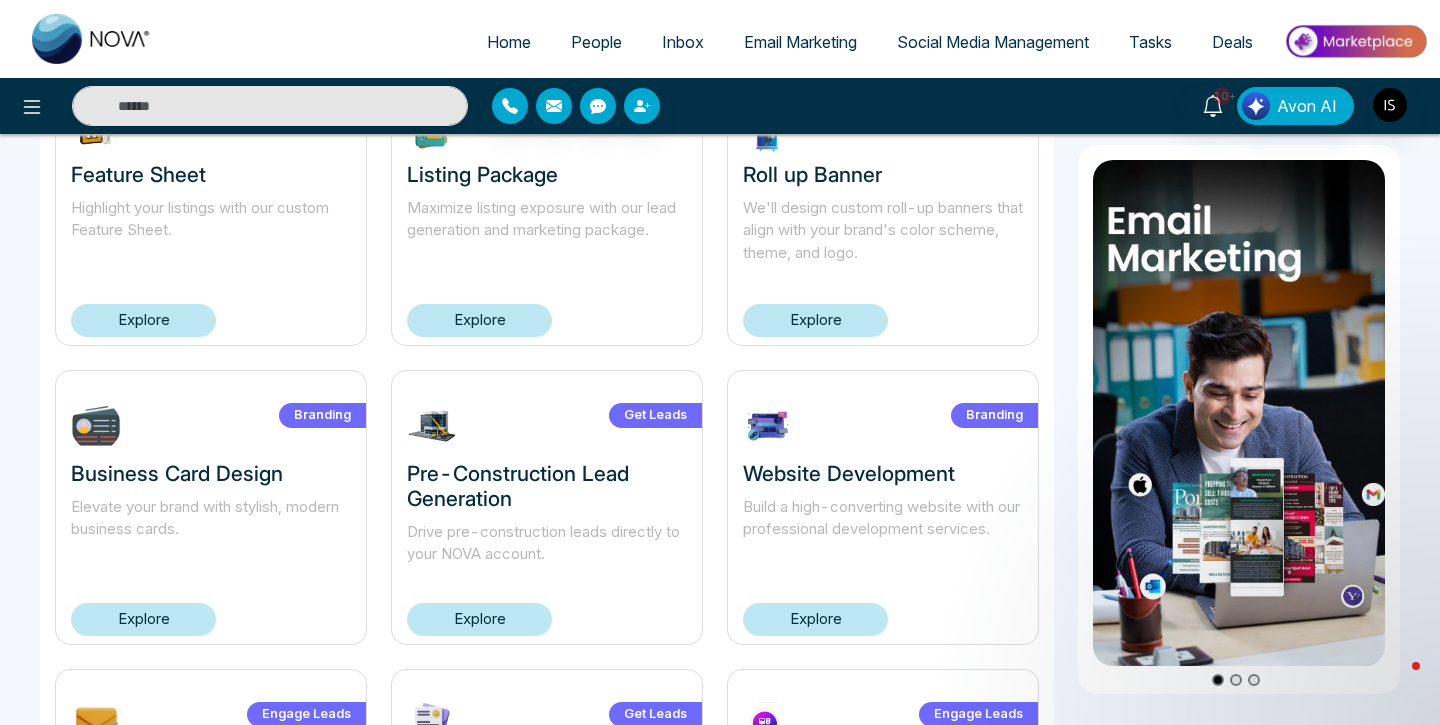 click on "Explore" at bounding box center (143, 619) 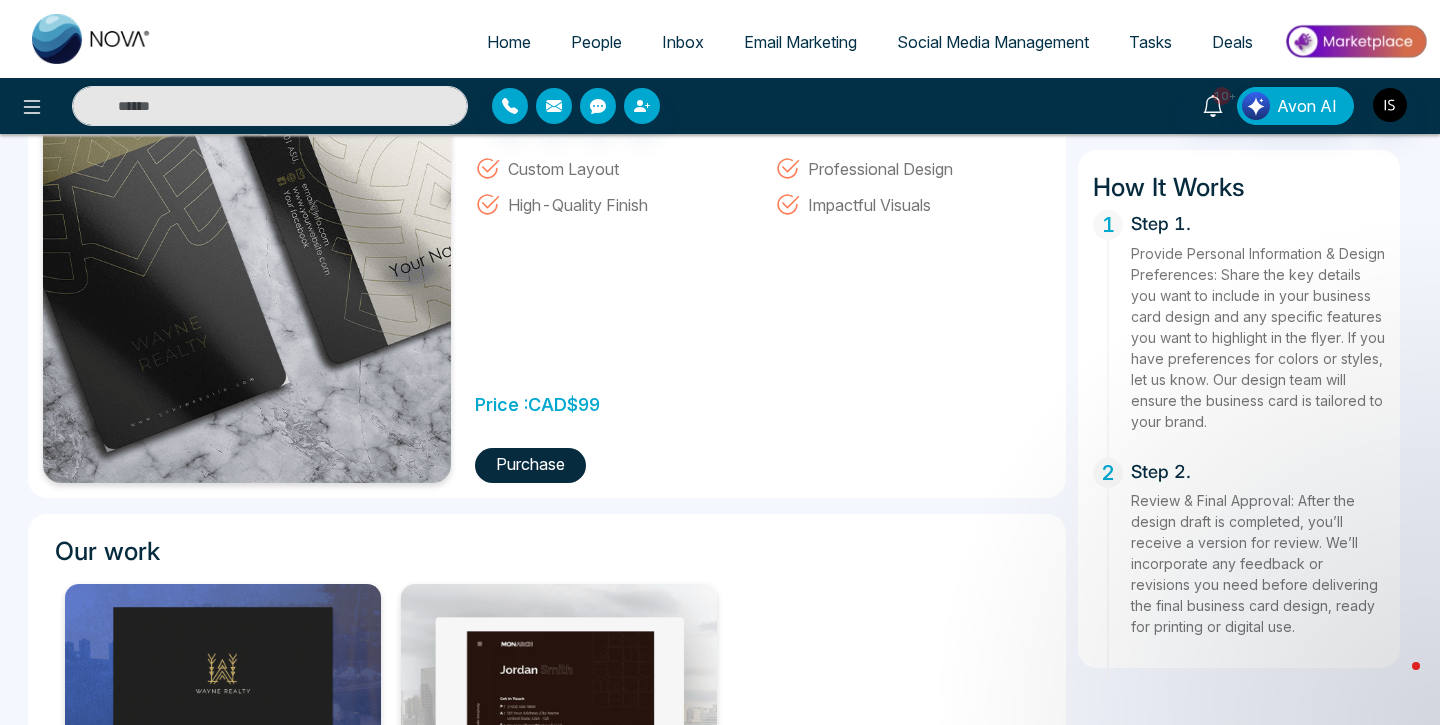scroll, scrollTop: 0, scrollLeft: 0, axis: both 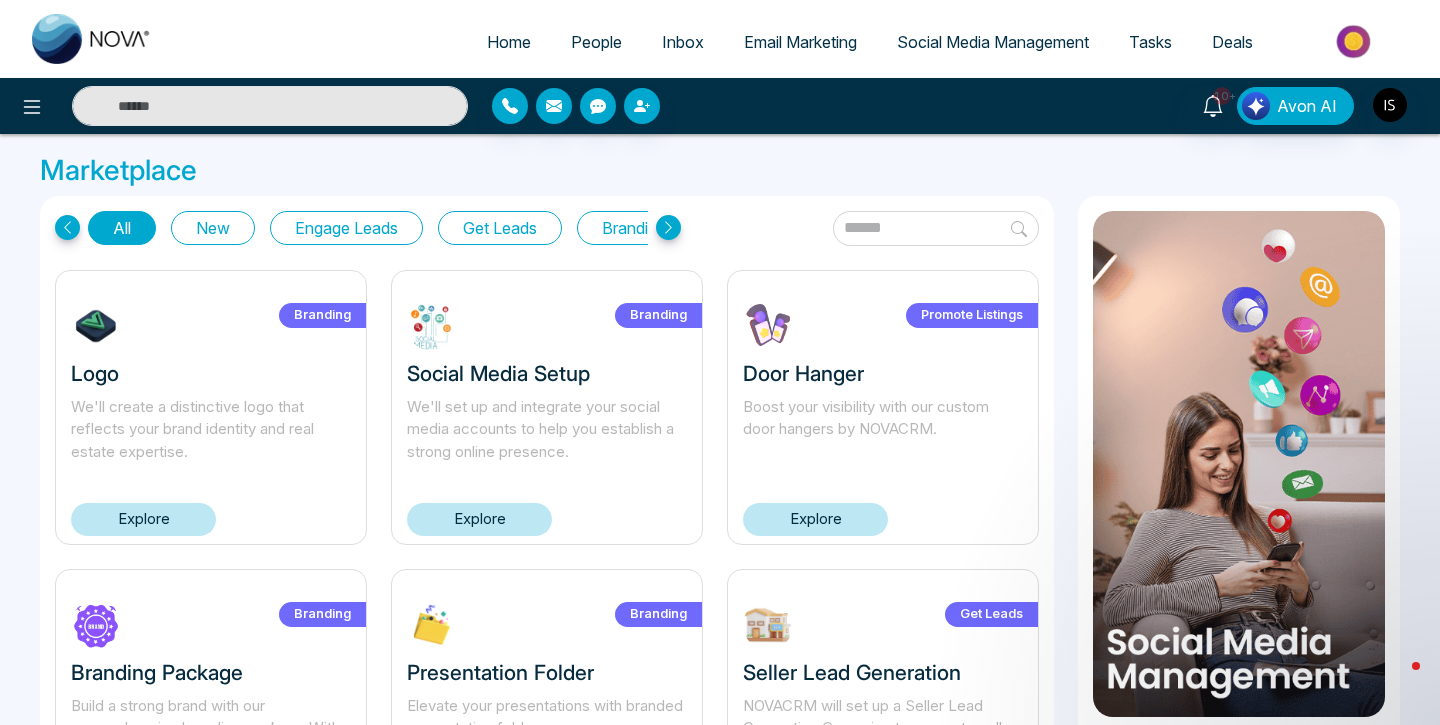 click 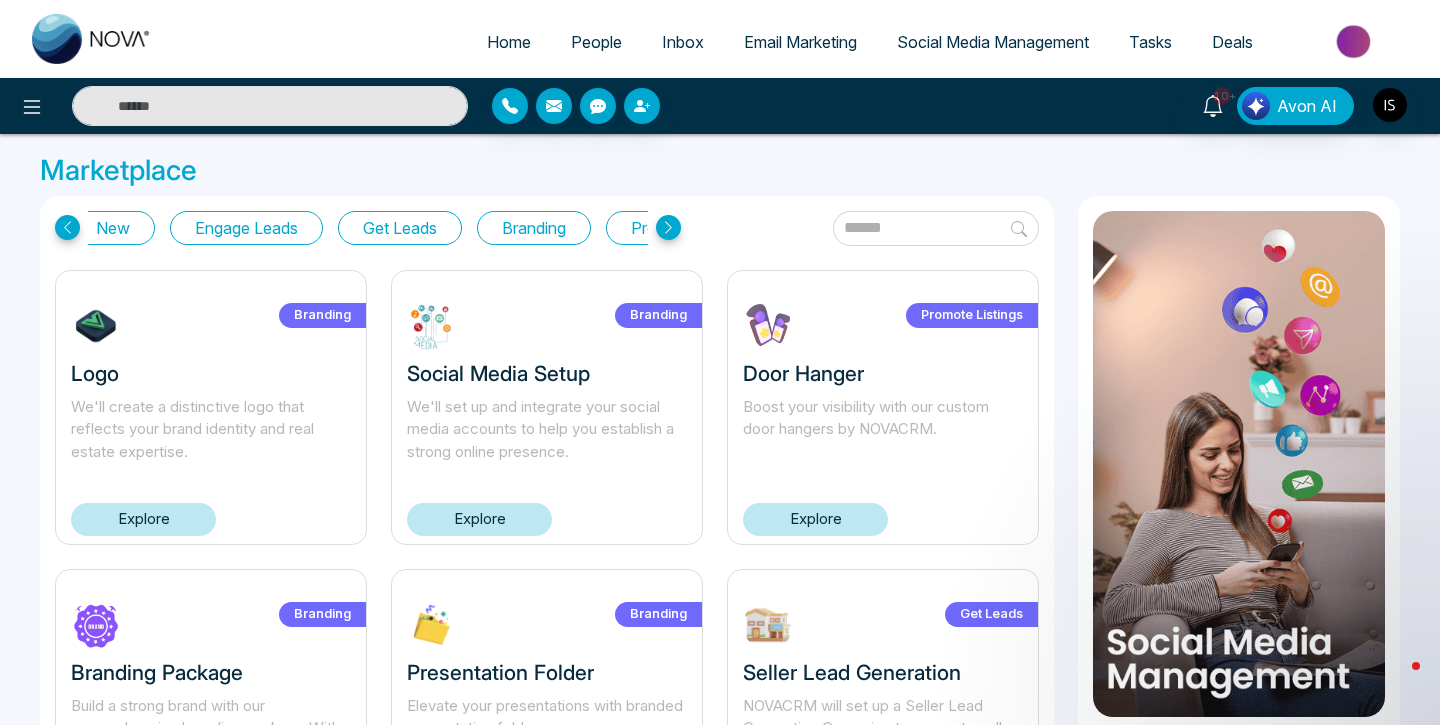 click 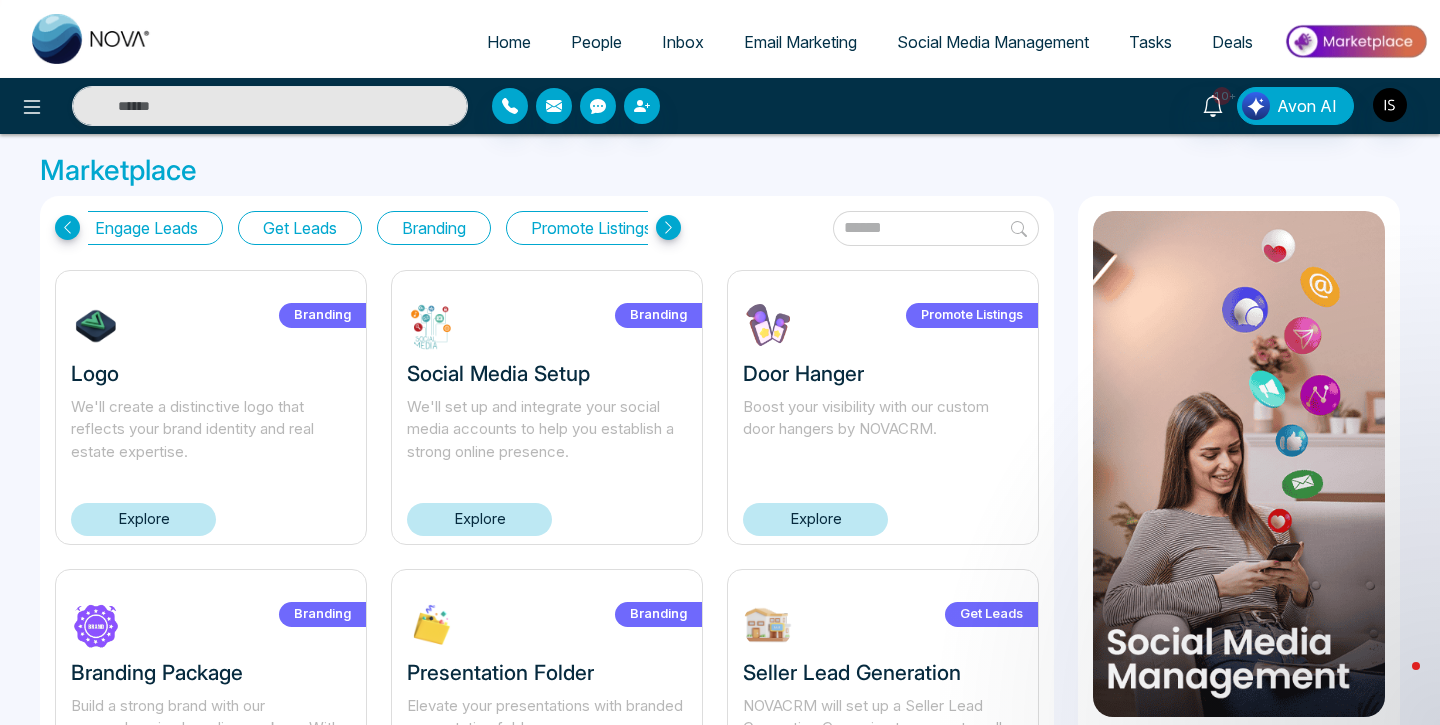 click 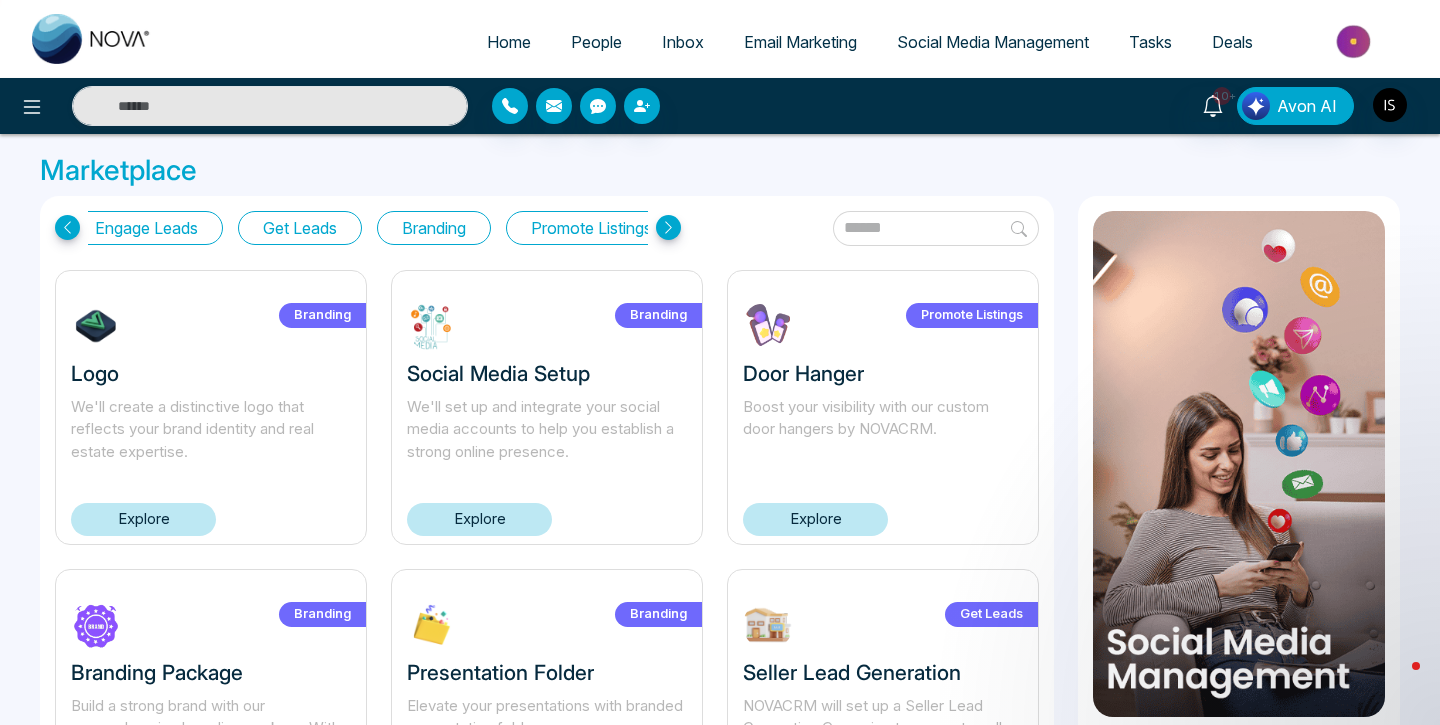 scroll, scrollTop: 0, scrollLeft: 252, axis: horizontal 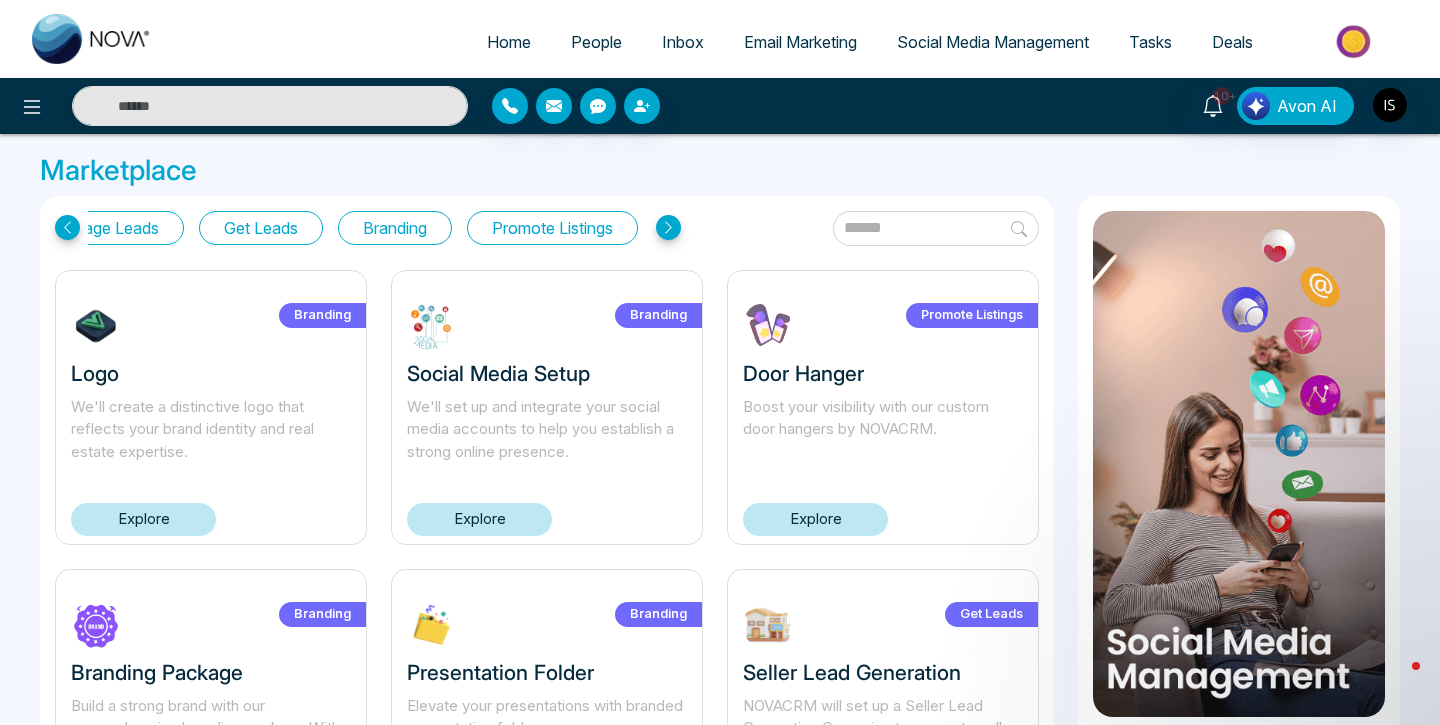 click 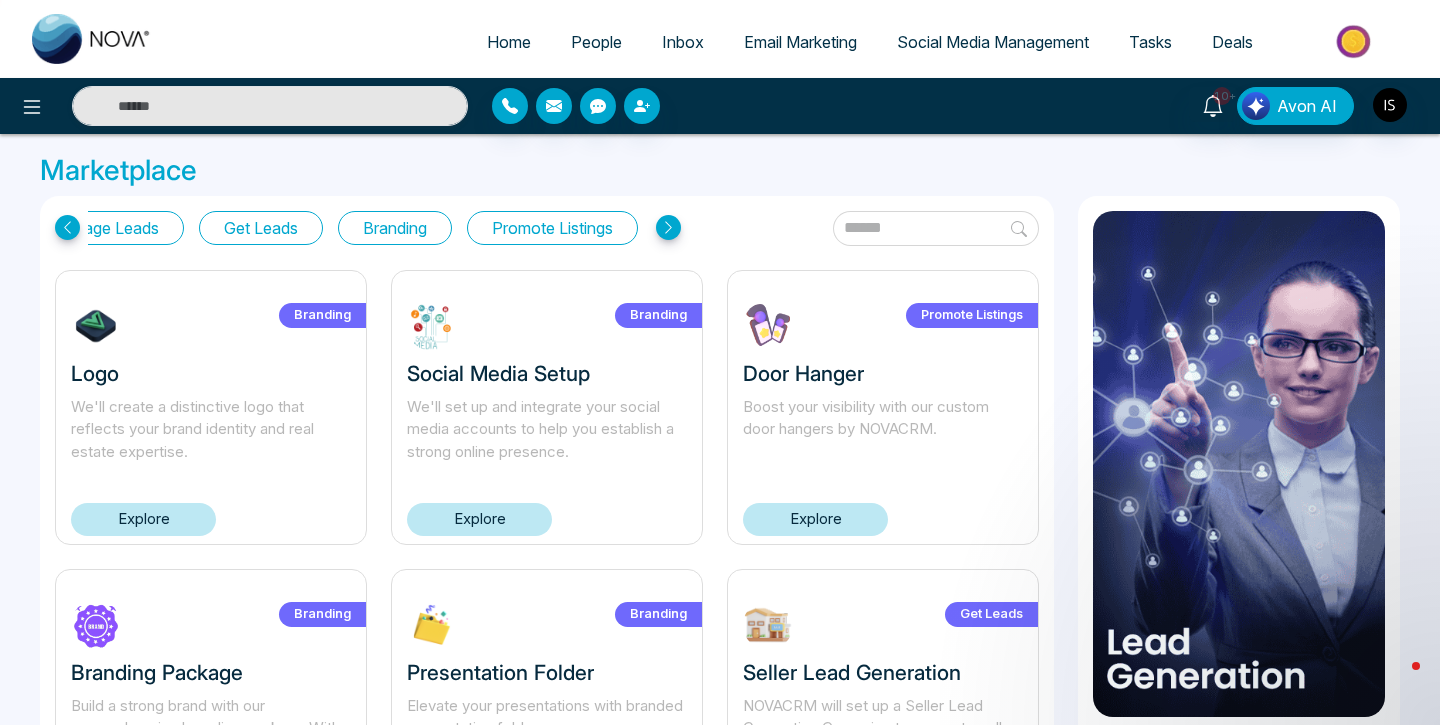 click on "Branding" at bounding box center [395, 228] 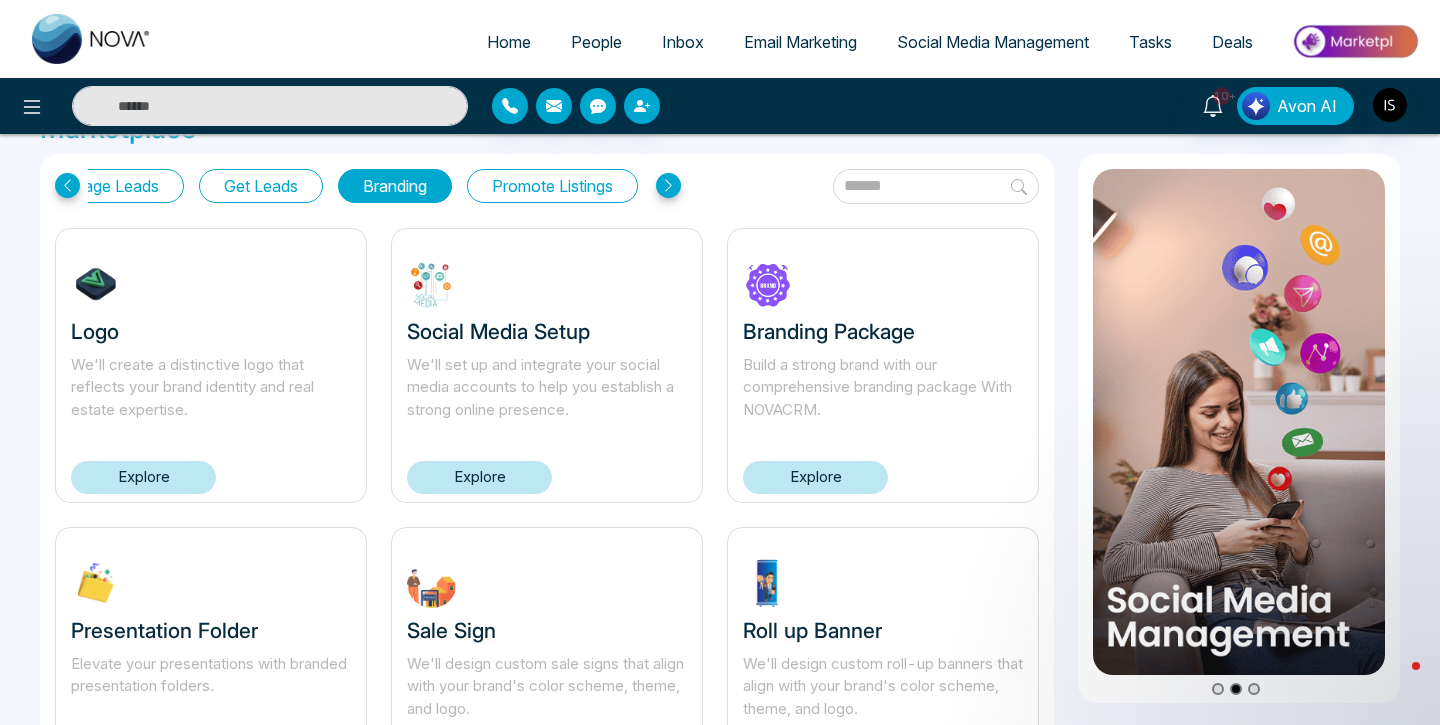 scroll, scrollTop: 0, scrollLeft: 0, axis: both 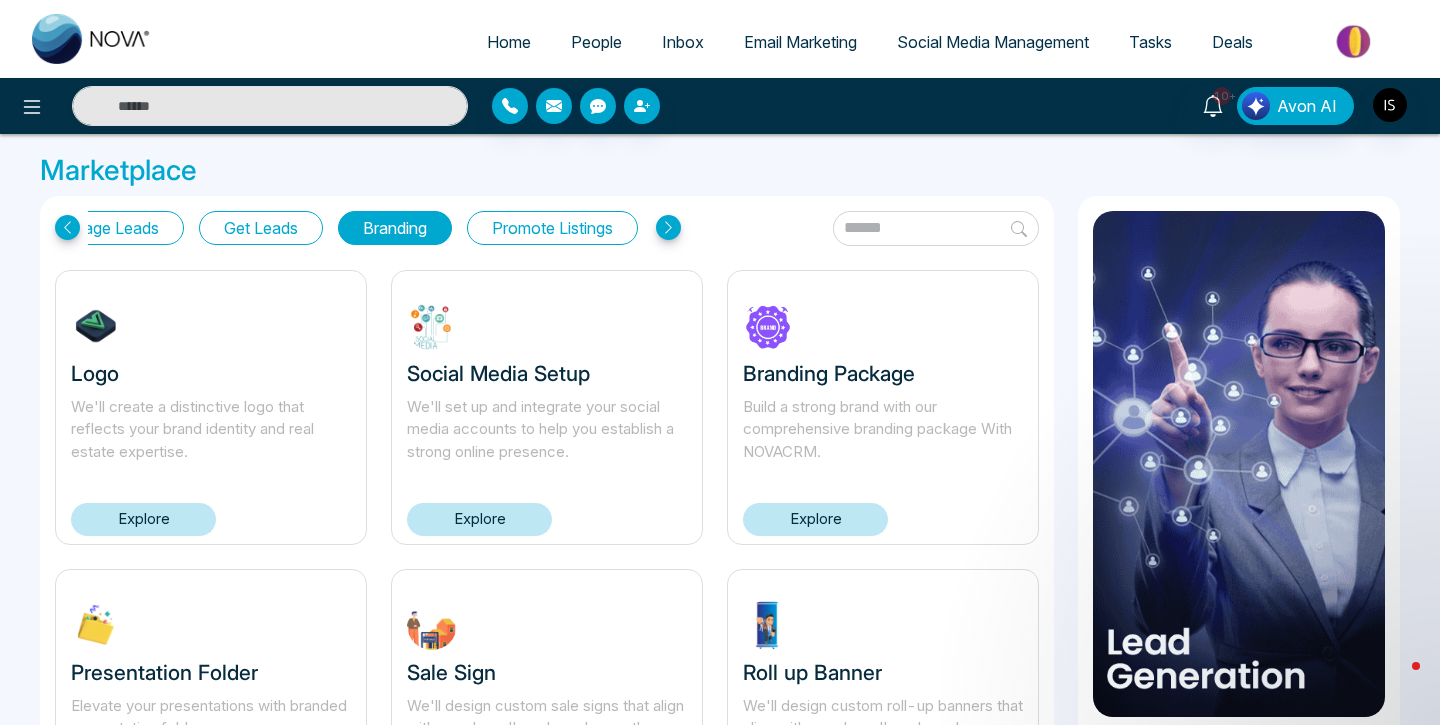 click at bounding box center [92, 39] 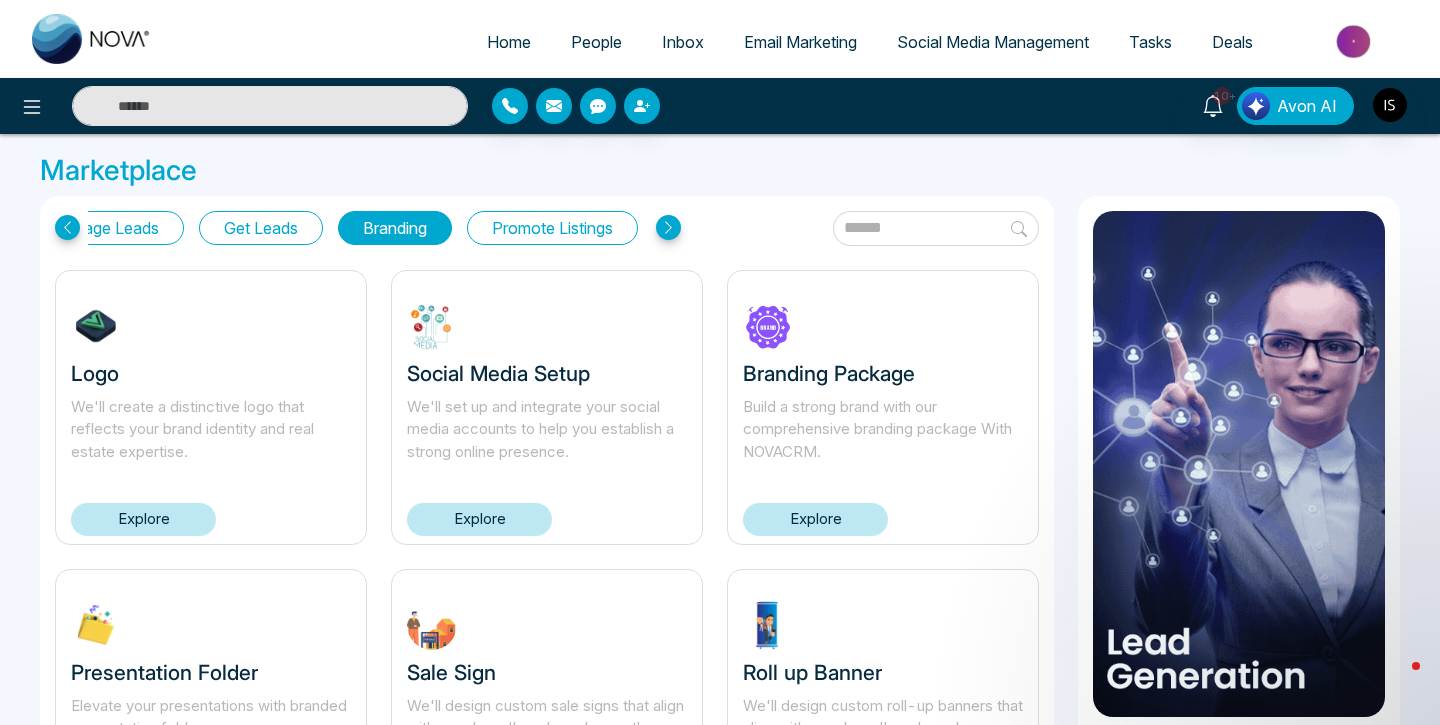 select on "*" 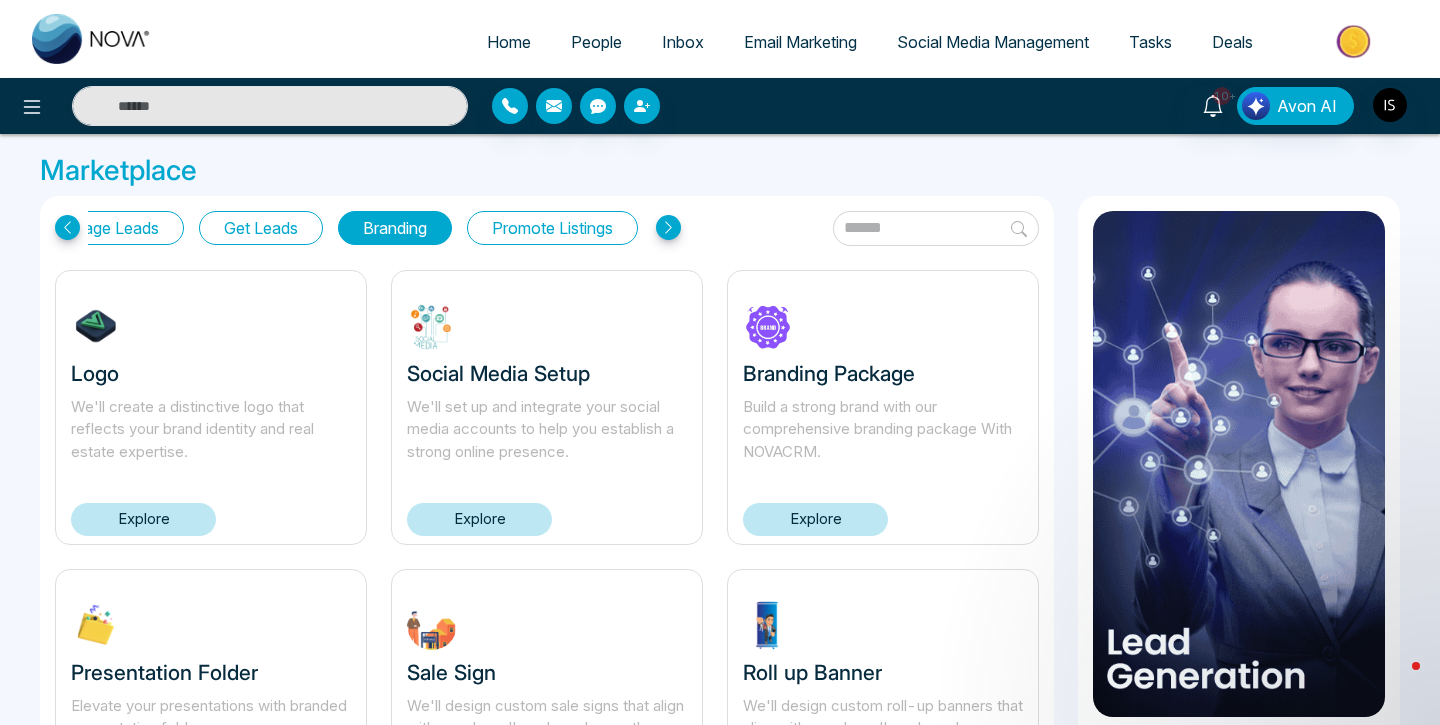 select on "*" 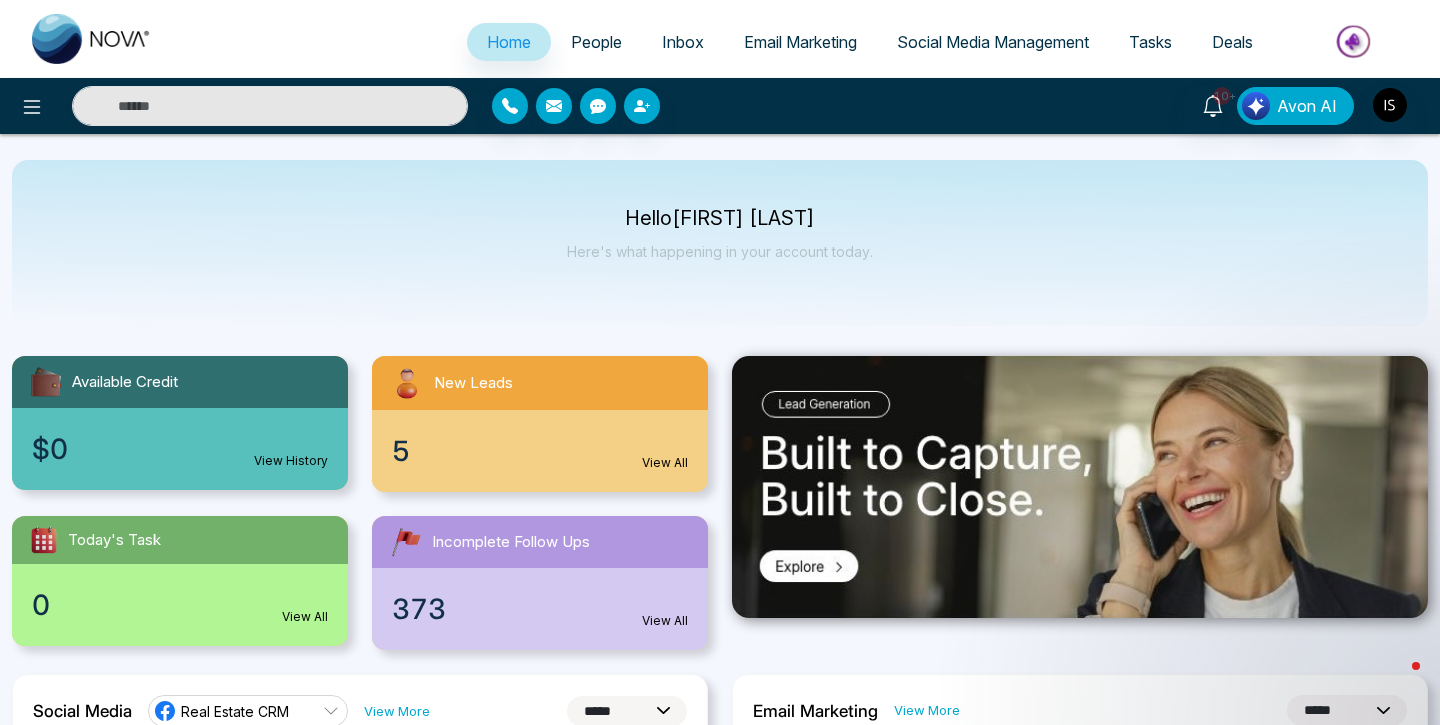 click on "Home People Inbox Email Marketing Social Media Management Tasks Deals" at bounding box center (800, 43) 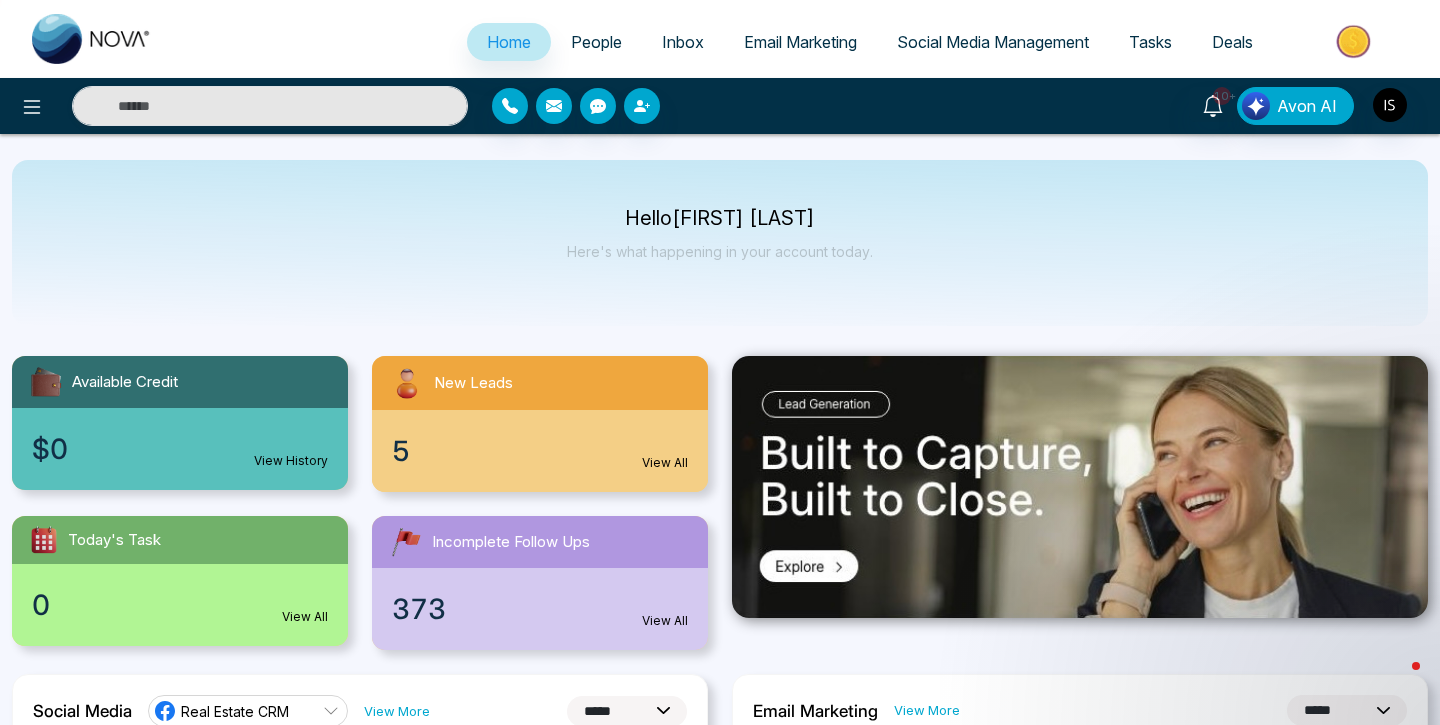 click at bounding box center [1355, 41] 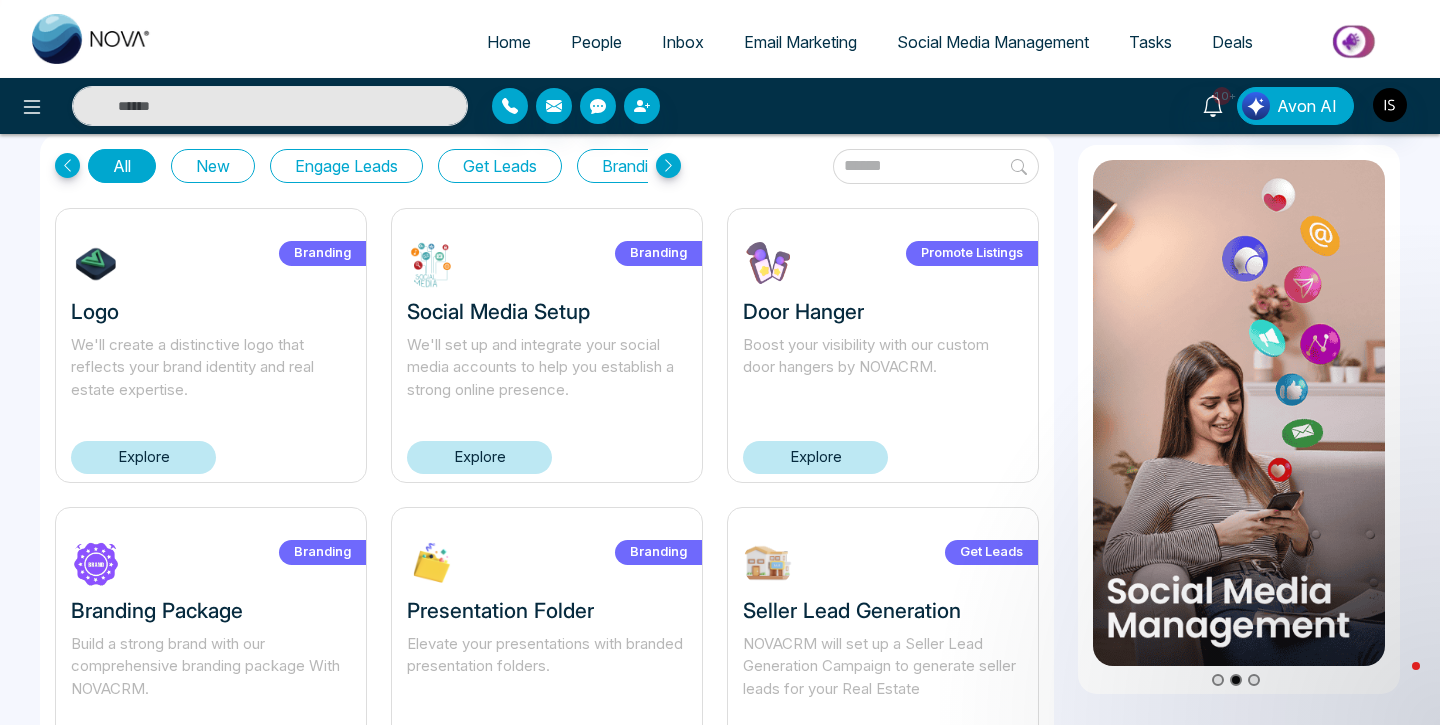scroll, scrollTop: 7, scrollLeft: 0, axis: vertical 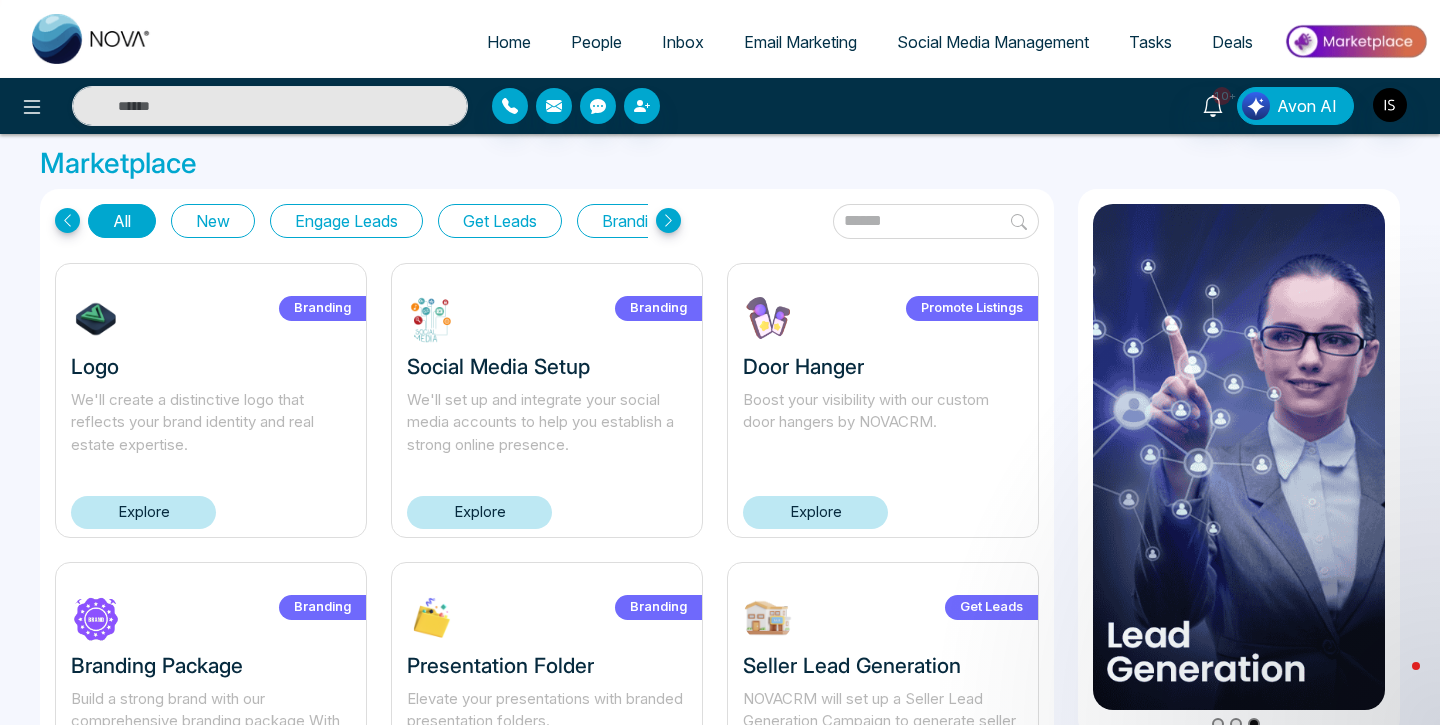 click at bounding box center (936, 221) 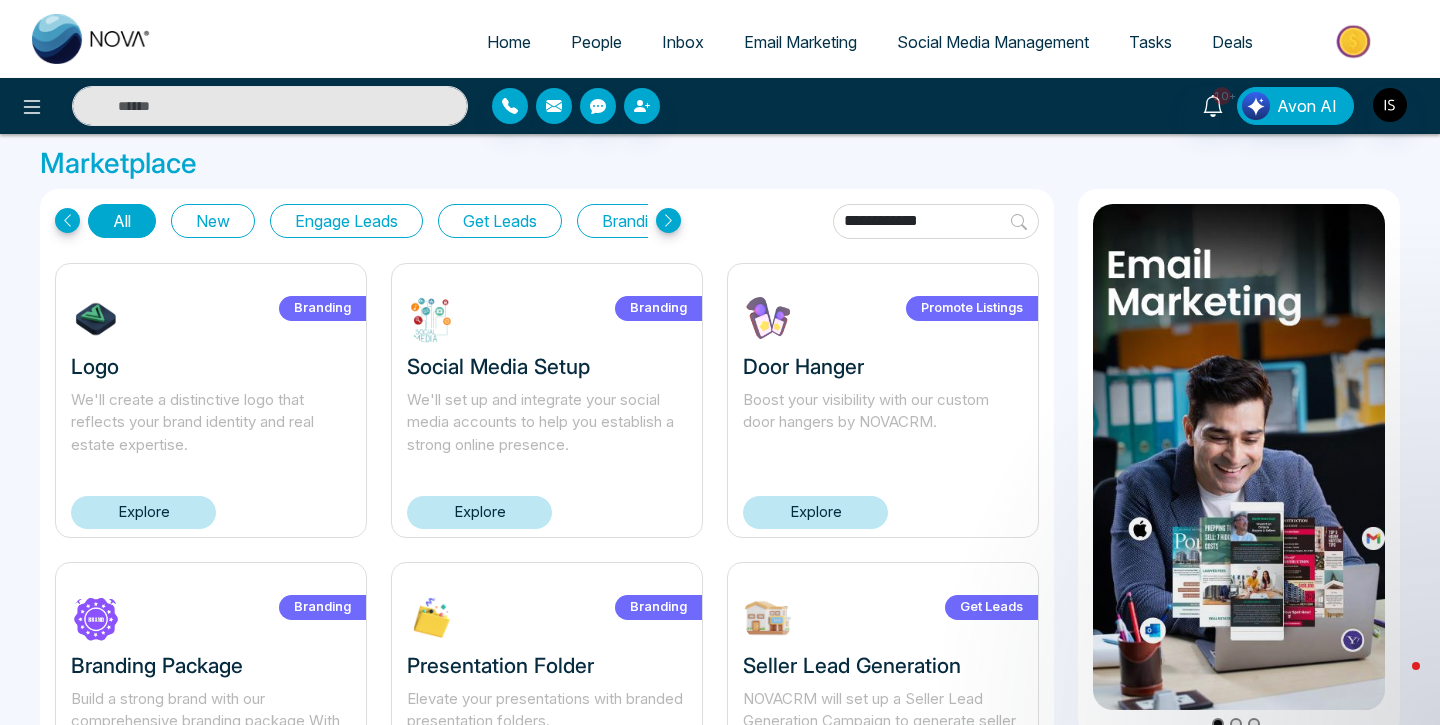 type on "**********" 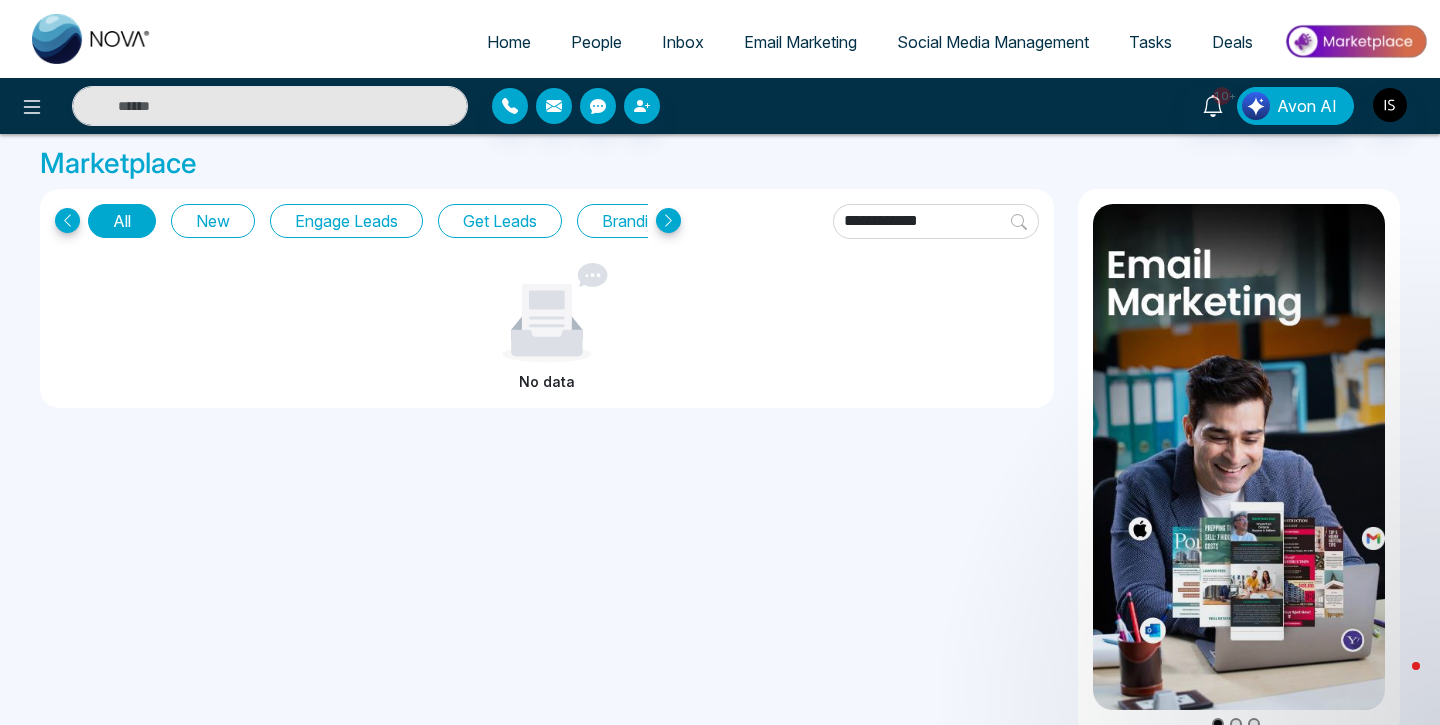 click on "**********" at bounding box center (936, 221) 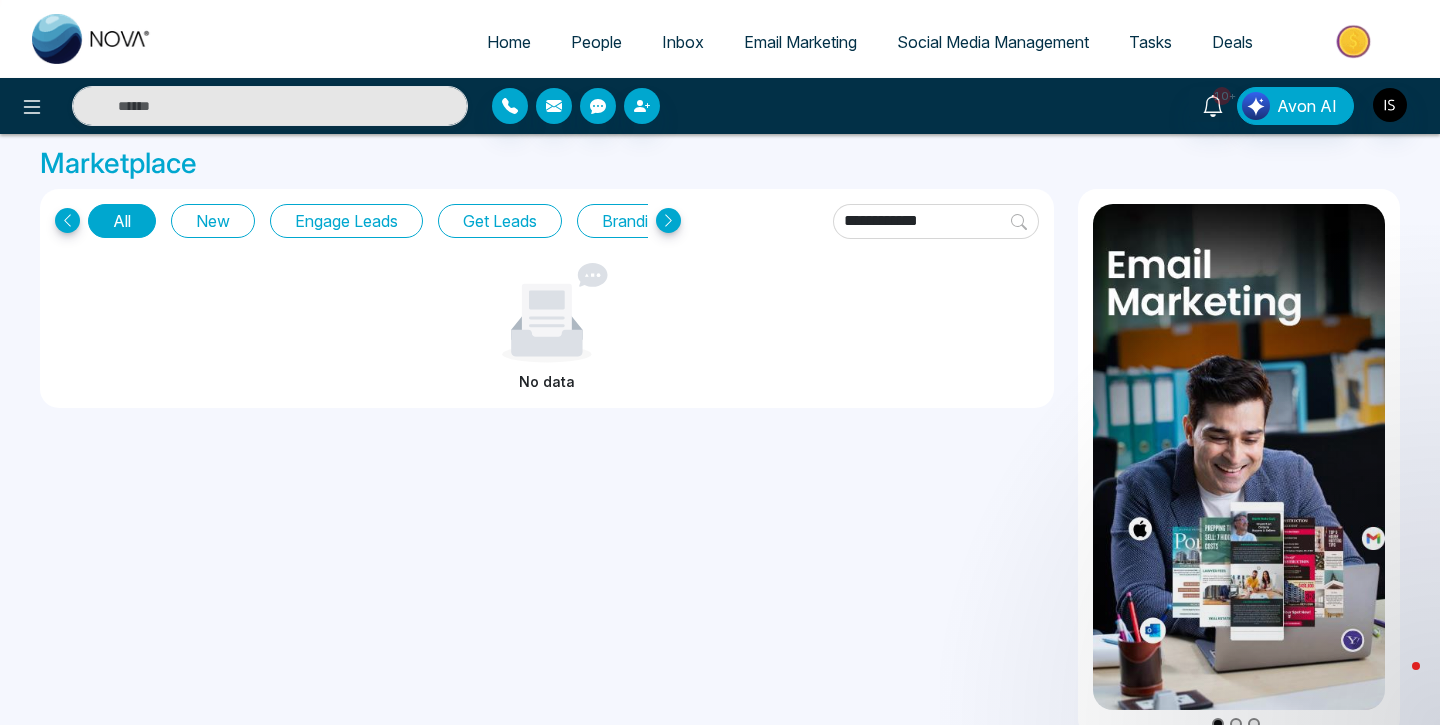 click on "**********" at bounding box center (936, 221) 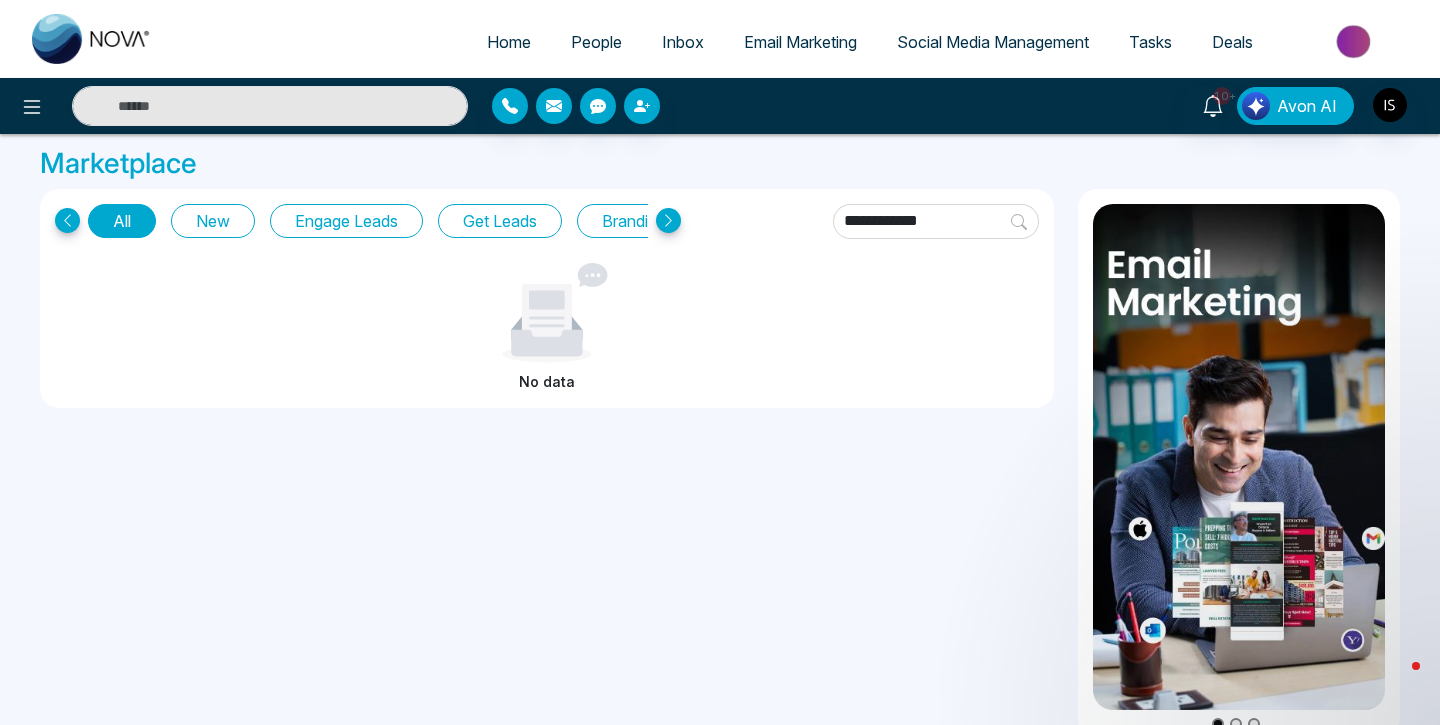 click on "**********" at bounding box center [936, 221] 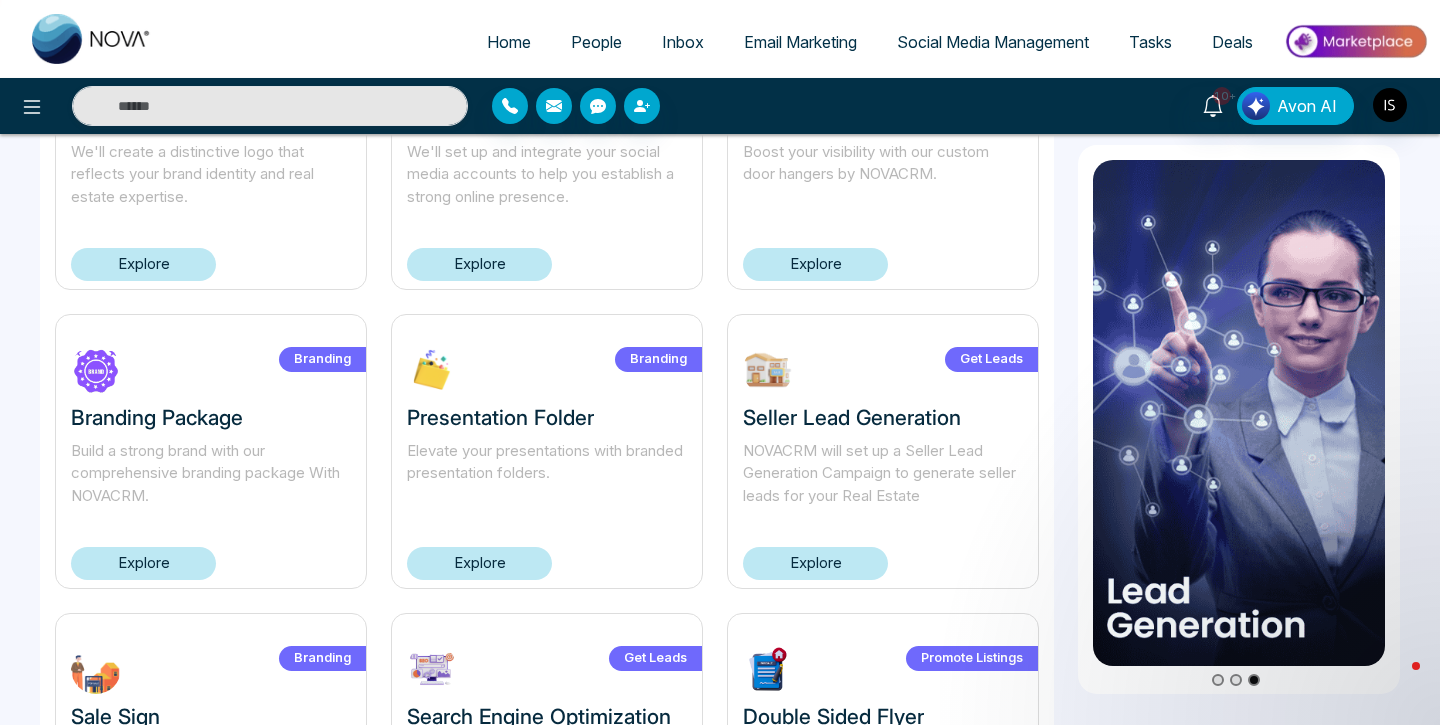 scroll, scrollTop: 0, scrollLeft: 0, axis: both 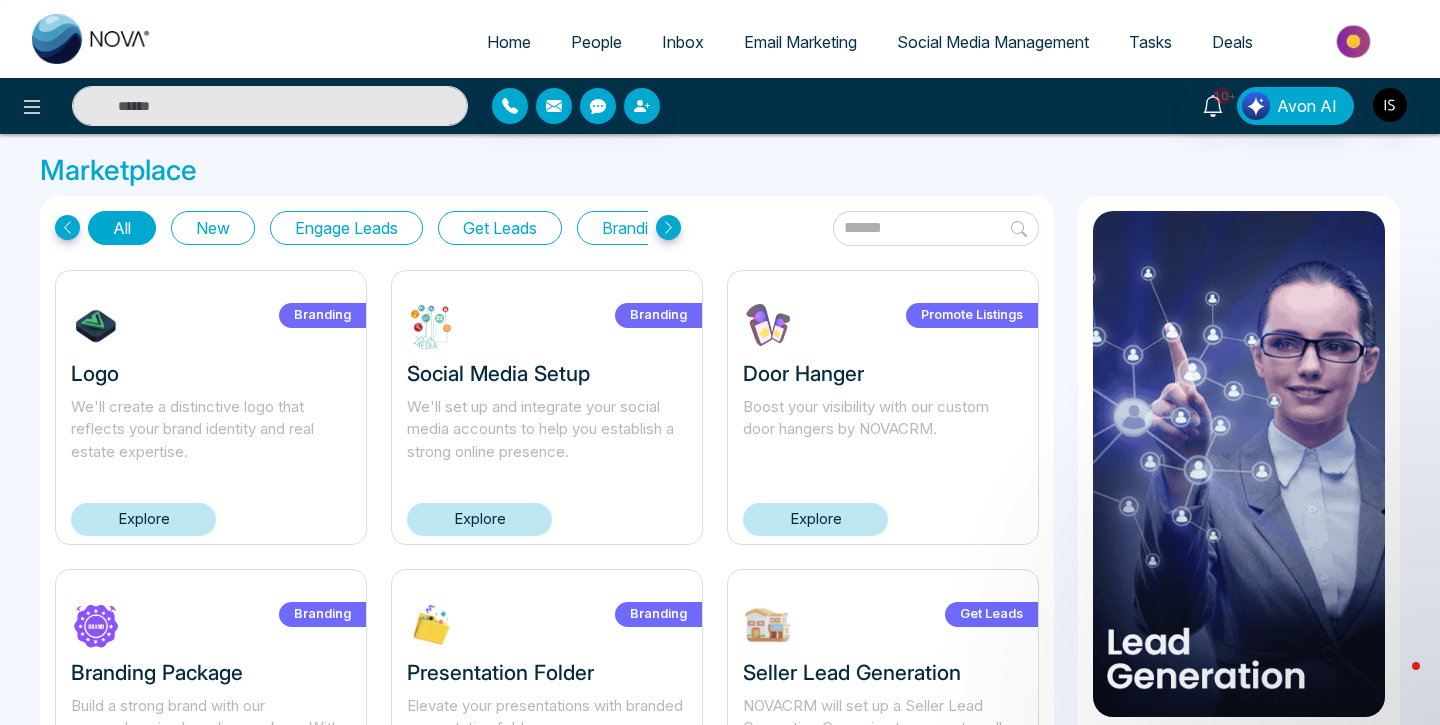 click at bounding box center [936, 228] 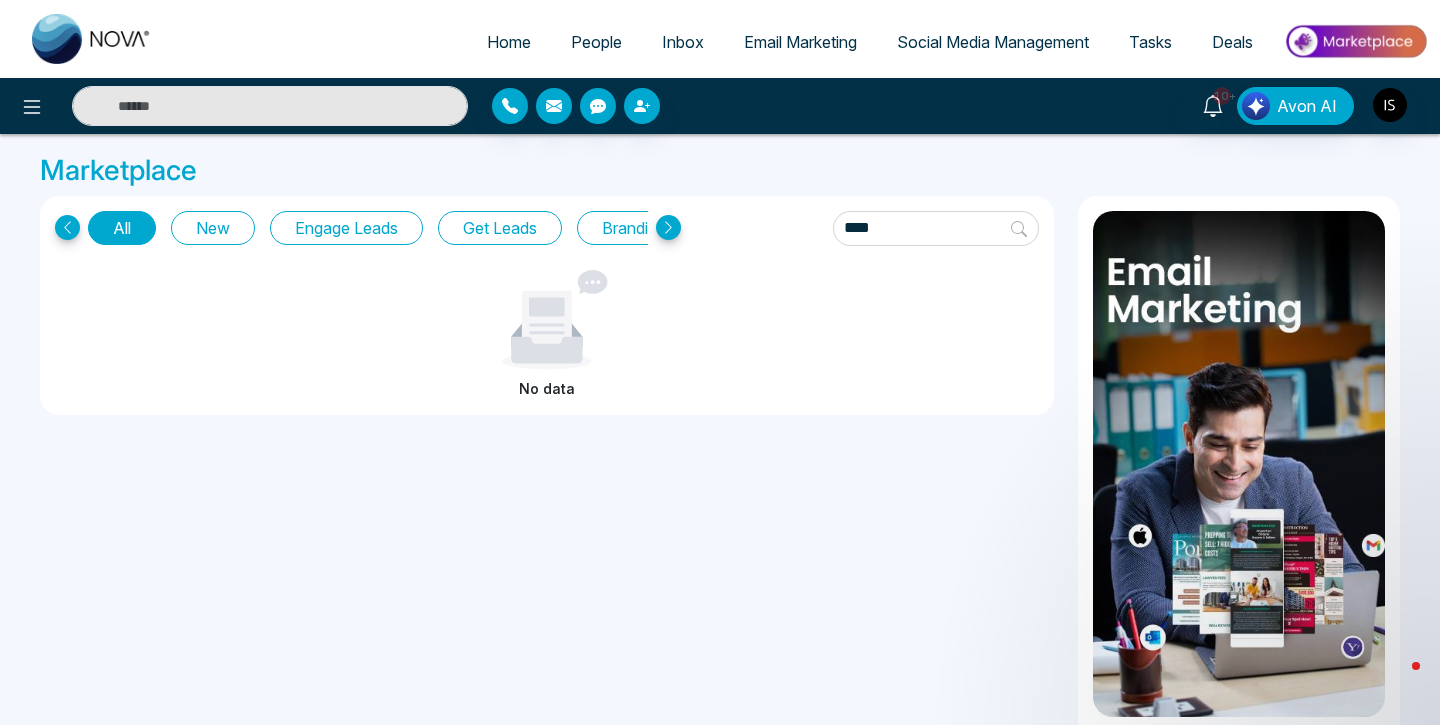 click on "All" at bounding box center (122, 228) 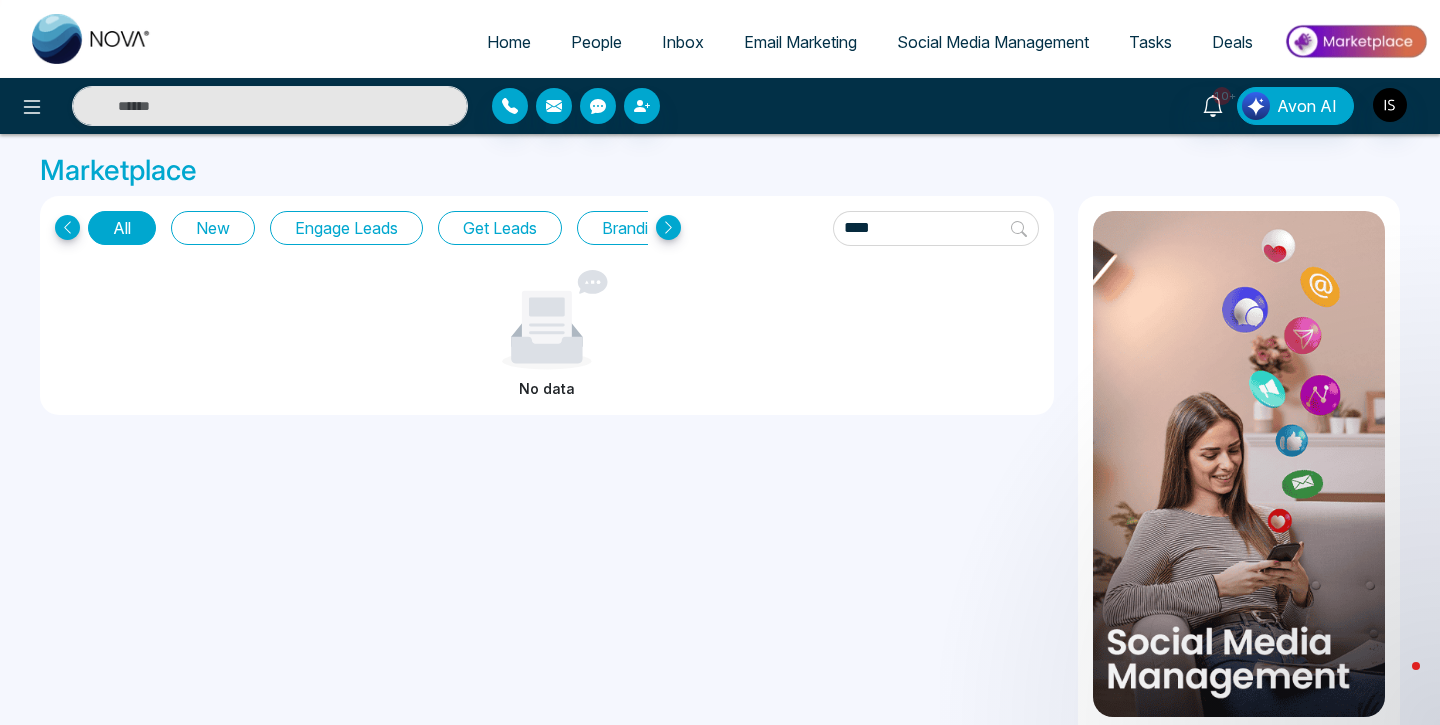 click on "Marketplace" at bounding box center [720, 171] 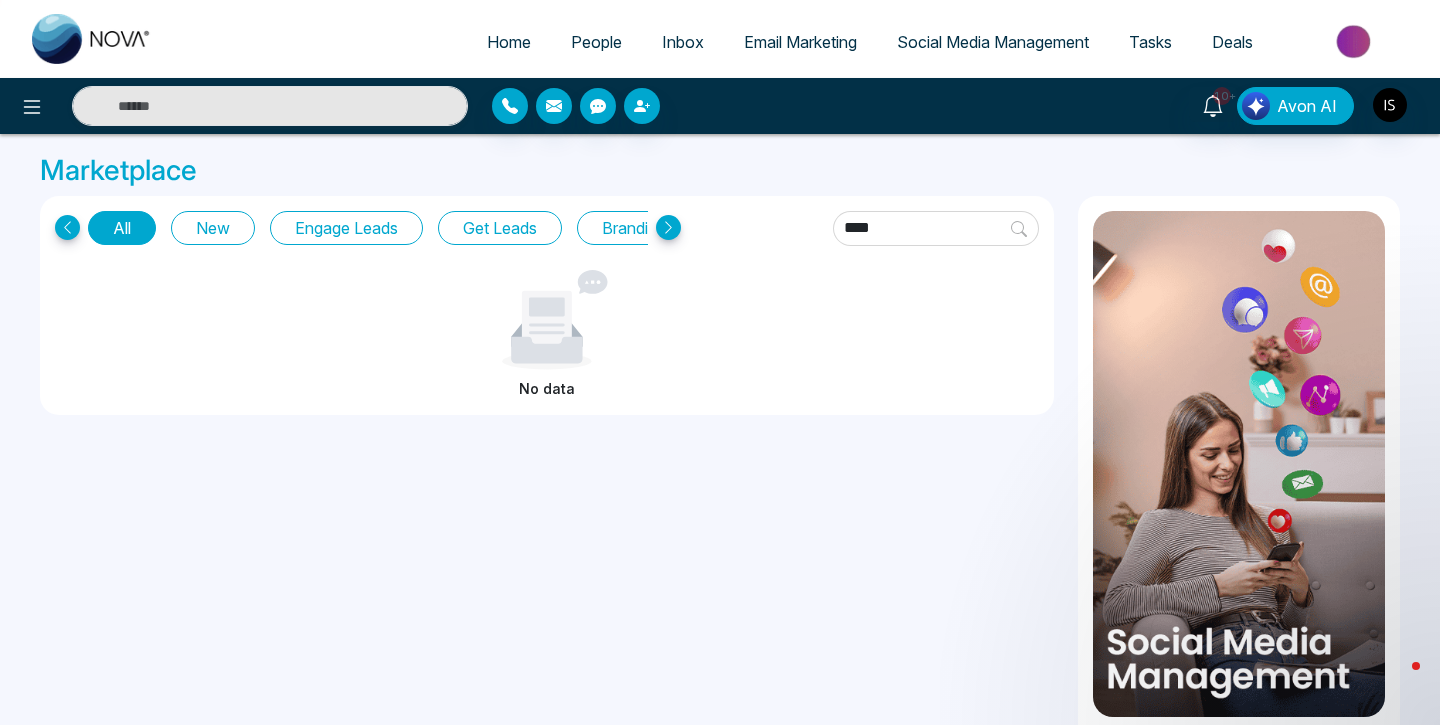 click on "****" at bounding box center (936, 228) 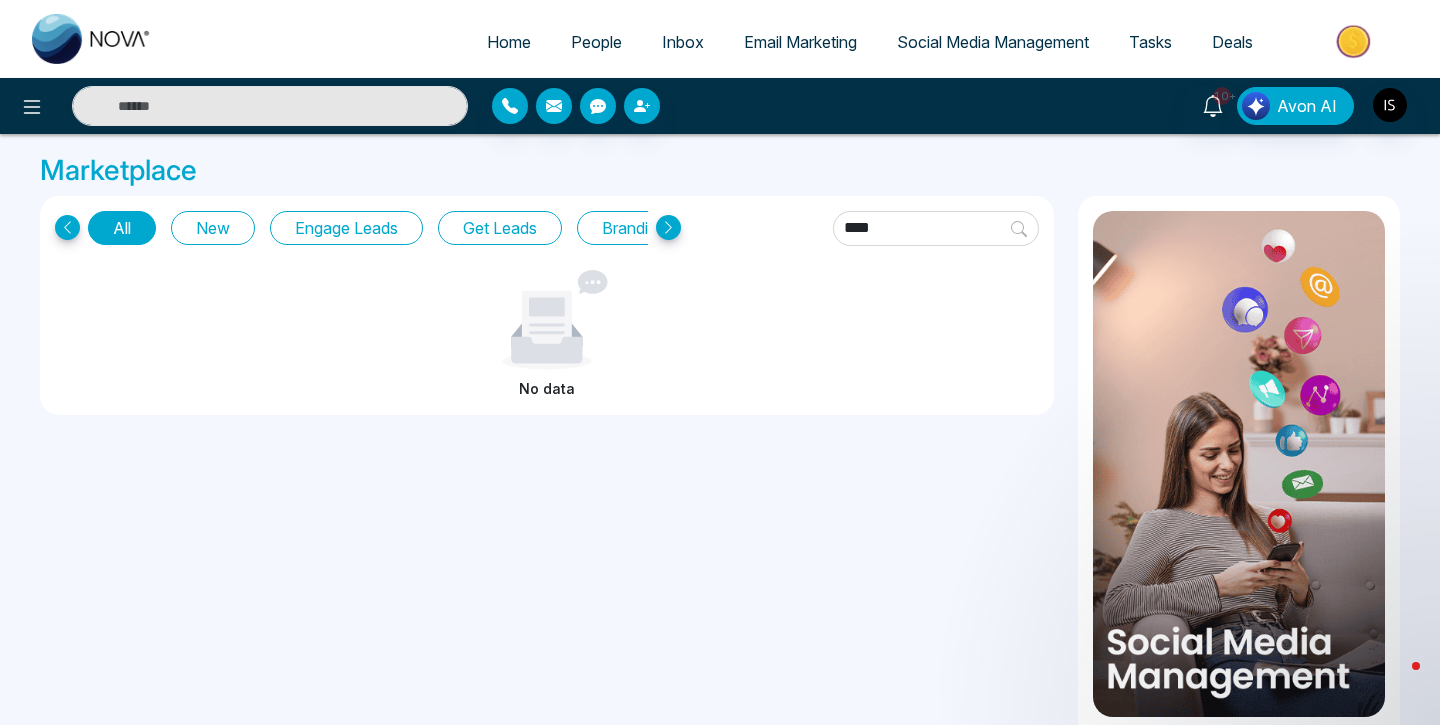 click on "****" at bounding box center (936, 228) 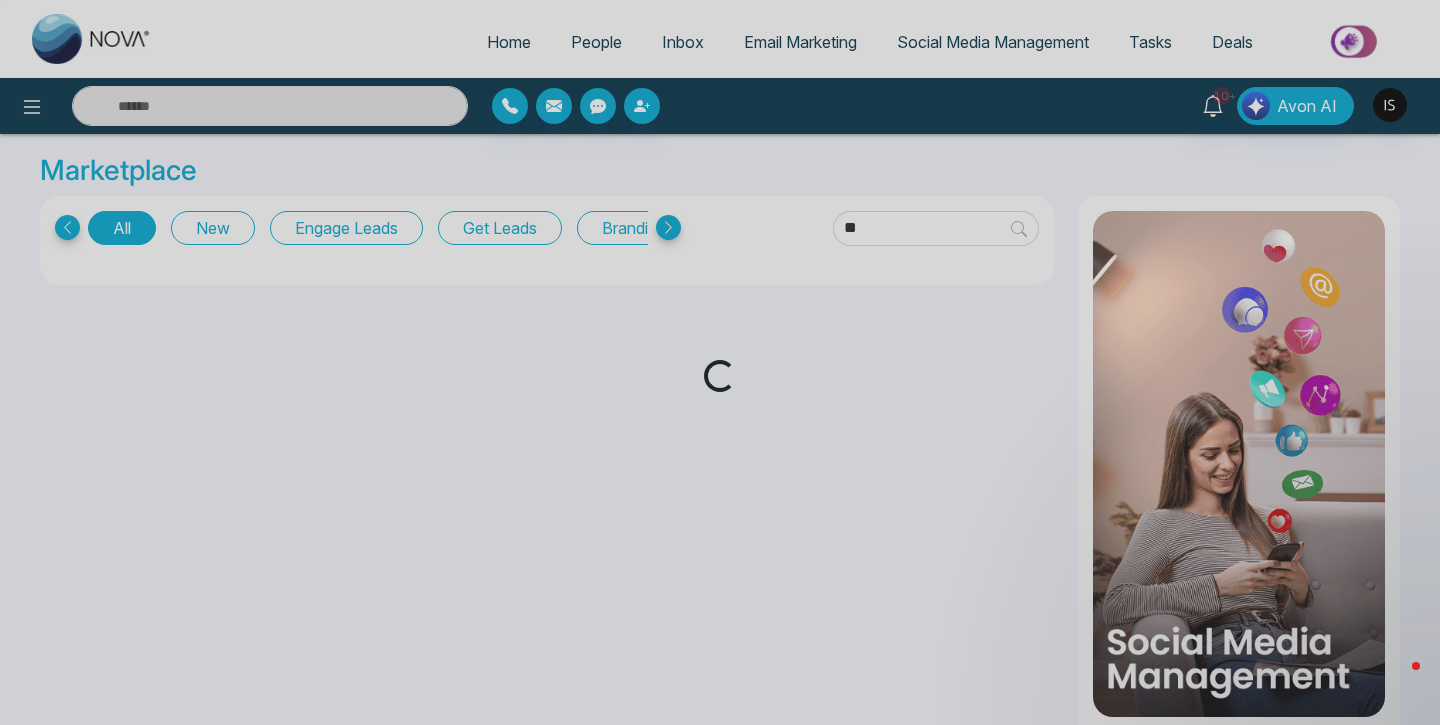 type on "*" 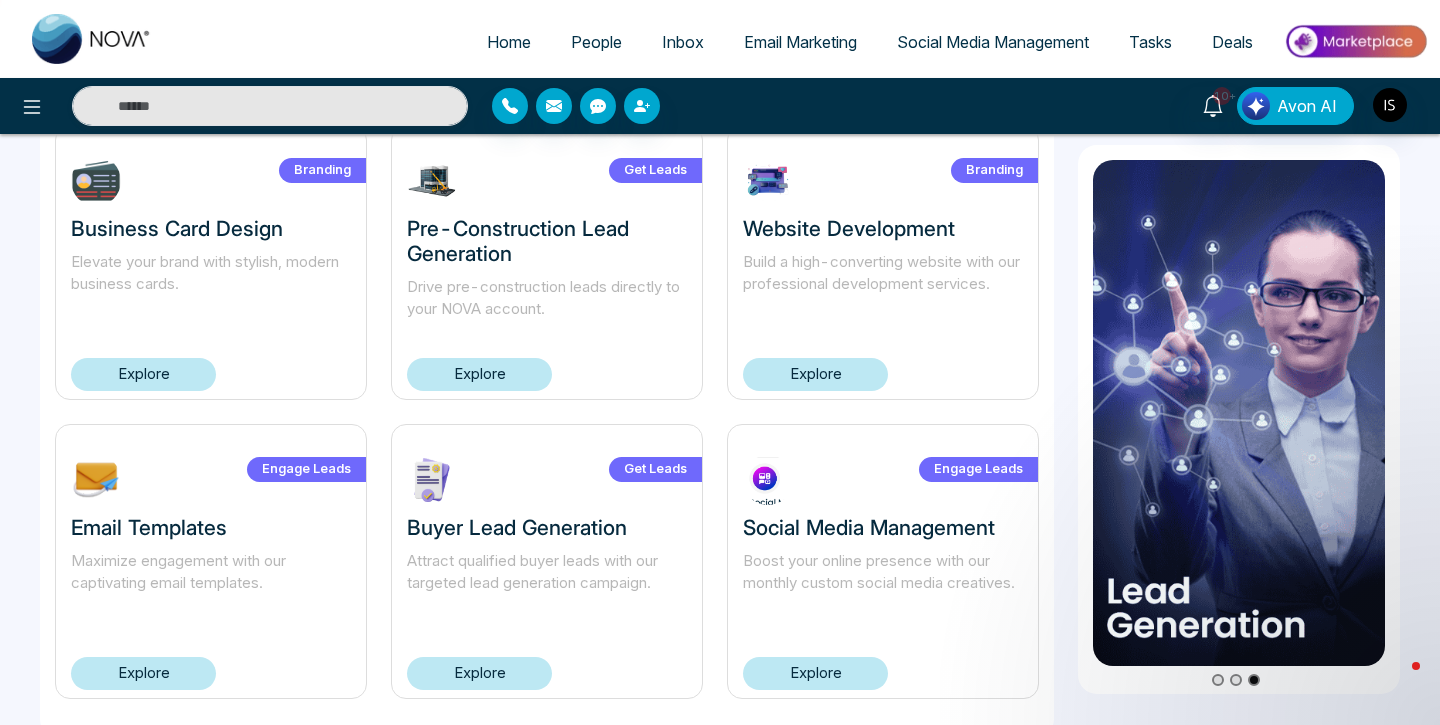 scroll, scrollTop: 1340, scrollLeft: 0, axis: vertical 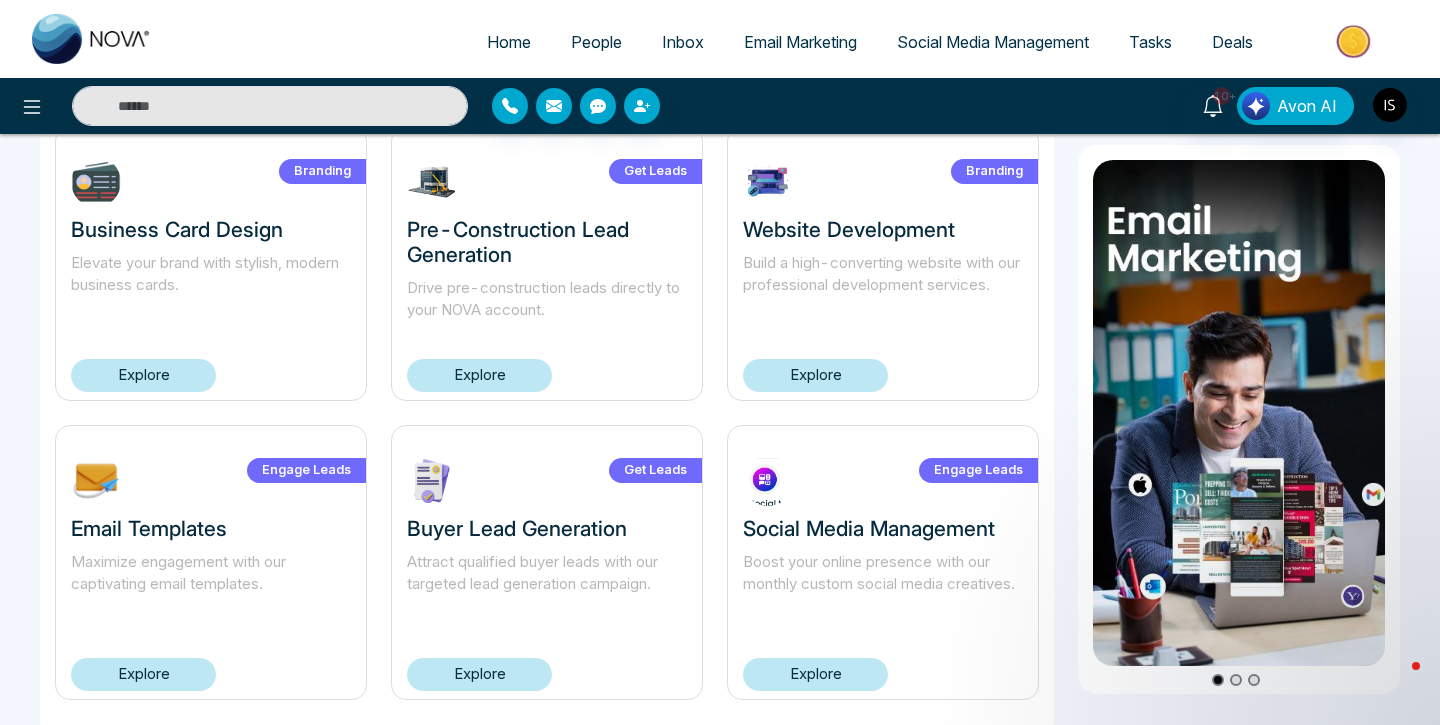 type 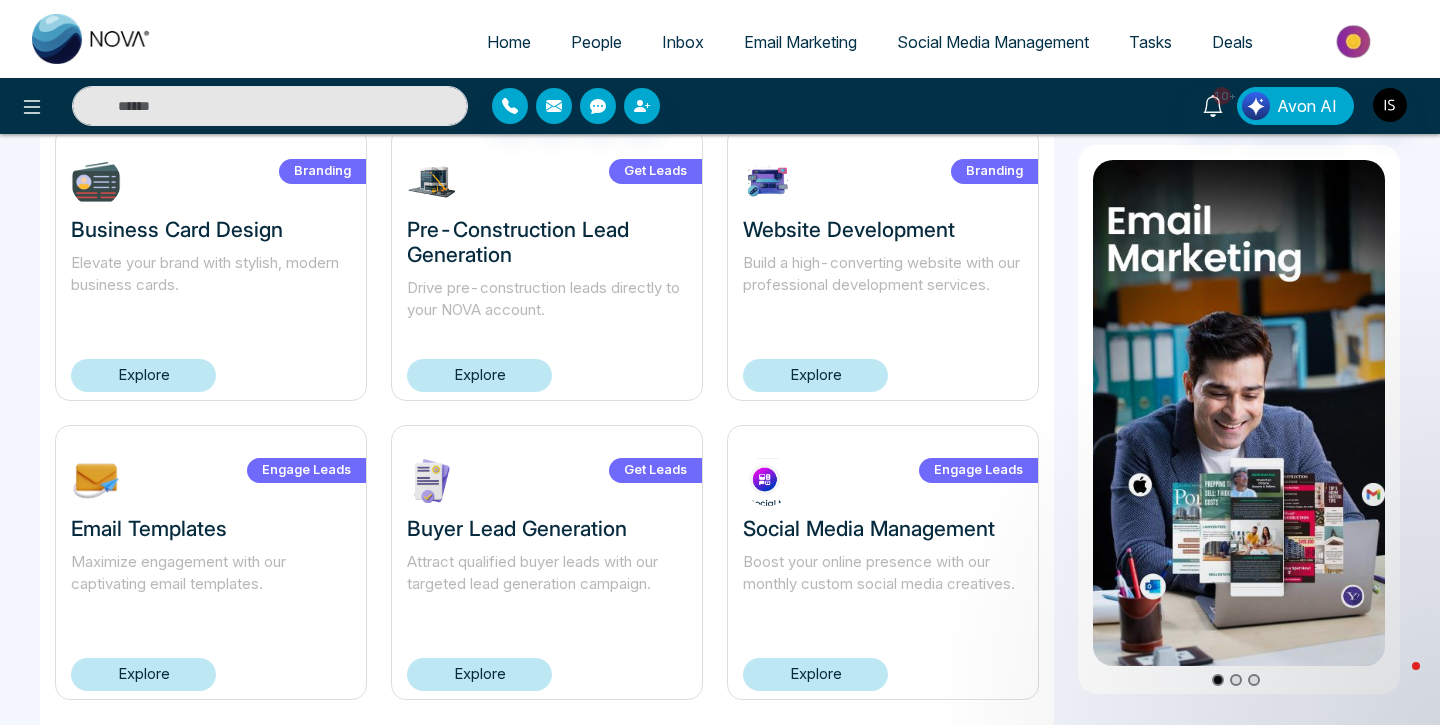 click on "Explore" at bounding box center [815, 375] 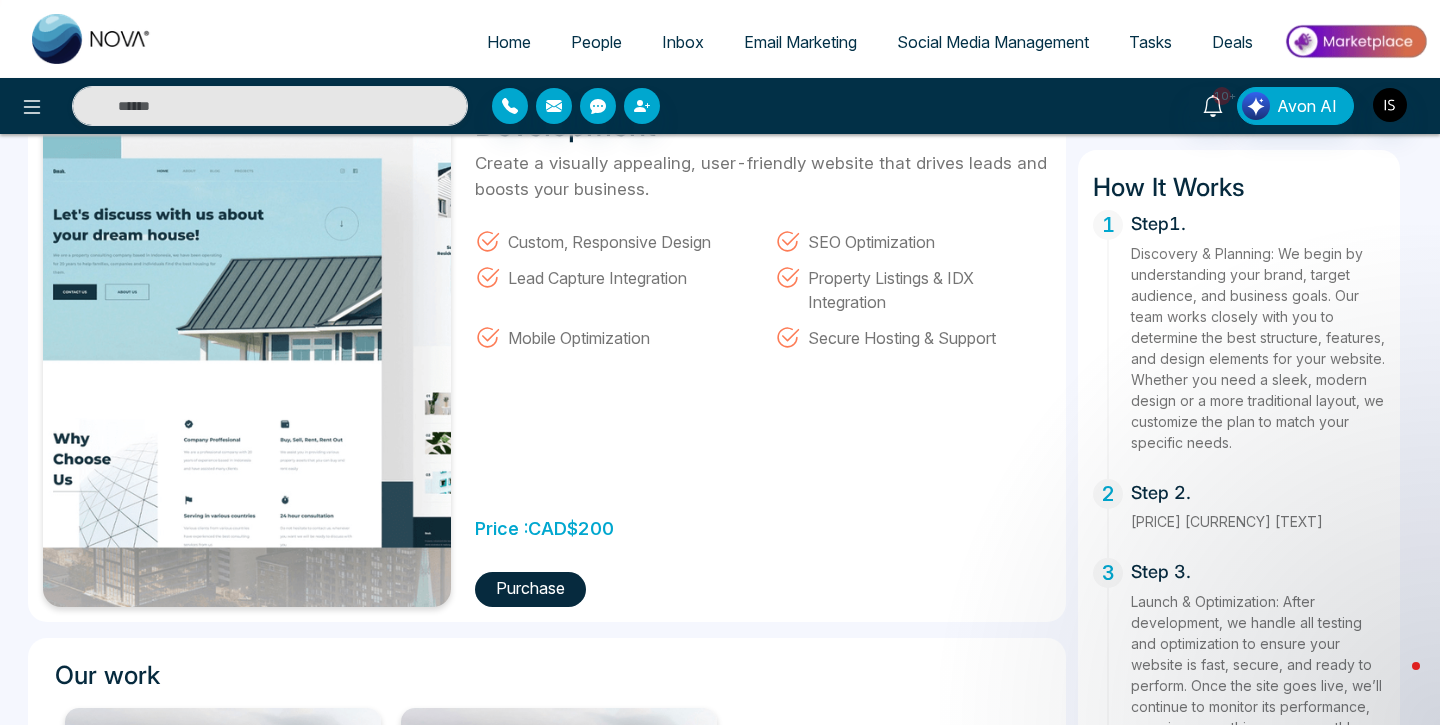 scroll, scrollTop: 77, scrollLeft: 0, axis: vertical 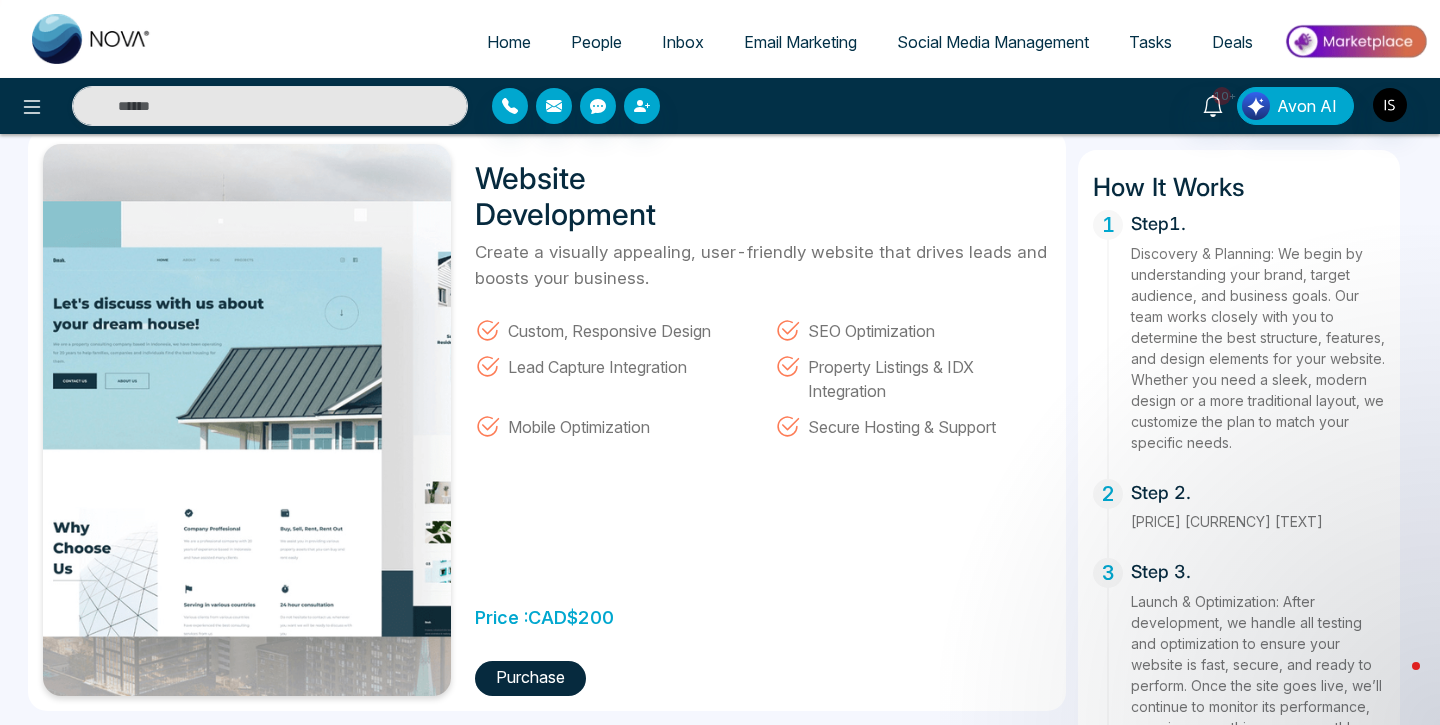 click at bounding box center [92, 39] 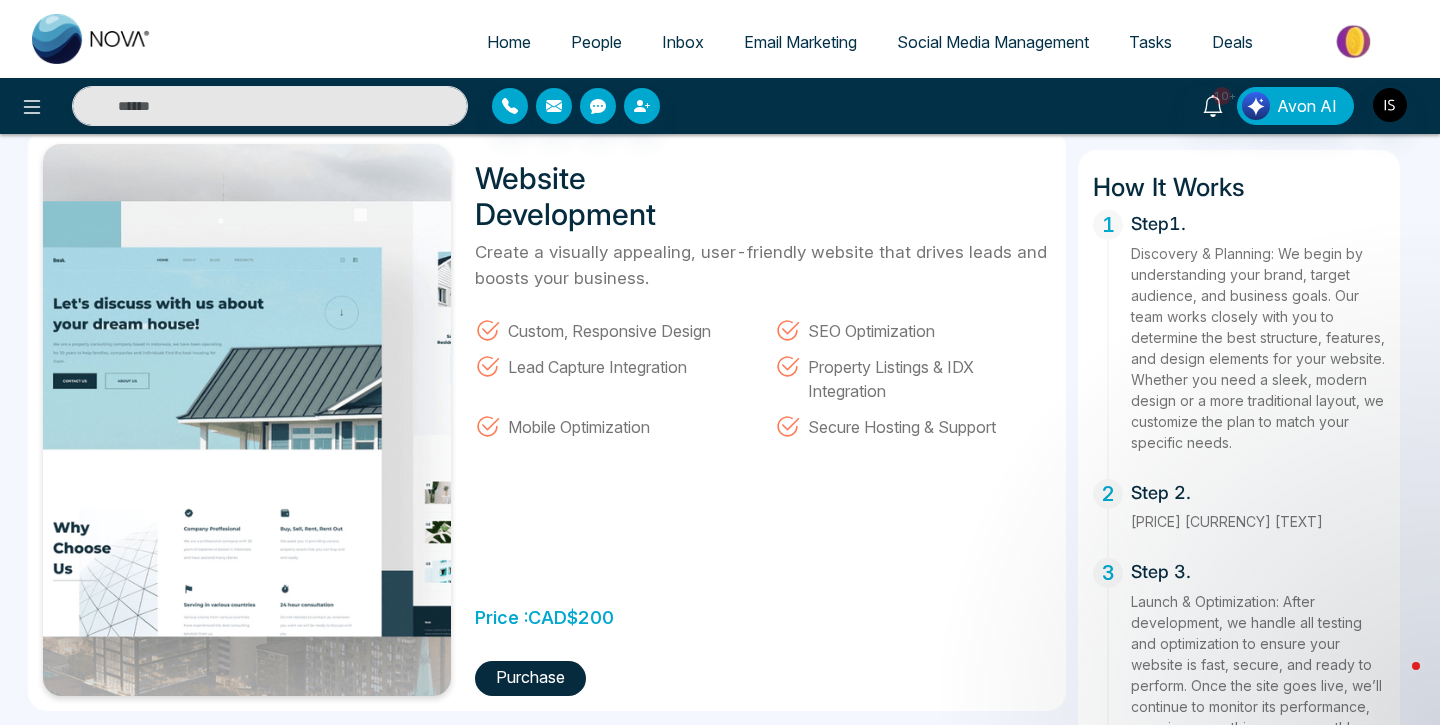 select on "*" 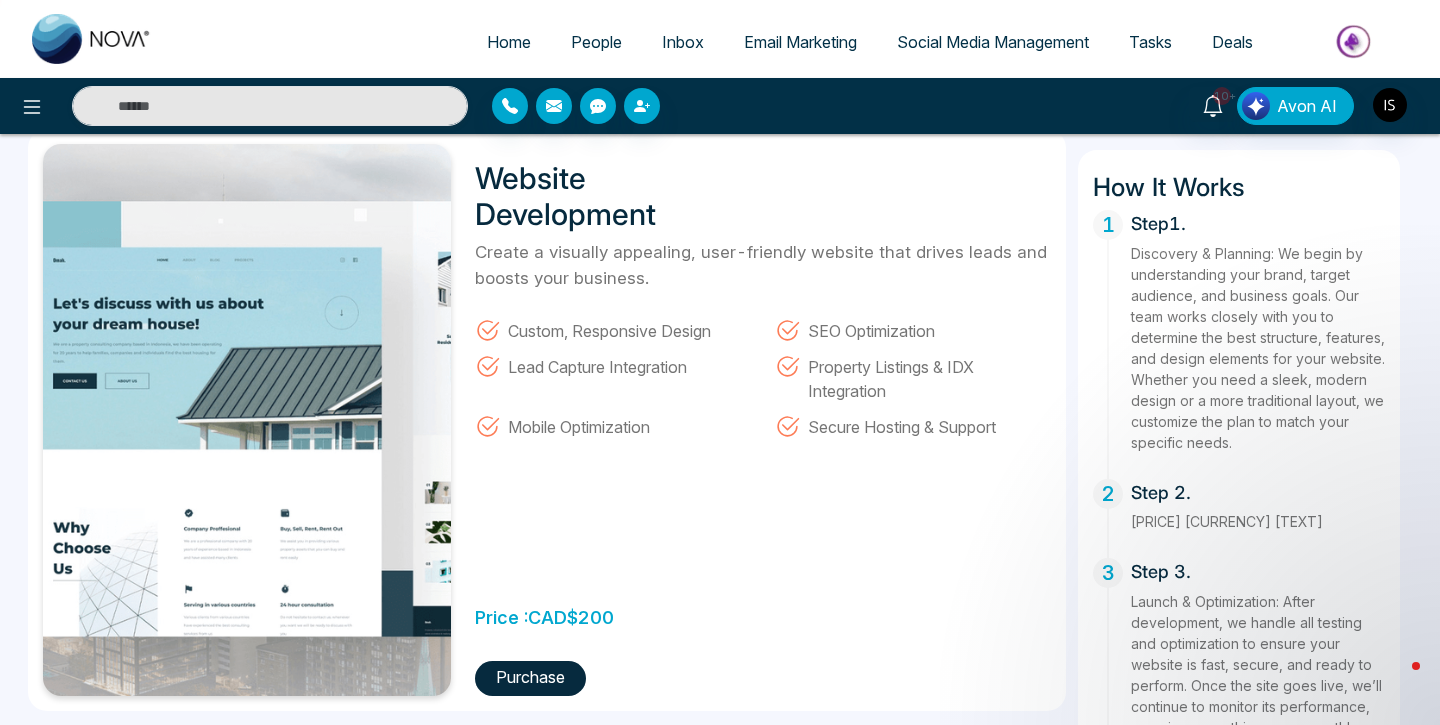 select on "*" 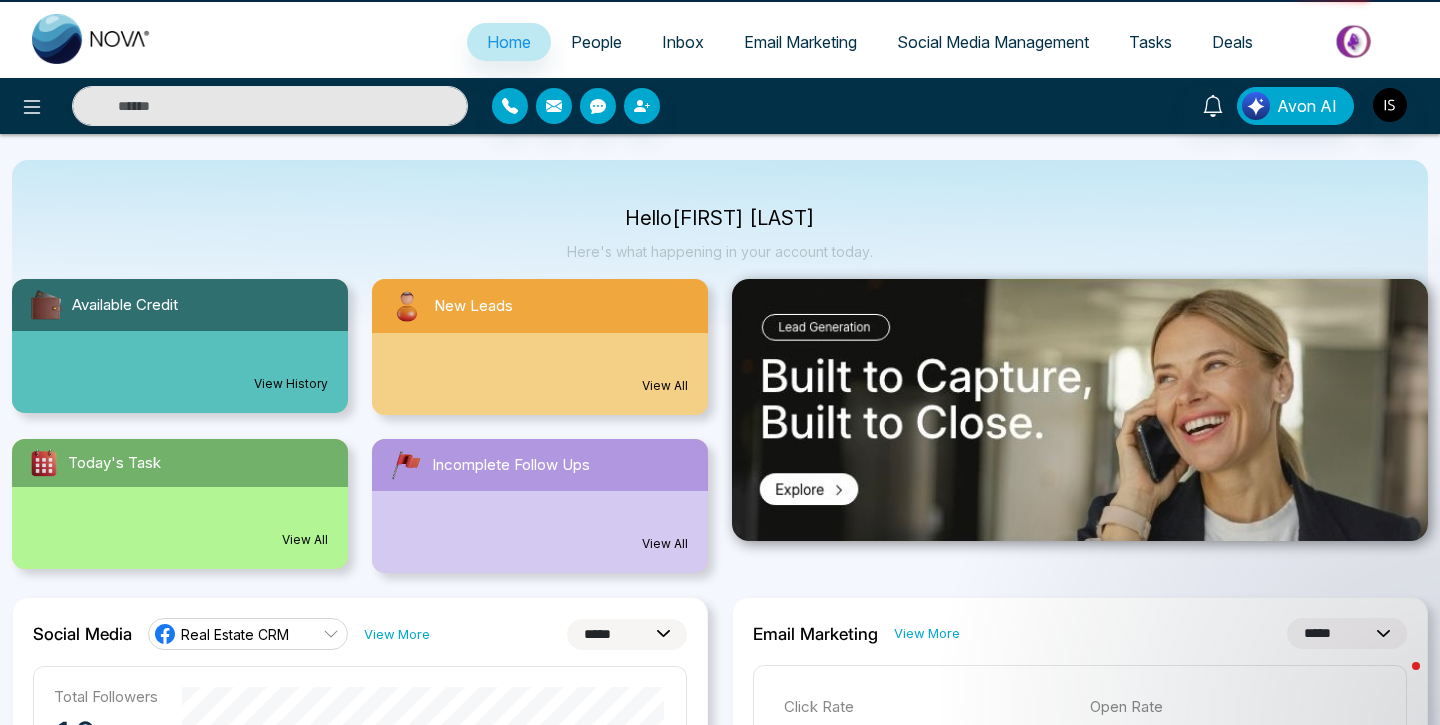 scroll, scrollTop: 0, scrollLeft: 0, axis: both 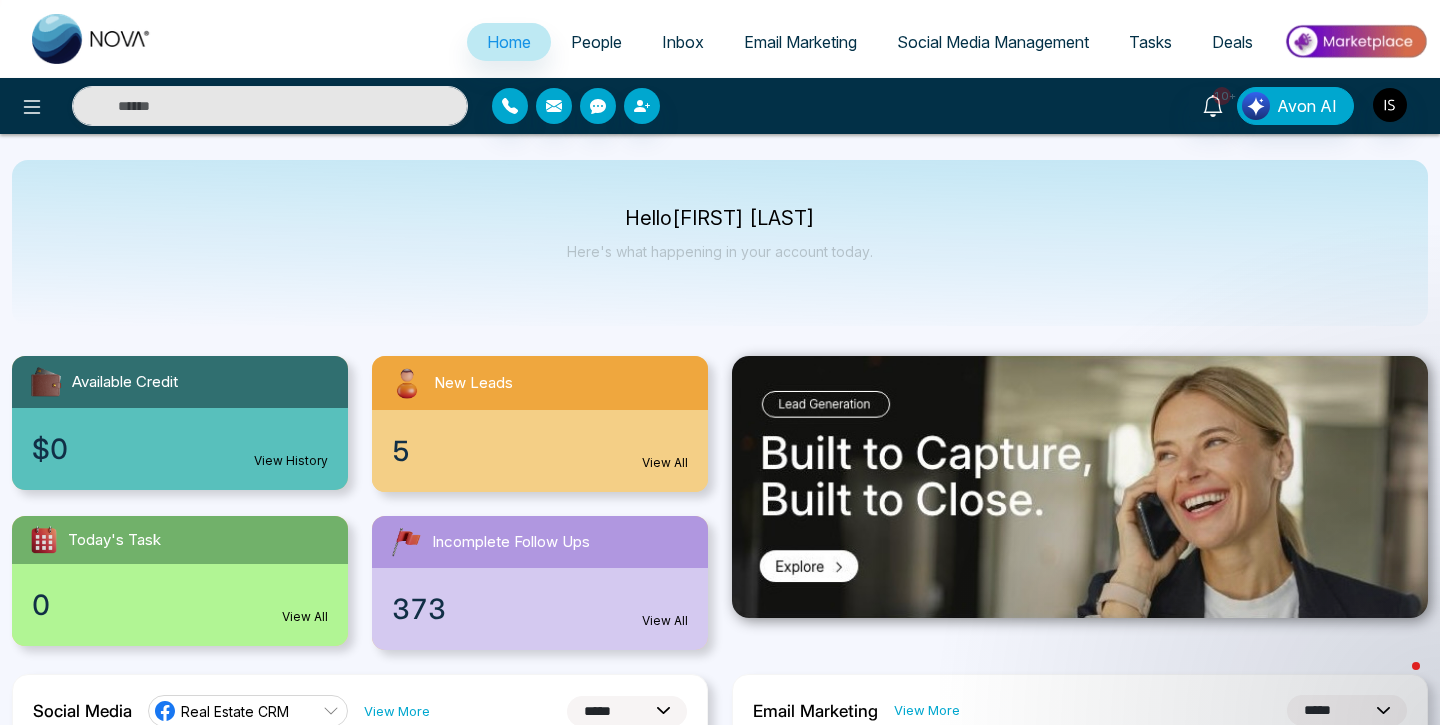 click at bounding box center [1355, 41] 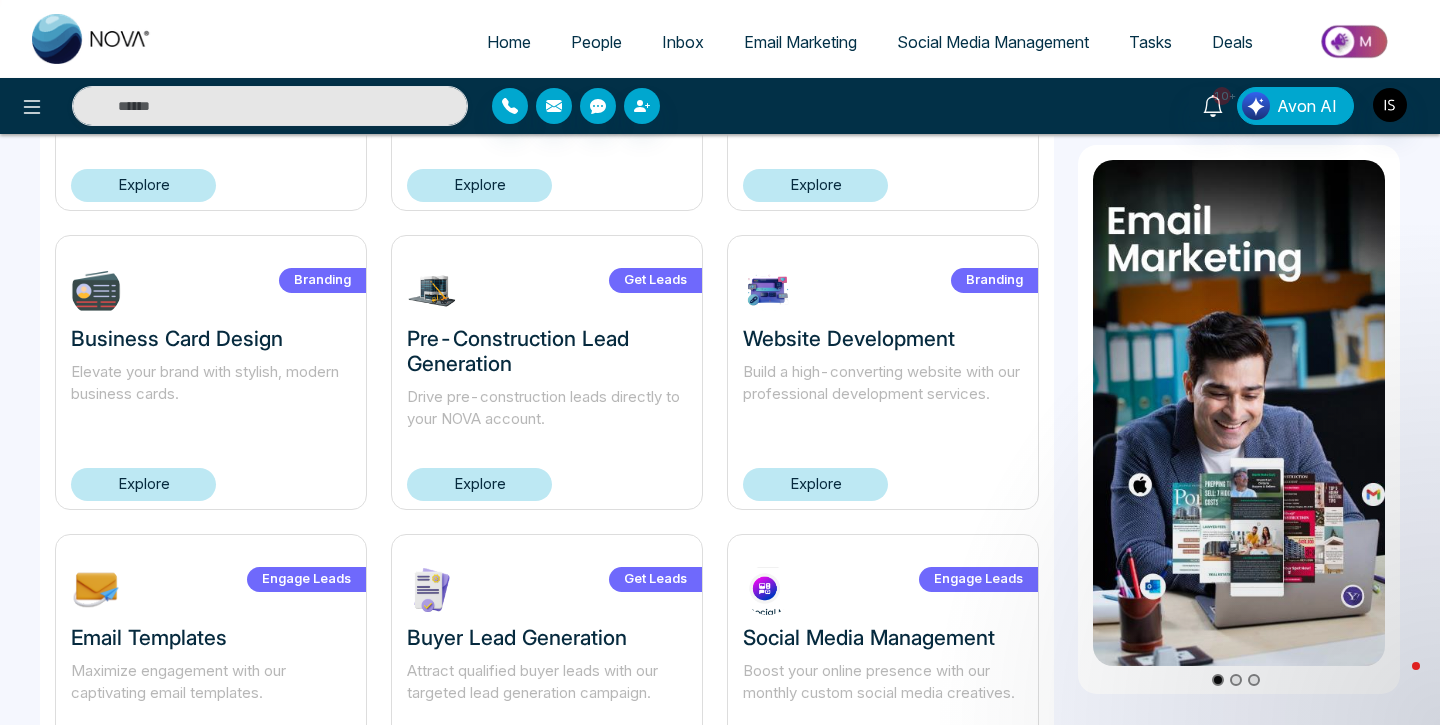 scroll, scrollTop: 1309, scrollLeft: 0, axis: vertical 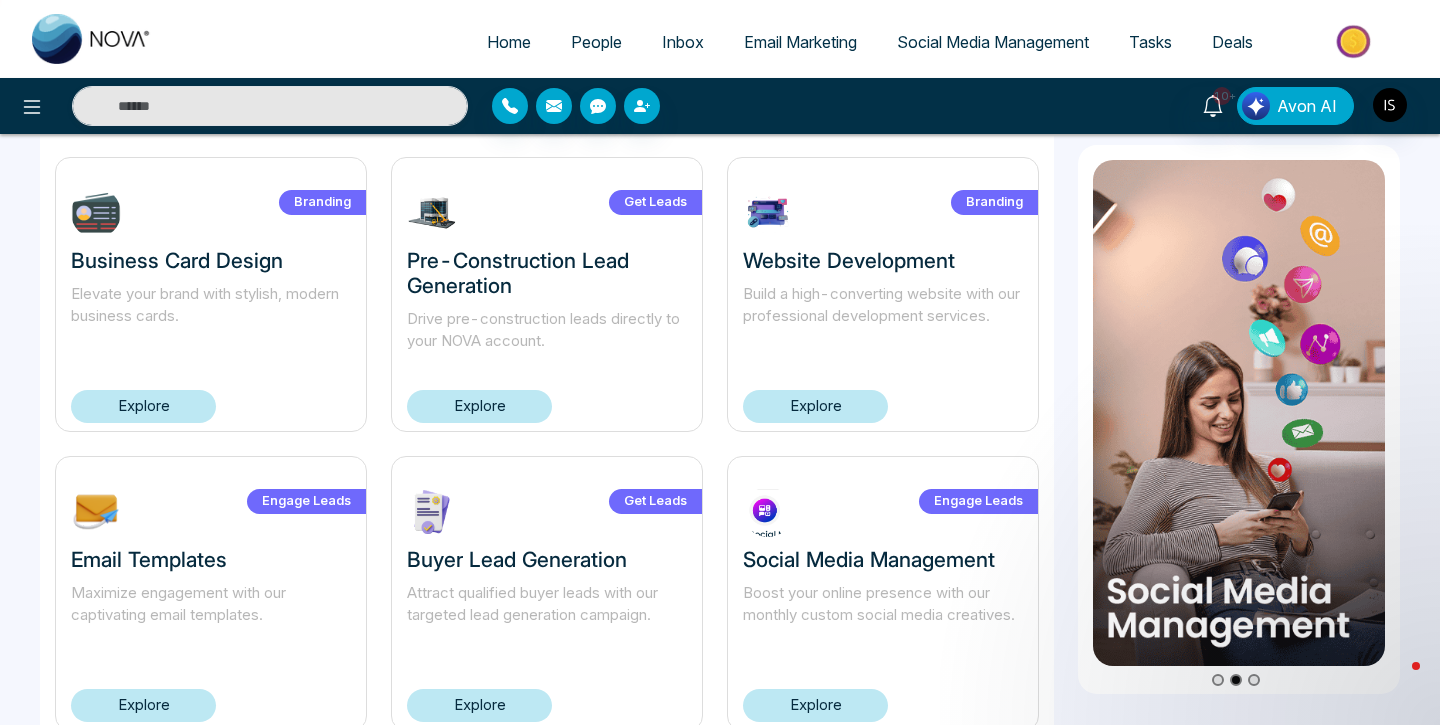 click on "Explore" at bounding box center [815, 406] 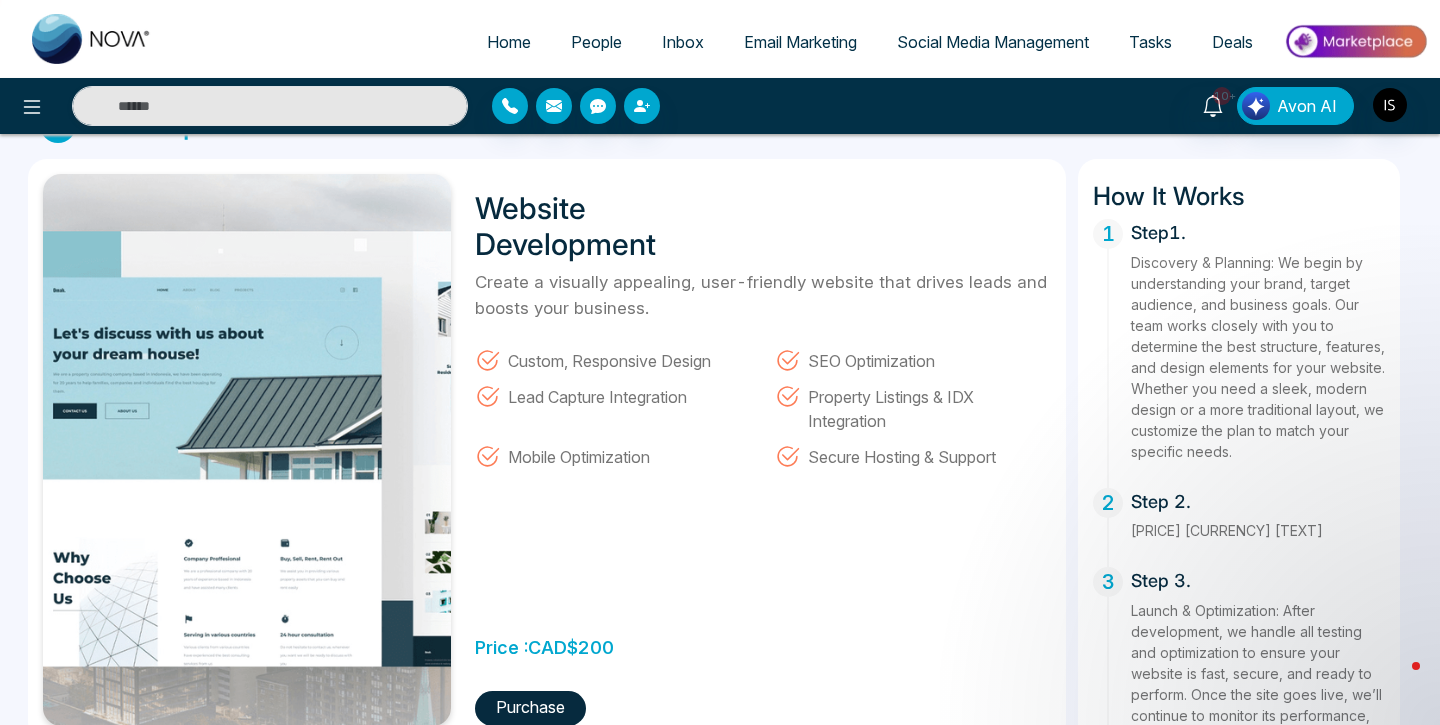 scroll, scrollTop: 70, scrollLeft: 0, axis: vertical 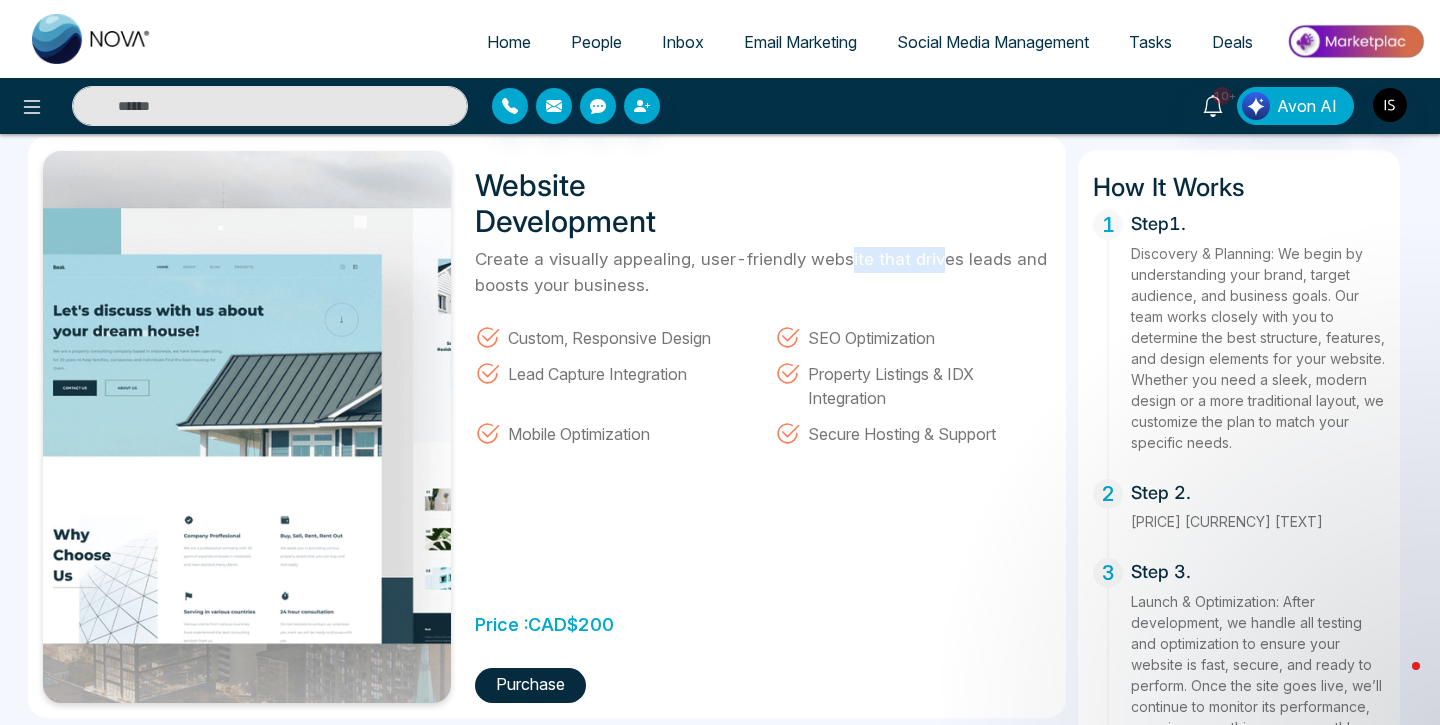 drag, startPoint x: 877, startPoint y: 258, endPoint x: 983, endPoint y: 261, distance: 106.04244 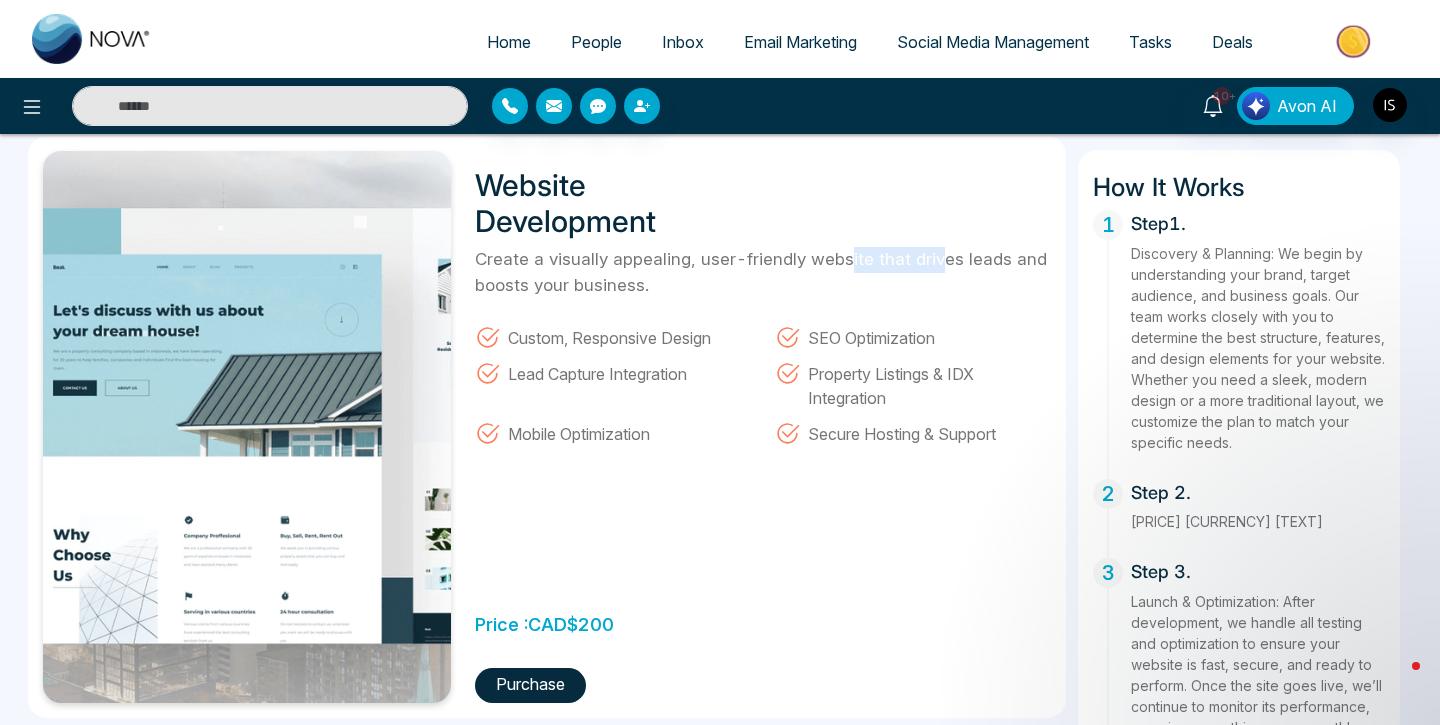 click on "Create a visually appealing, user-friendly website that drives leads and boosts your business." at bounding box center (763, 272) 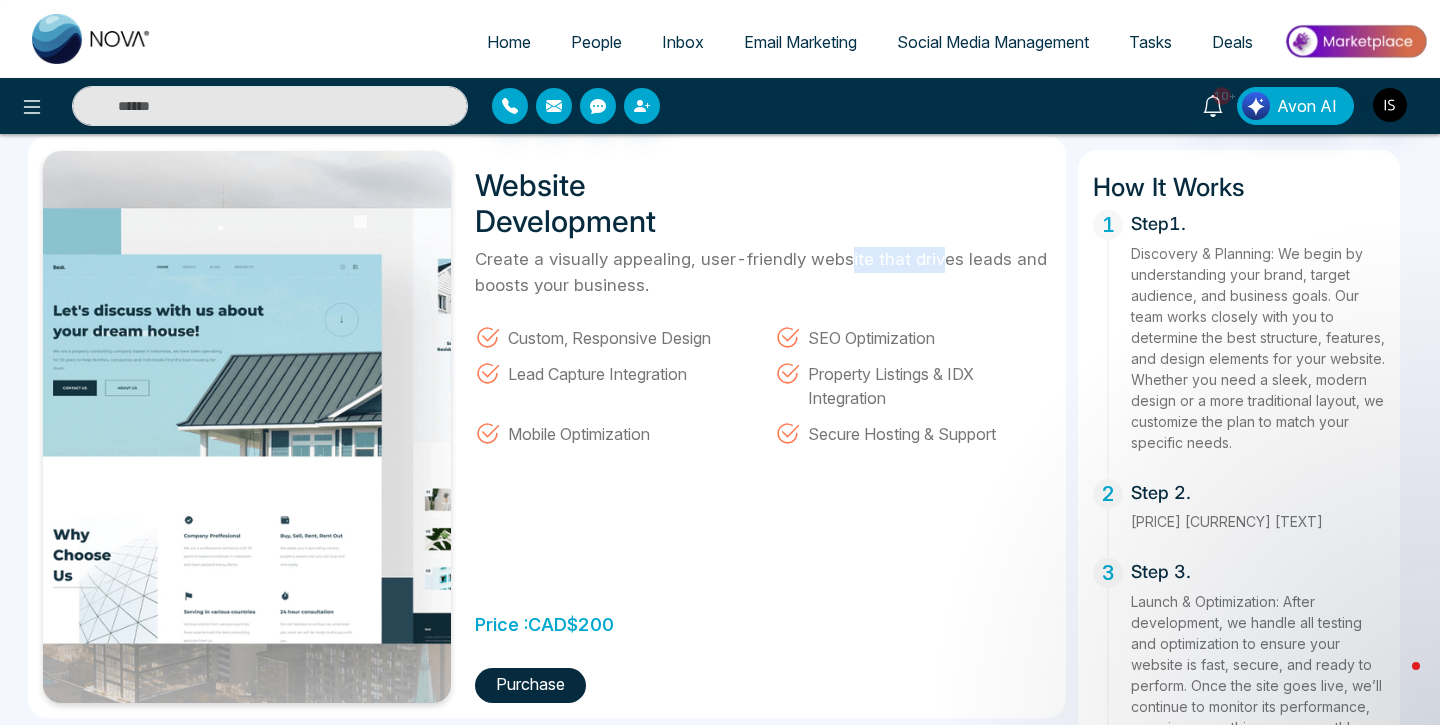 click on "Create a visually appealing, user-friendly website that drives leads and boosts your business." at bounding box center [763, 272] 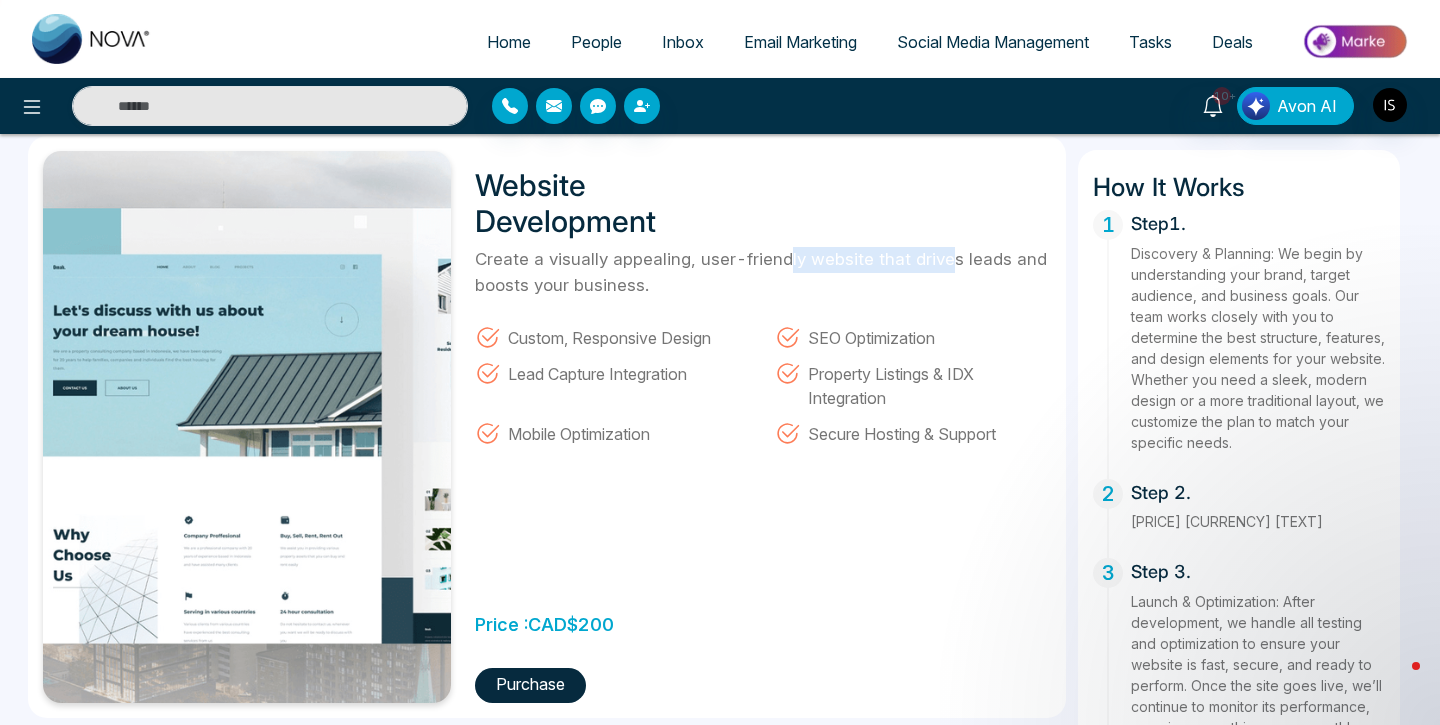 drag, startPoint x: 983, startPoint y: 261, endPoint x: 807, endPoint y: 259, distance: 176.01137 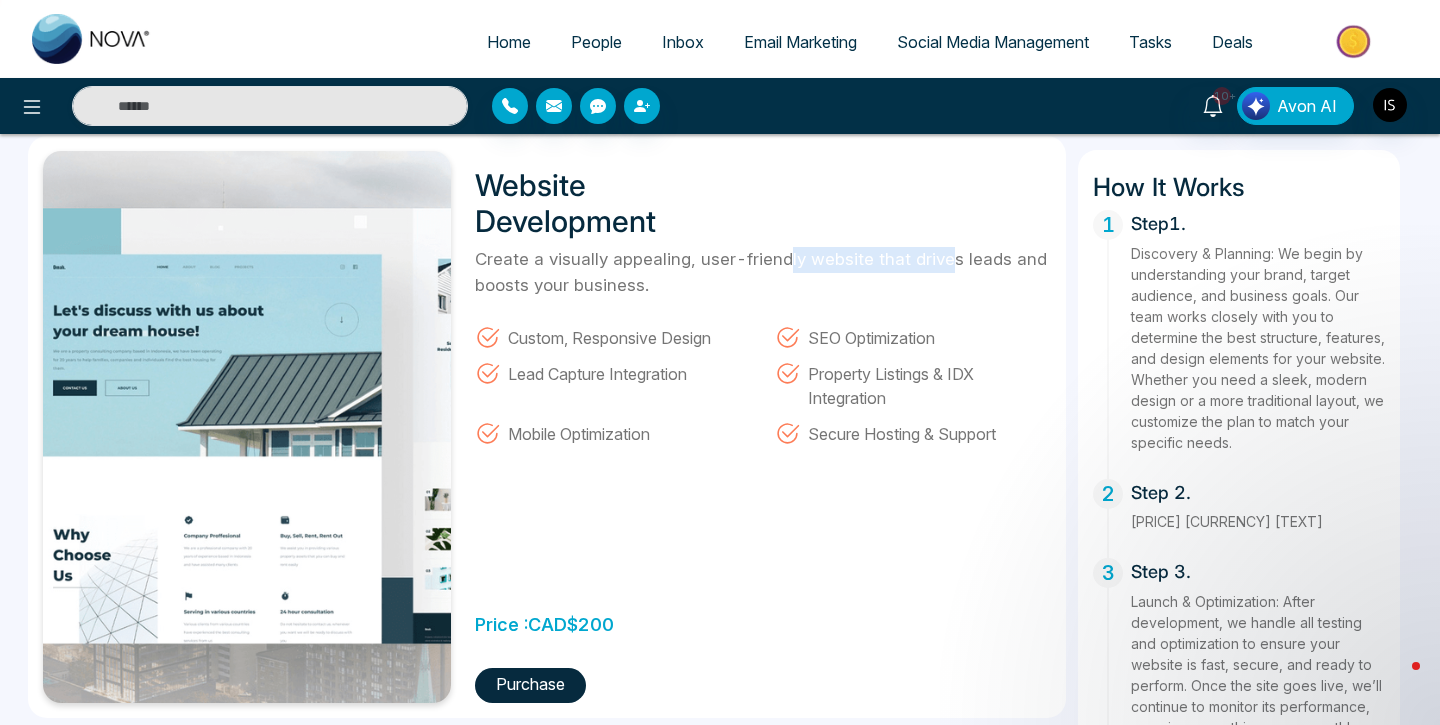 click on "Create a visually appealing, user-friendly website that drives leads and boosts your business." at bounding box center [763, 272] 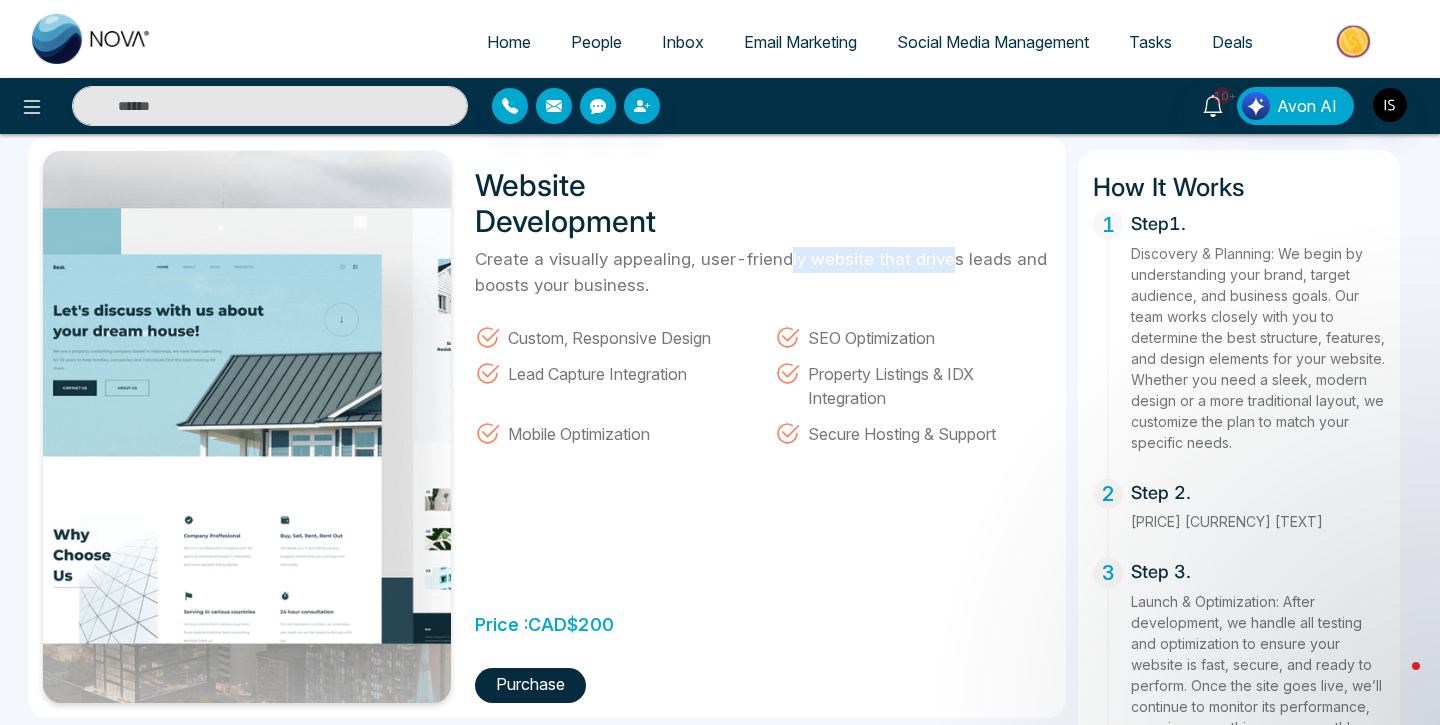 click on "Create a visually appealing, user-friendly website that drives leads and boosts your business." at bounding box center [763, 272] 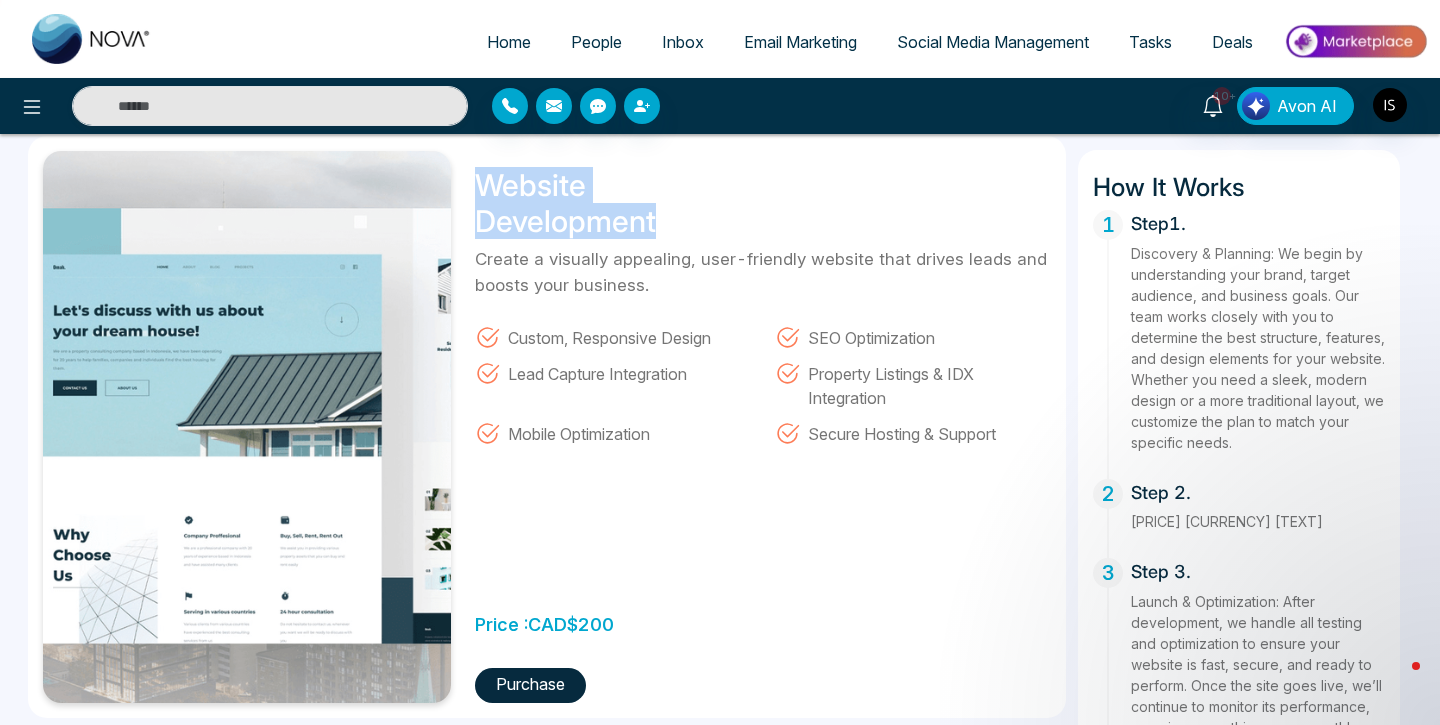 drag, startPoint x: 476, startPoint y: 183, endPoint x: 717, endPoint y: 205, distance: 242.00206 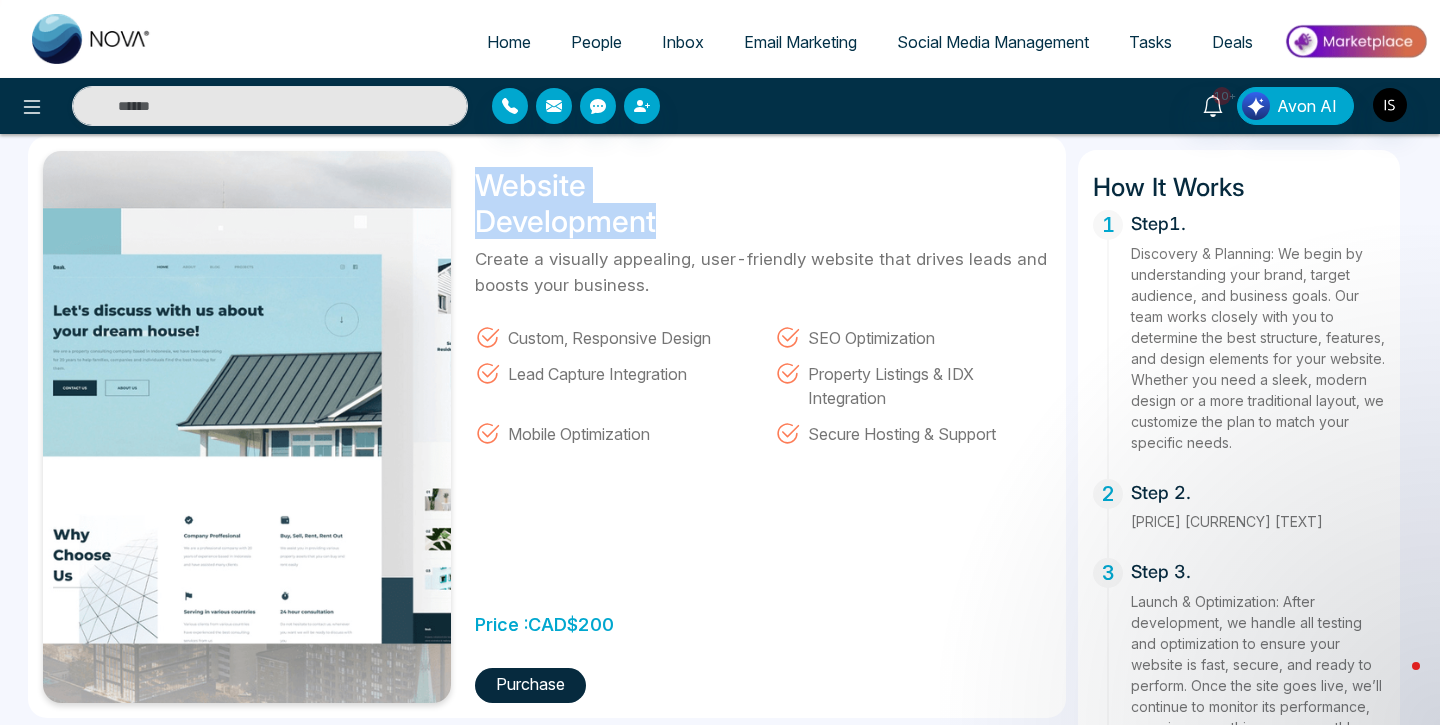 click on "Website Development" at bounding box center [600, 203] 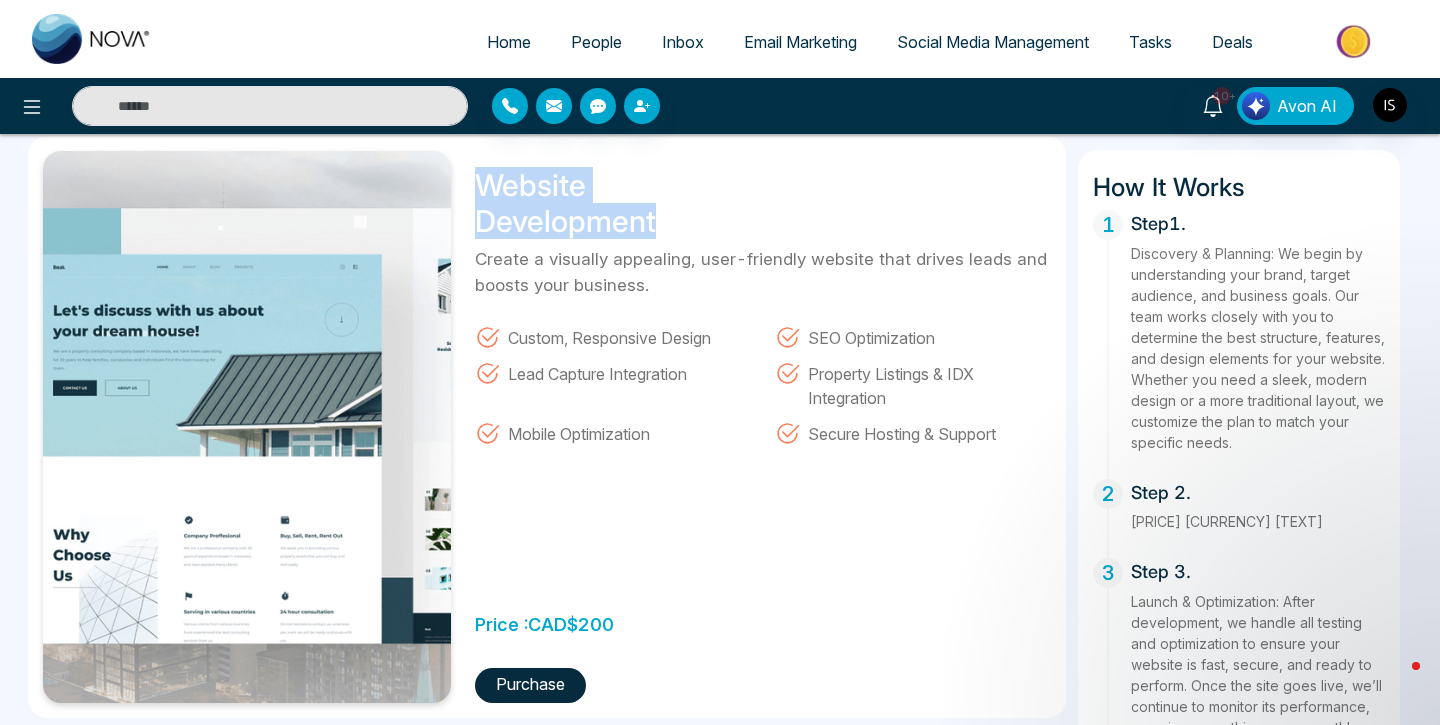click on "Website Development" at bounding box center [600, 203] 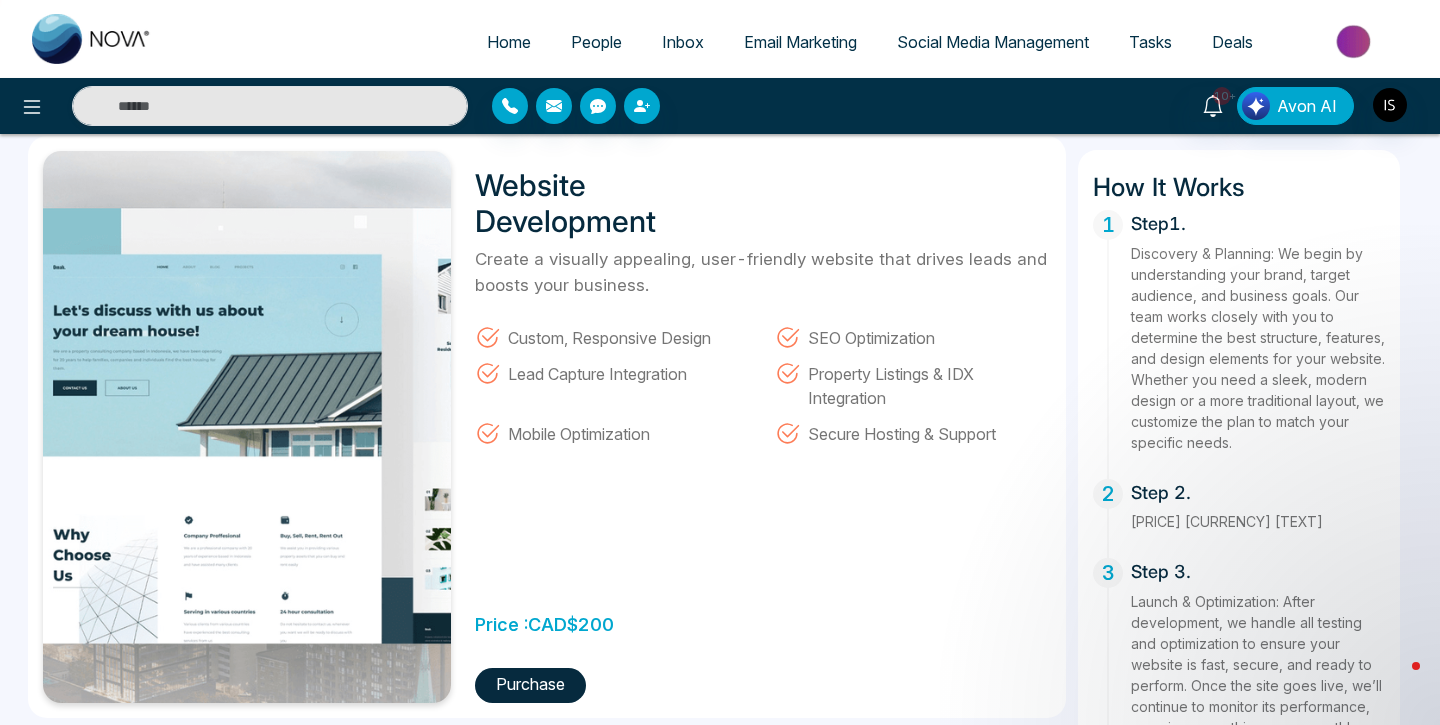 click on "Website Development" at bounding box center (600, 203) 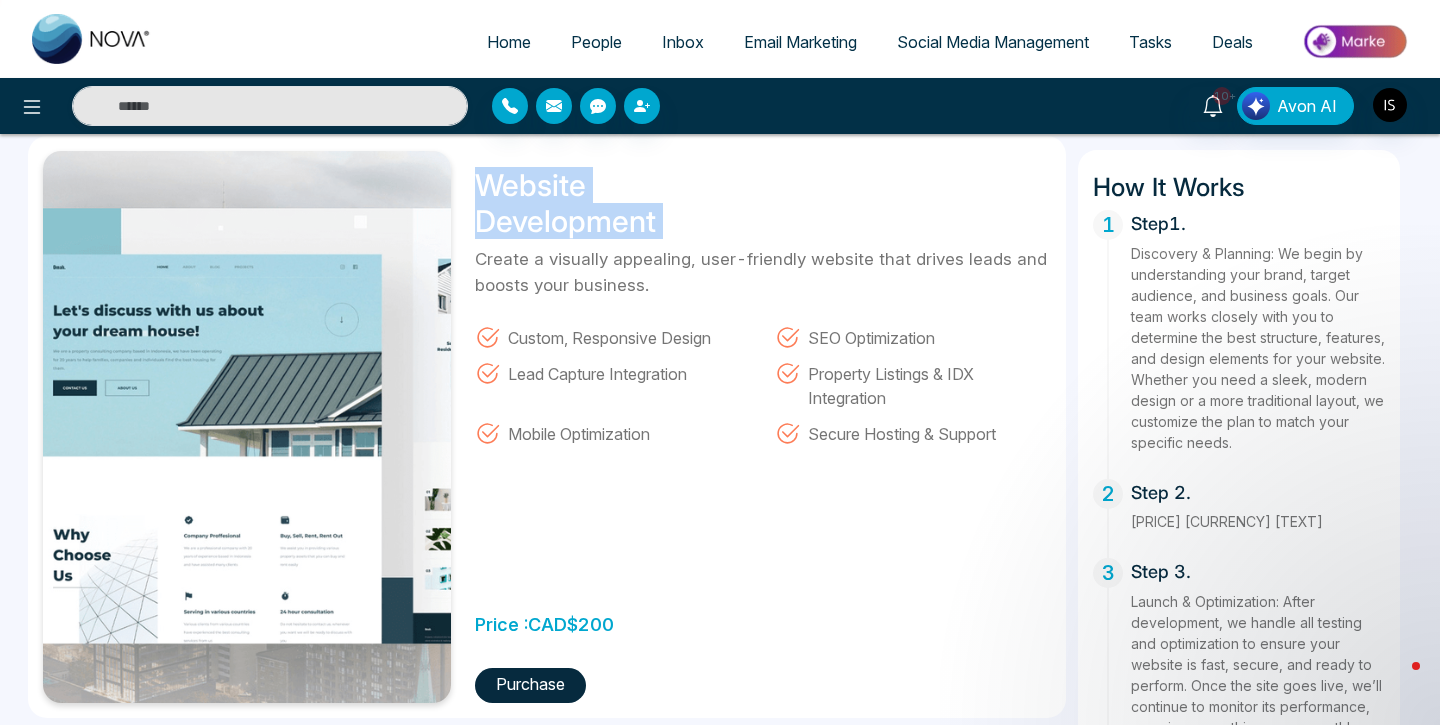 click on "Website Development" at bounding box center [600, 203] 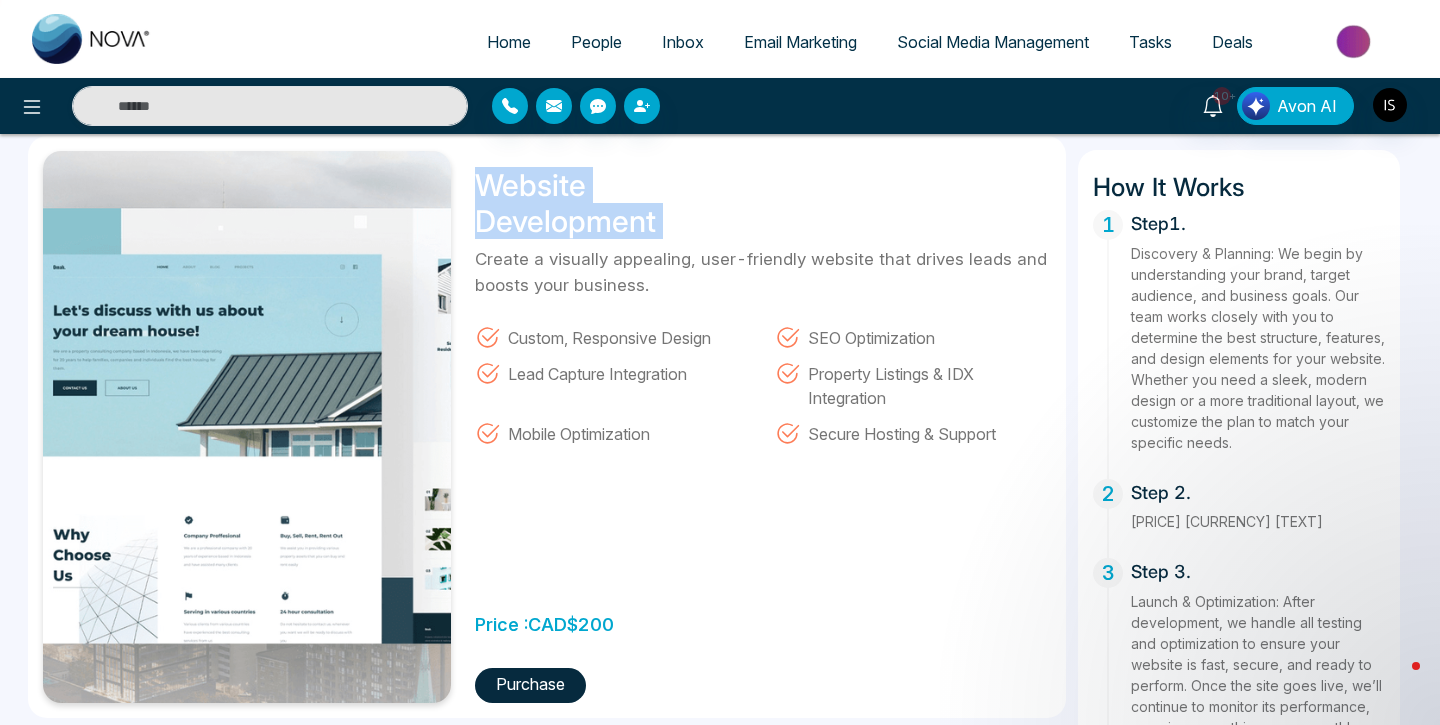click on "Website Development" at bounding box center [600, 203] 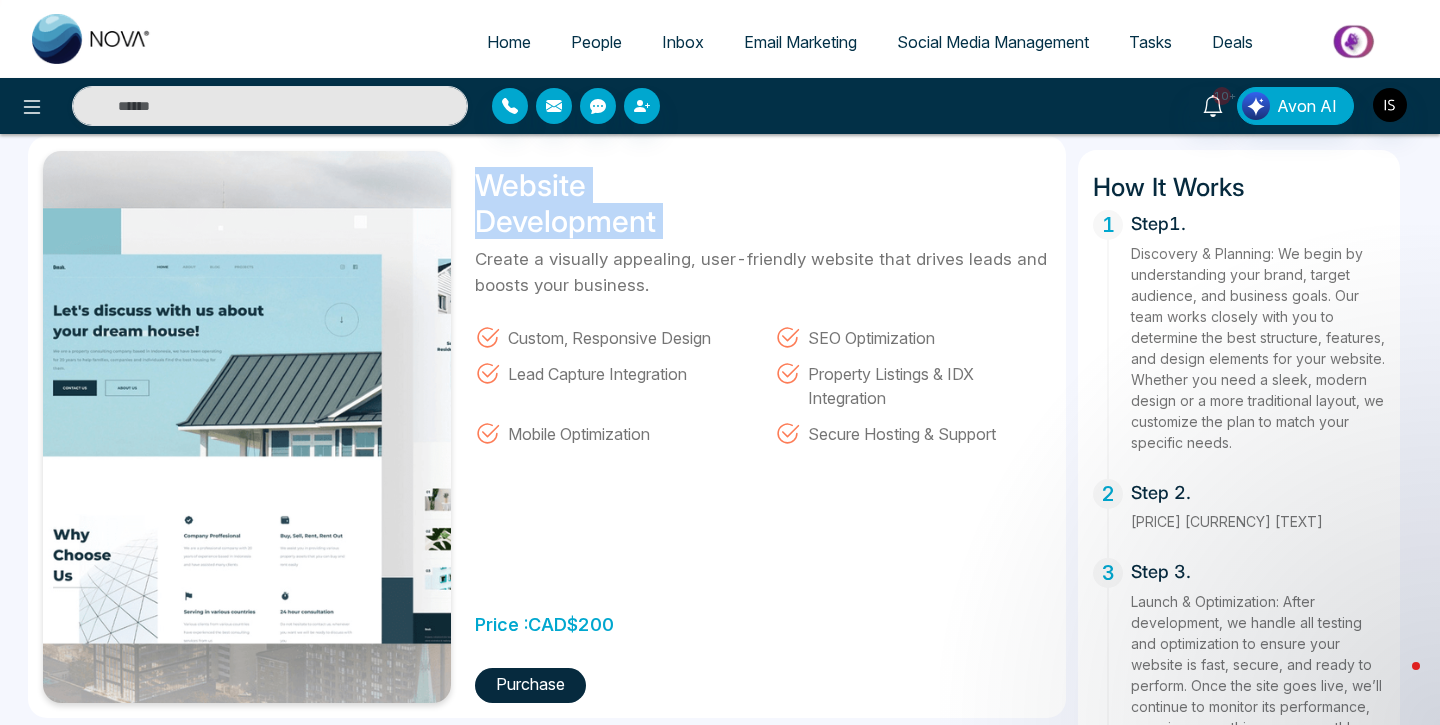 click on "Website Development" at bounding box center [600, 203] 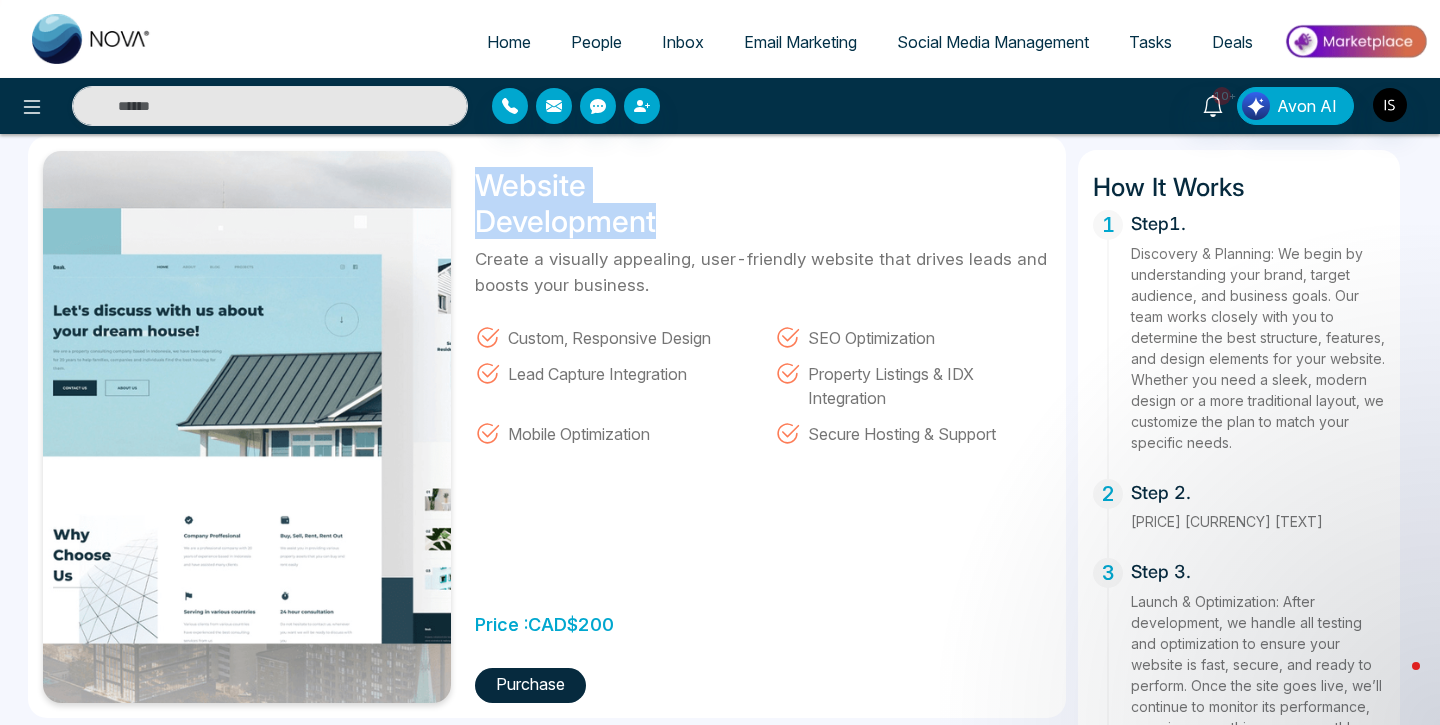 drag, startPoint x: 660, startPoint y: 216, endPoint x: 469, endPoint y: 174, distance: 195.5633 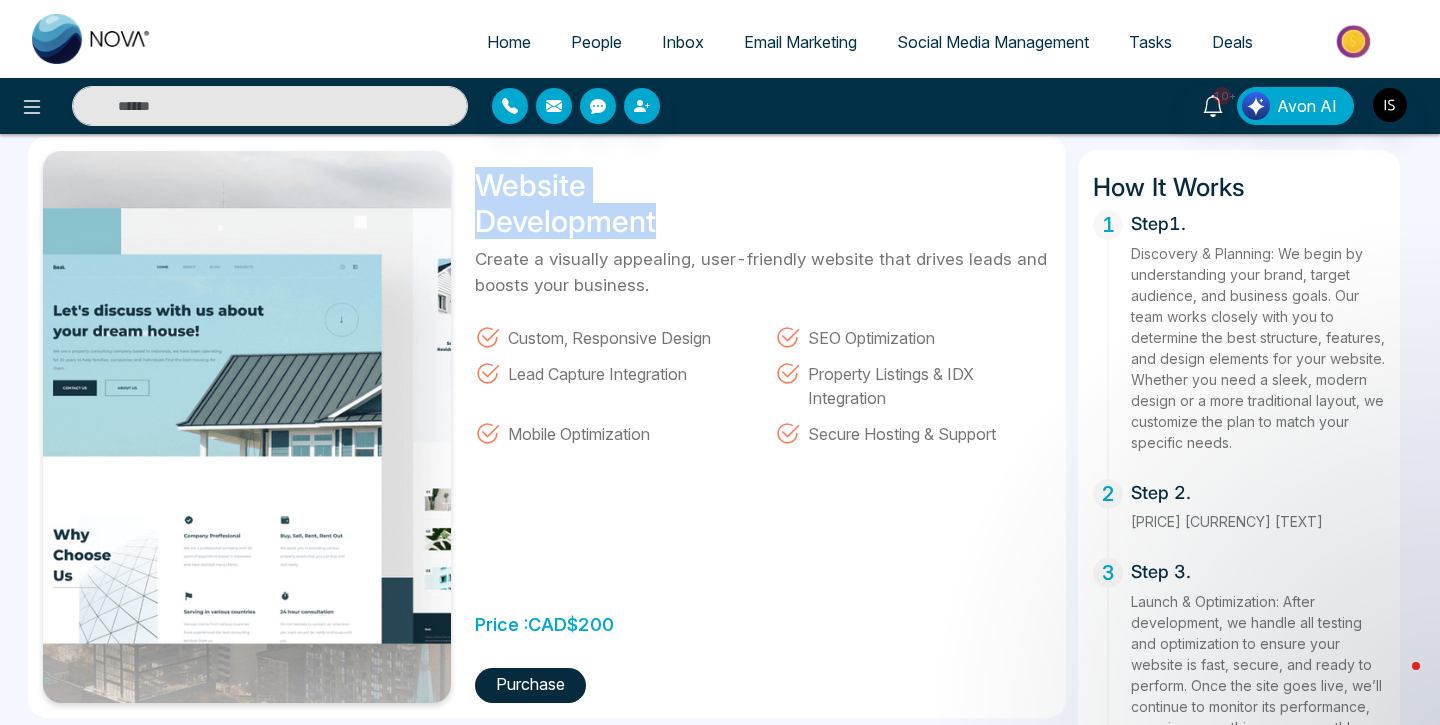 click on "[CURRENCY] [PRICE] [TEXT]" at bounding box center (757, 427) 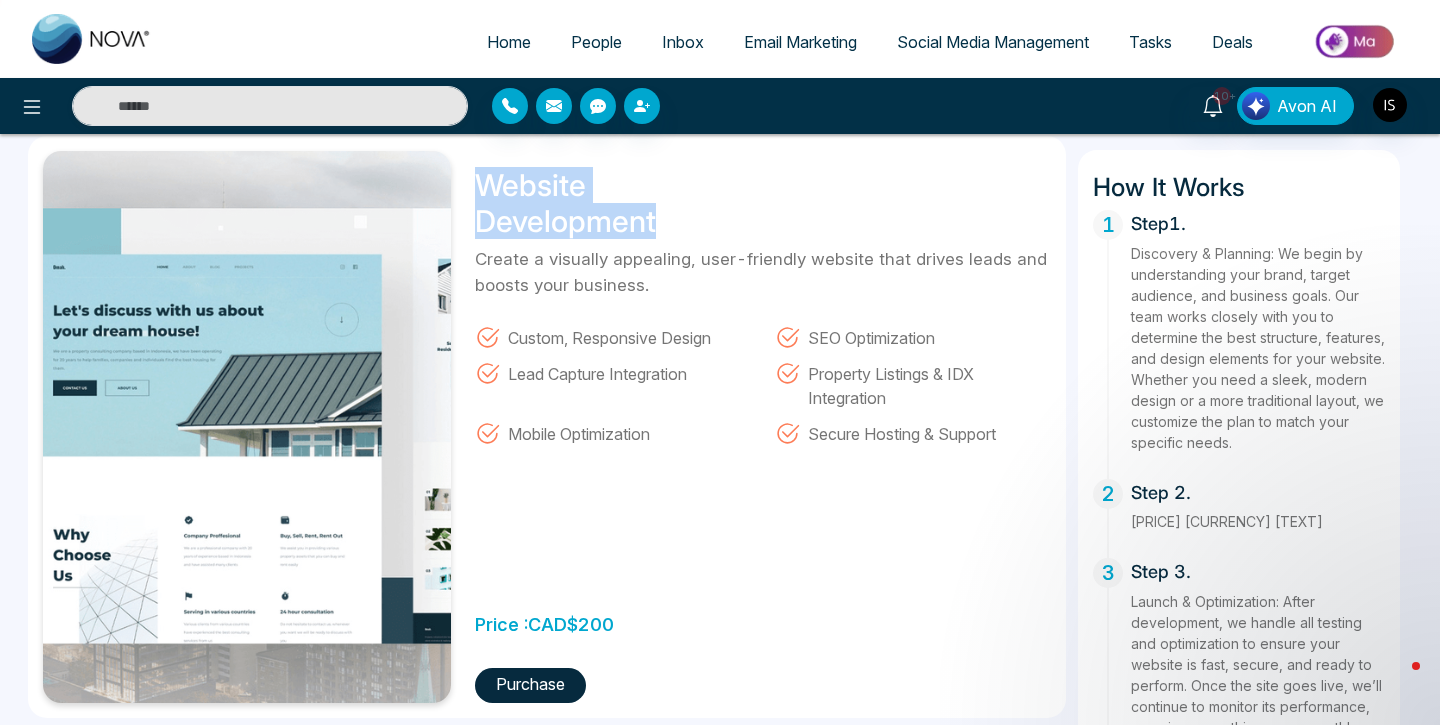 click on "Website Development" at bounding box center [600, 203] 